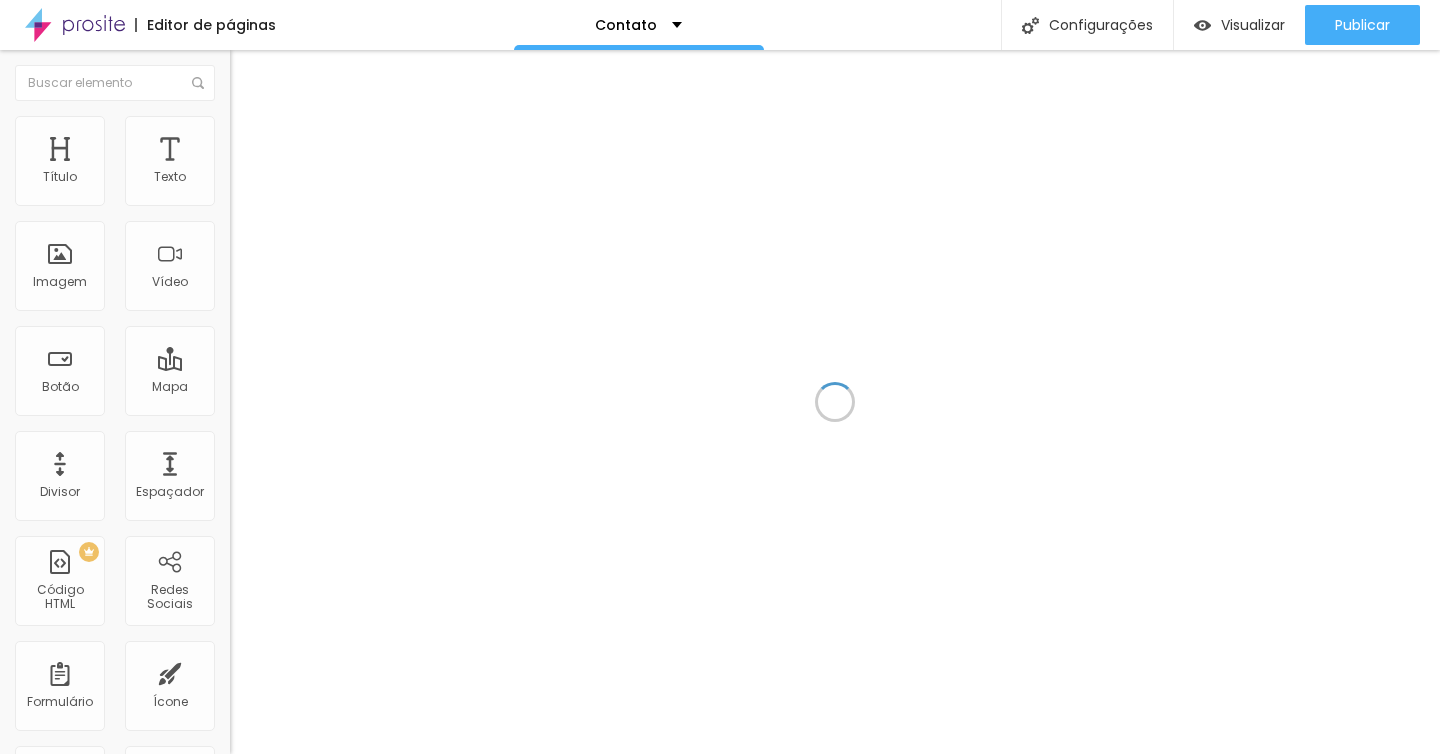 scroll, scrollTop: 0, scrollLeft: 0, axis: both 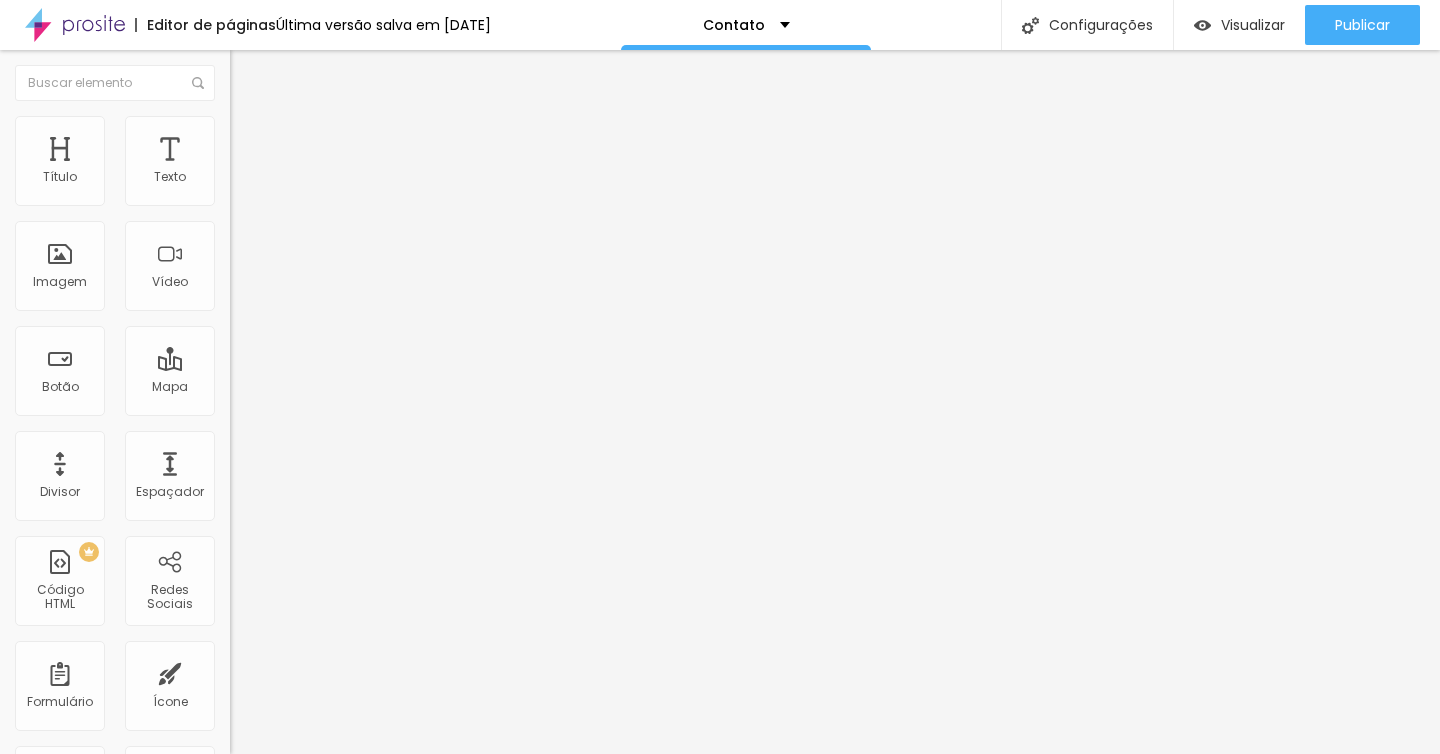 click on "Estilo" at bounding box center (345, 126) 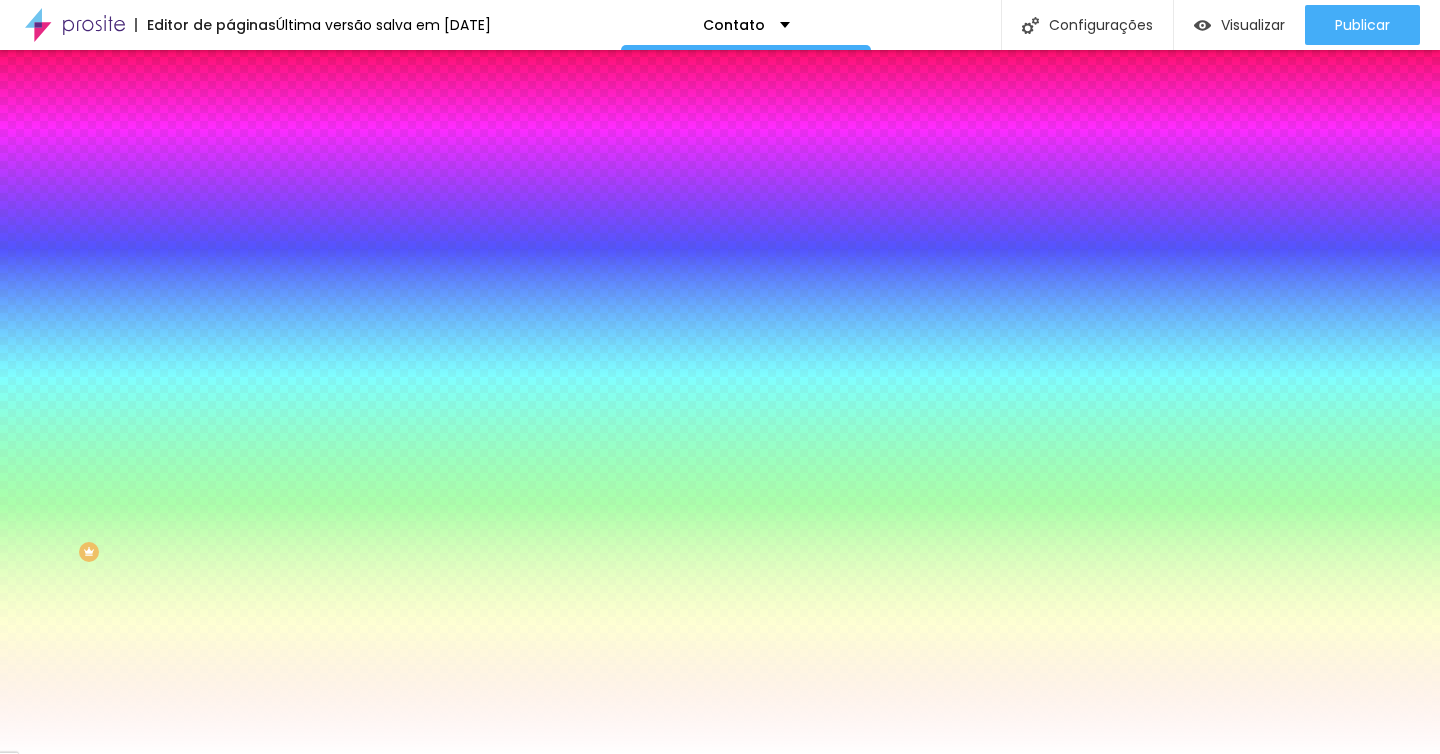 click on "Avançado" at bounding box center [345, 146] 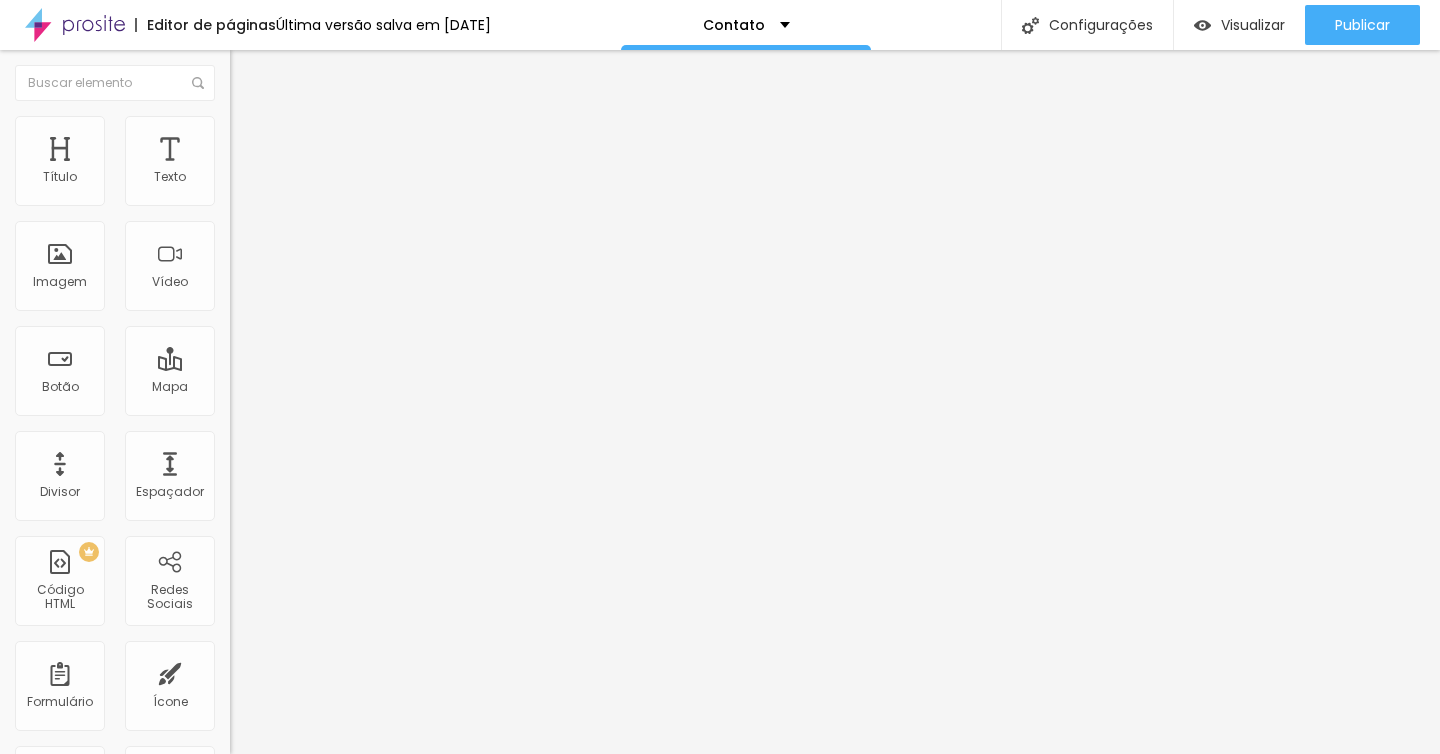 click on "Conteúdo" at bounding box center [345, 106] 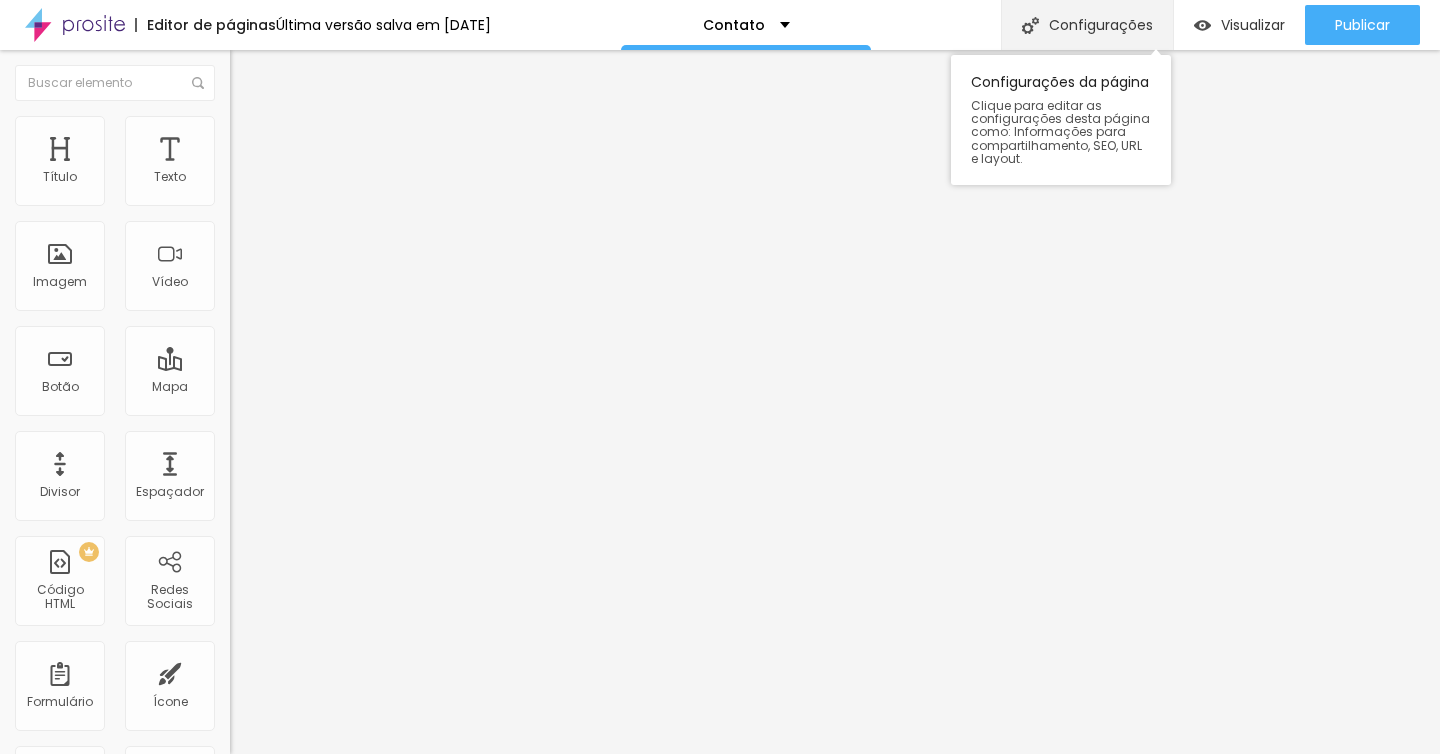 click on "Configurações" at bounding box center [1087, 25] 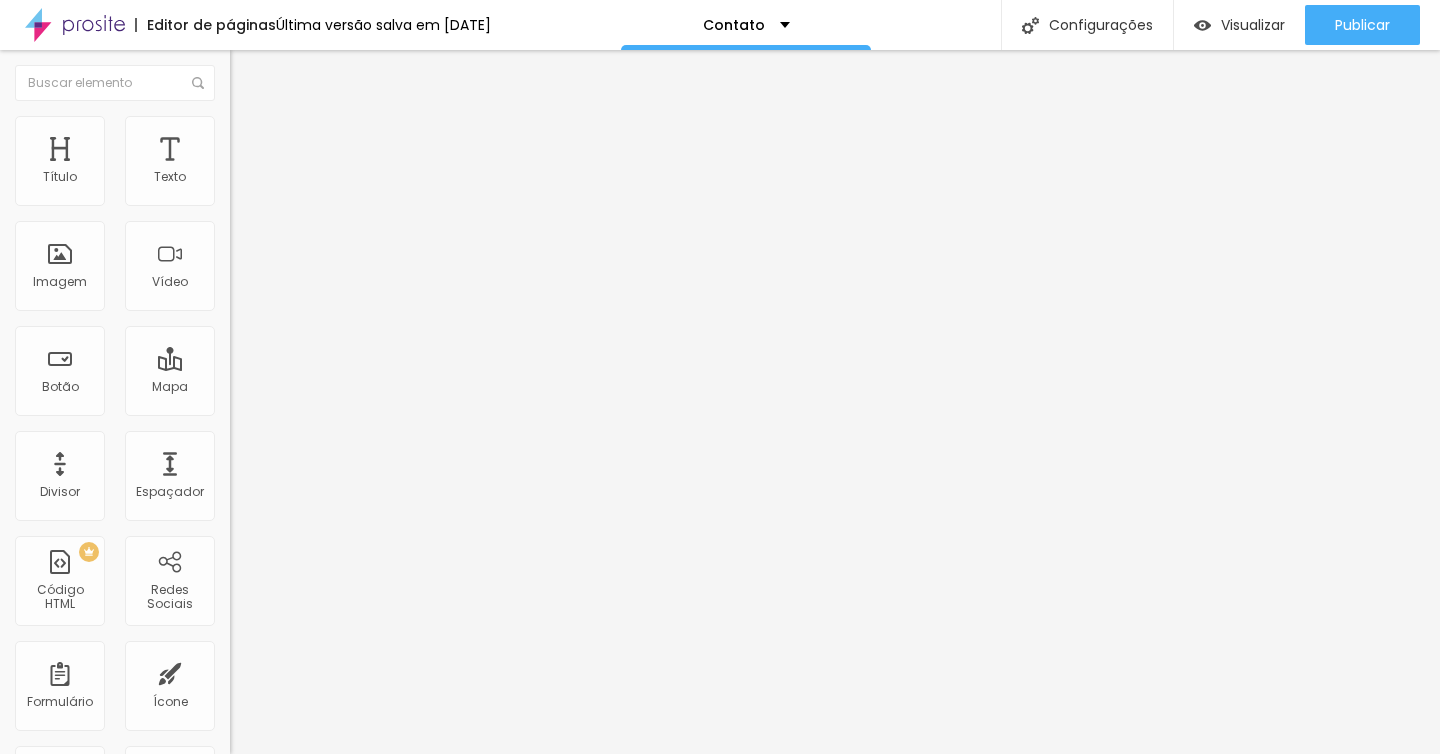 click on "Redes Sociais" at bounding box center [720, 802] 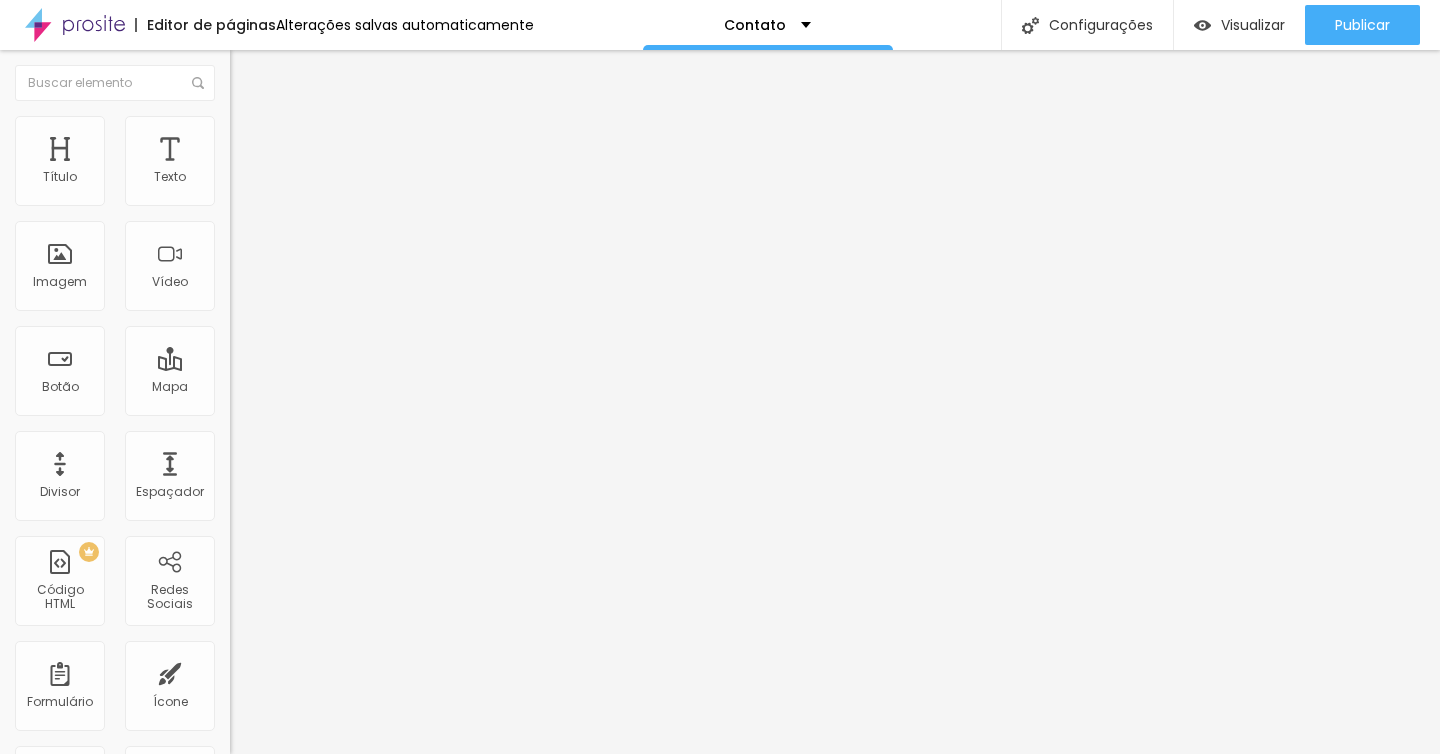click at bounding box center (236, 208) 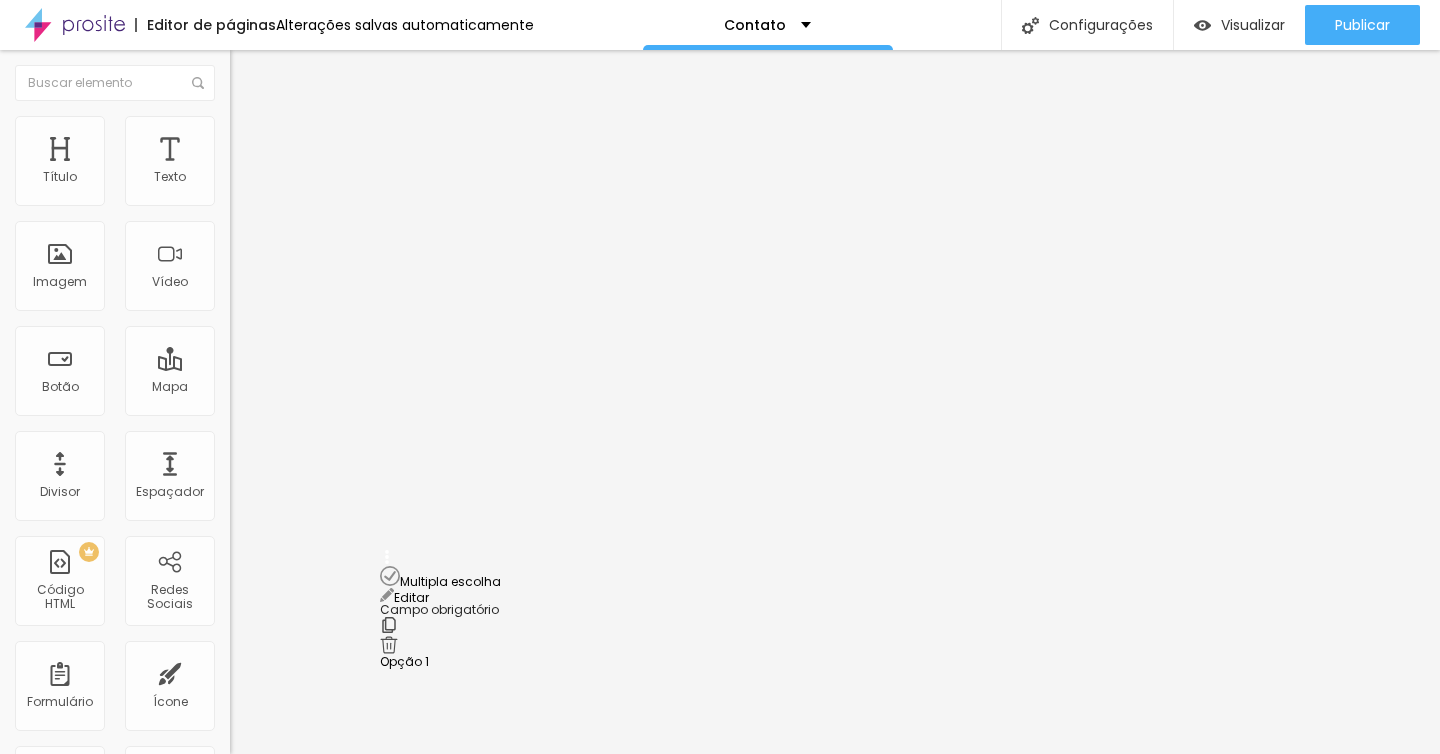 scroll, scrollTop: 160, scrollLeft: 0, axis: vertical 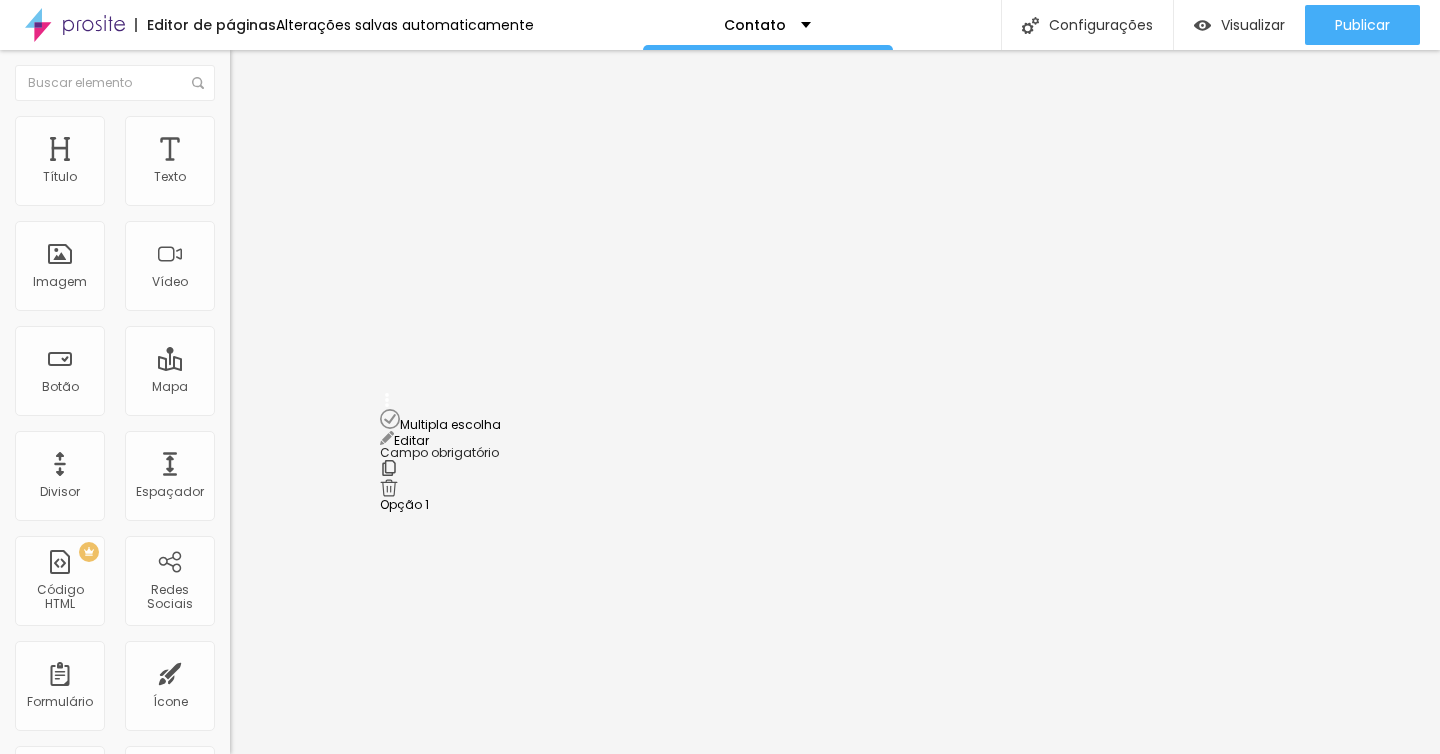 drag, startPoint x: 387, startPoint y: 469, endPoint x: 381, endPoint y: 412, distance: 57.31492 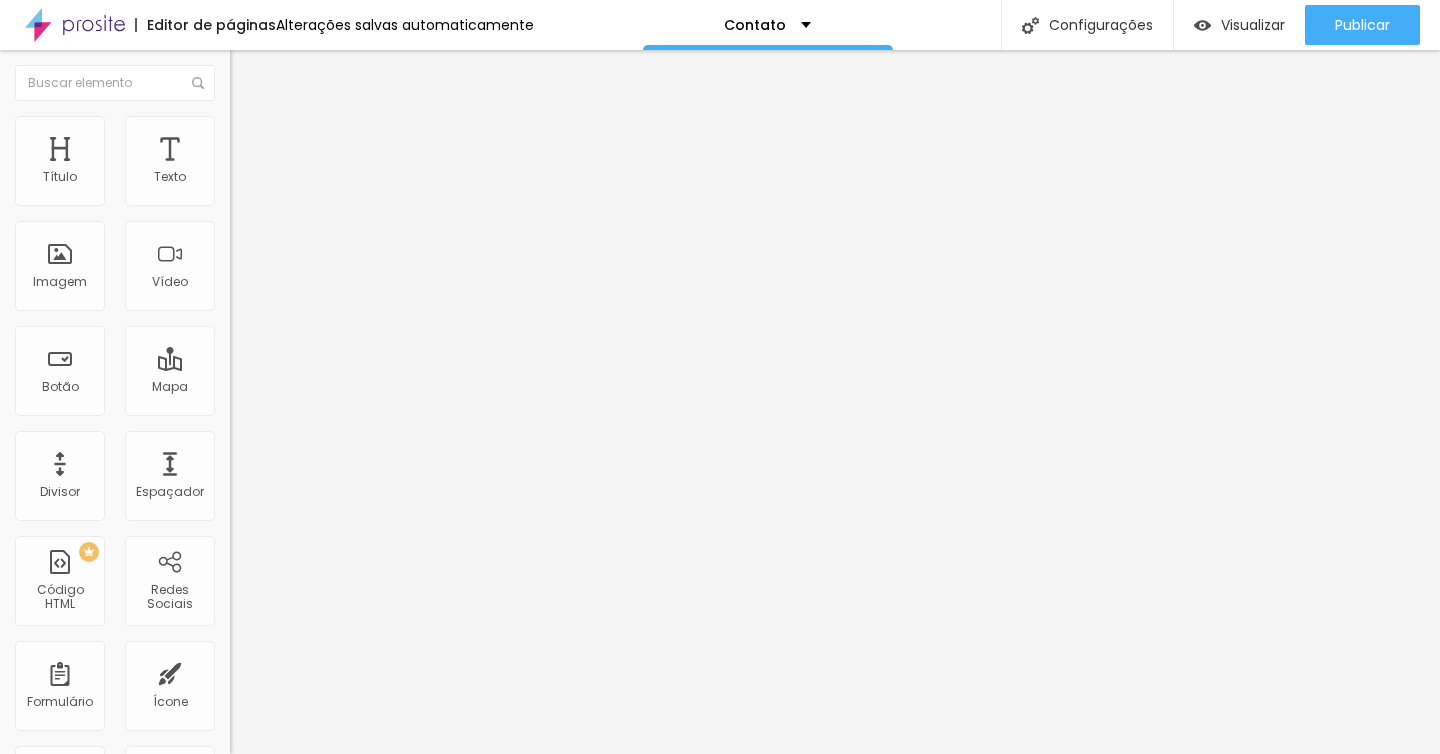click on "Editar" at bounding box center (31, 1400) 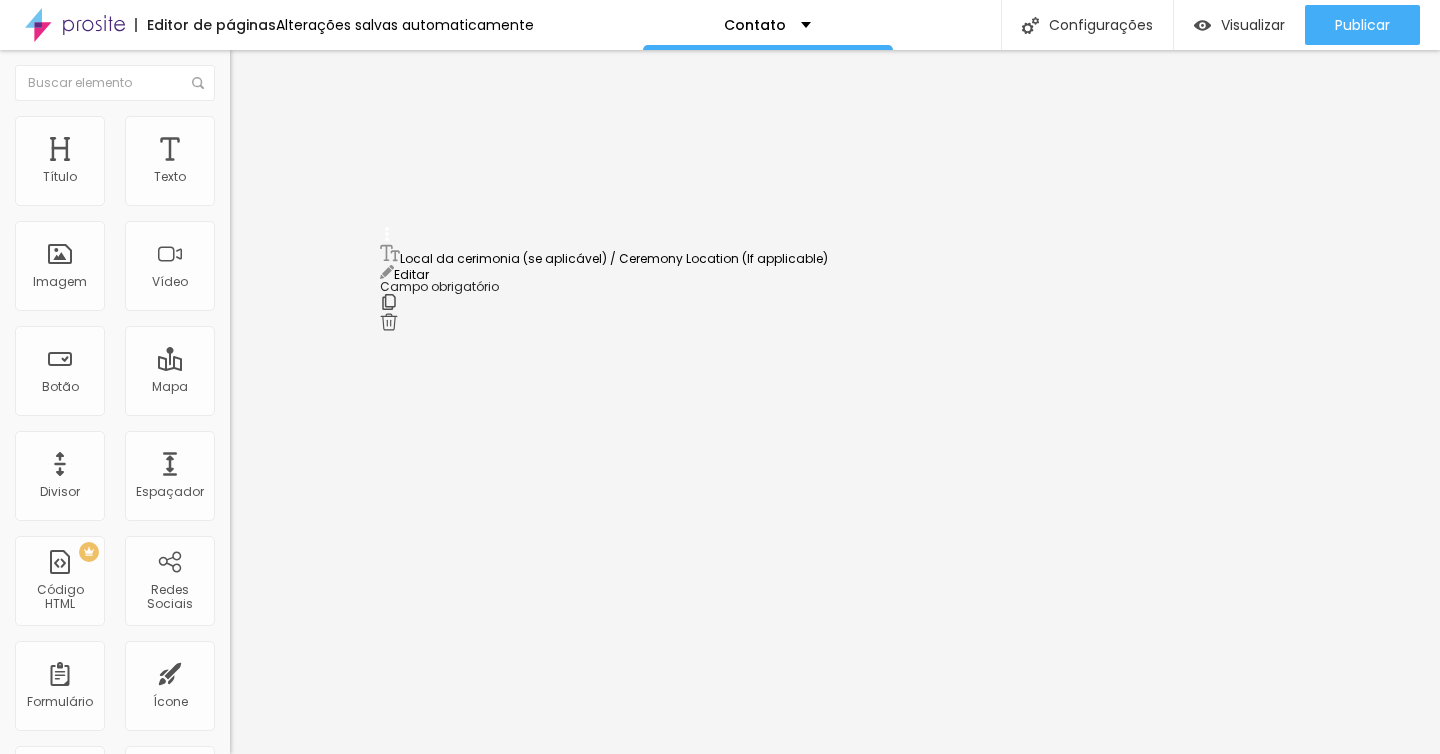 drag, startPoint x: 389, startPoint y: 483, endPoint x: 367, endPoint y: 254, distance: 230.05434 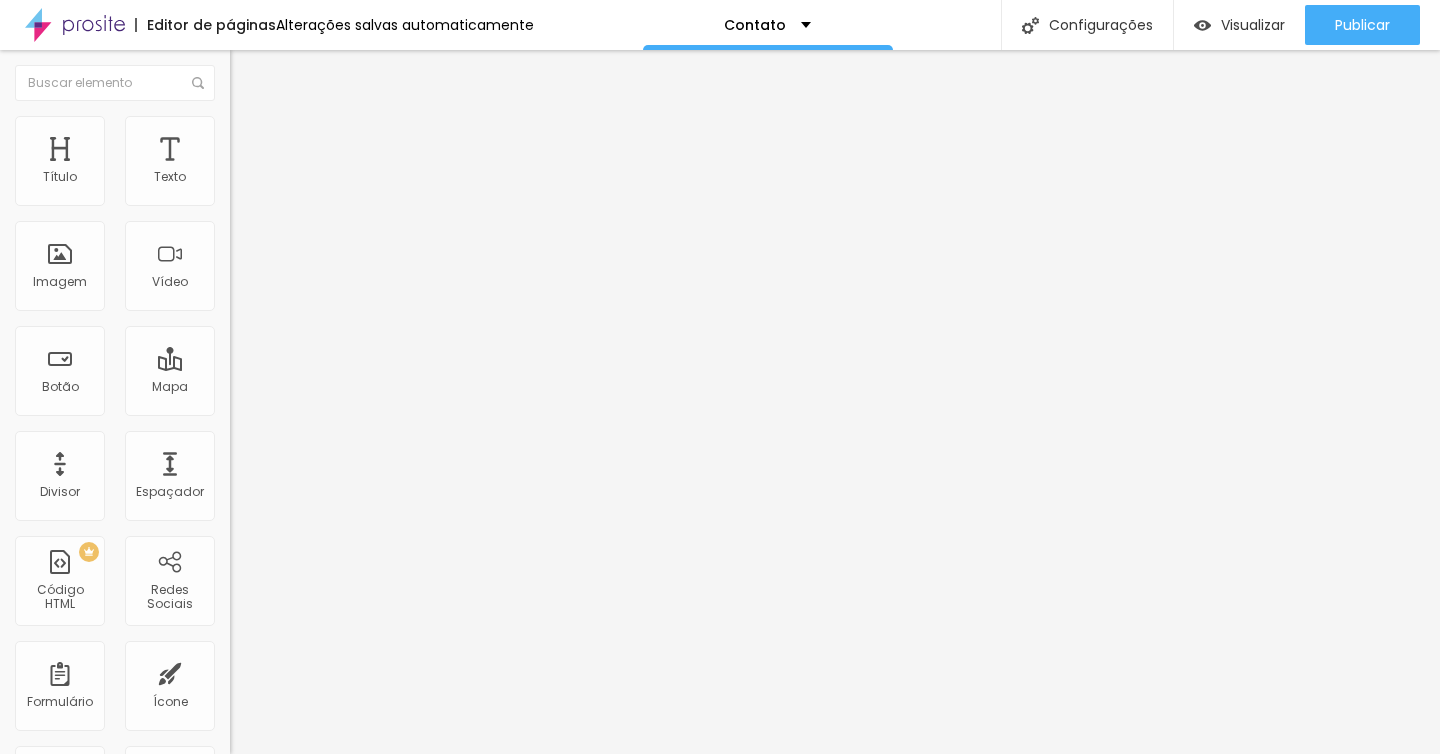 scroll, scrollTop: 833, scrollLeft: 0, axis: vertical 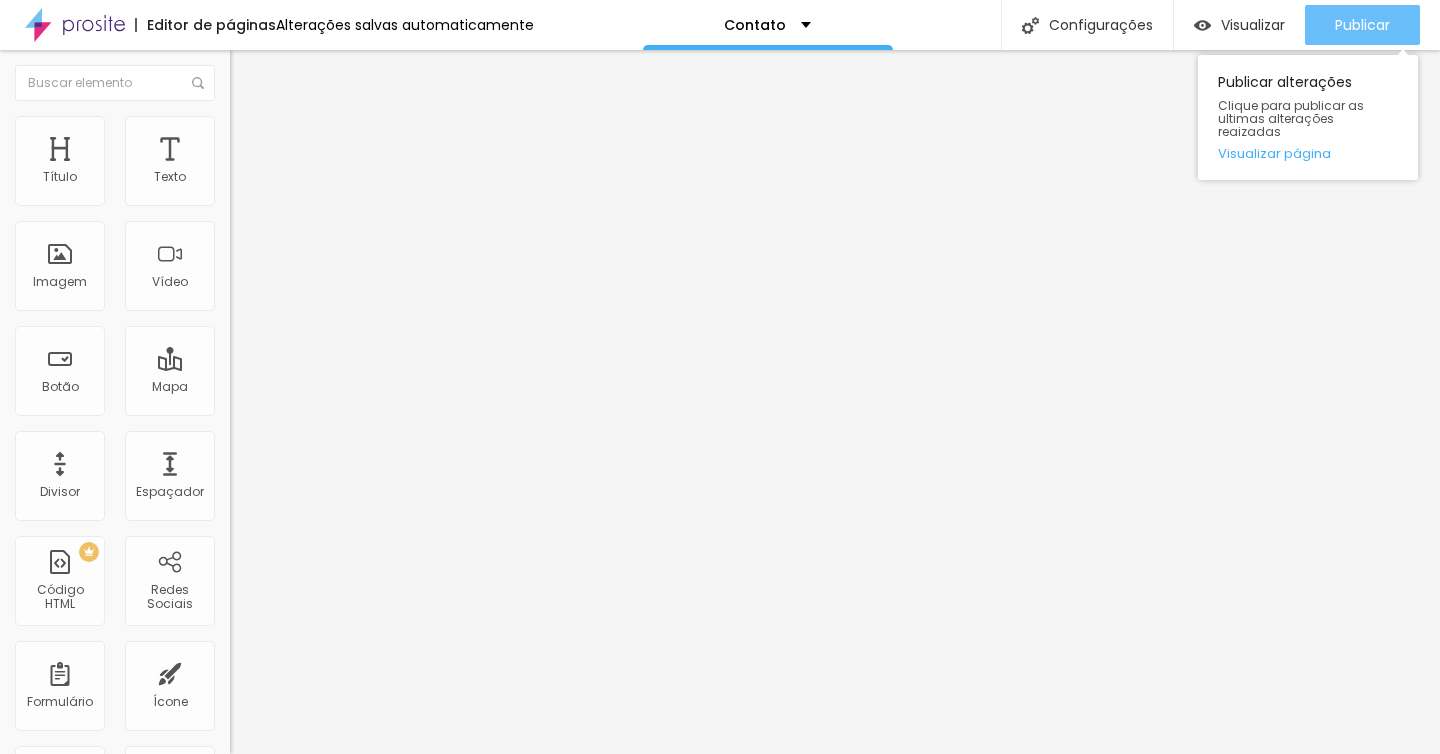 click on "Publicar" at bounding box center (1362, 25) 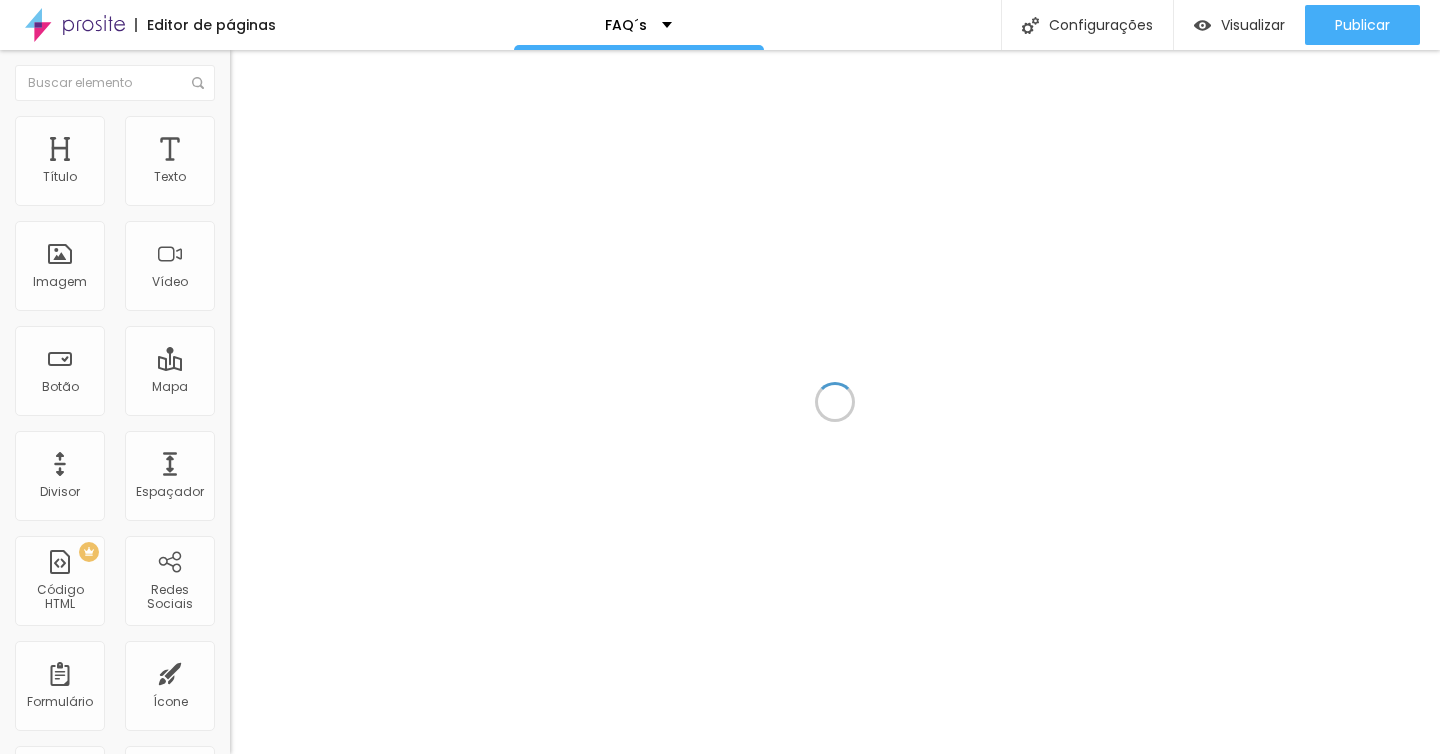 scroll, scrollTop: 0, scrollLeft: 0, axis: both 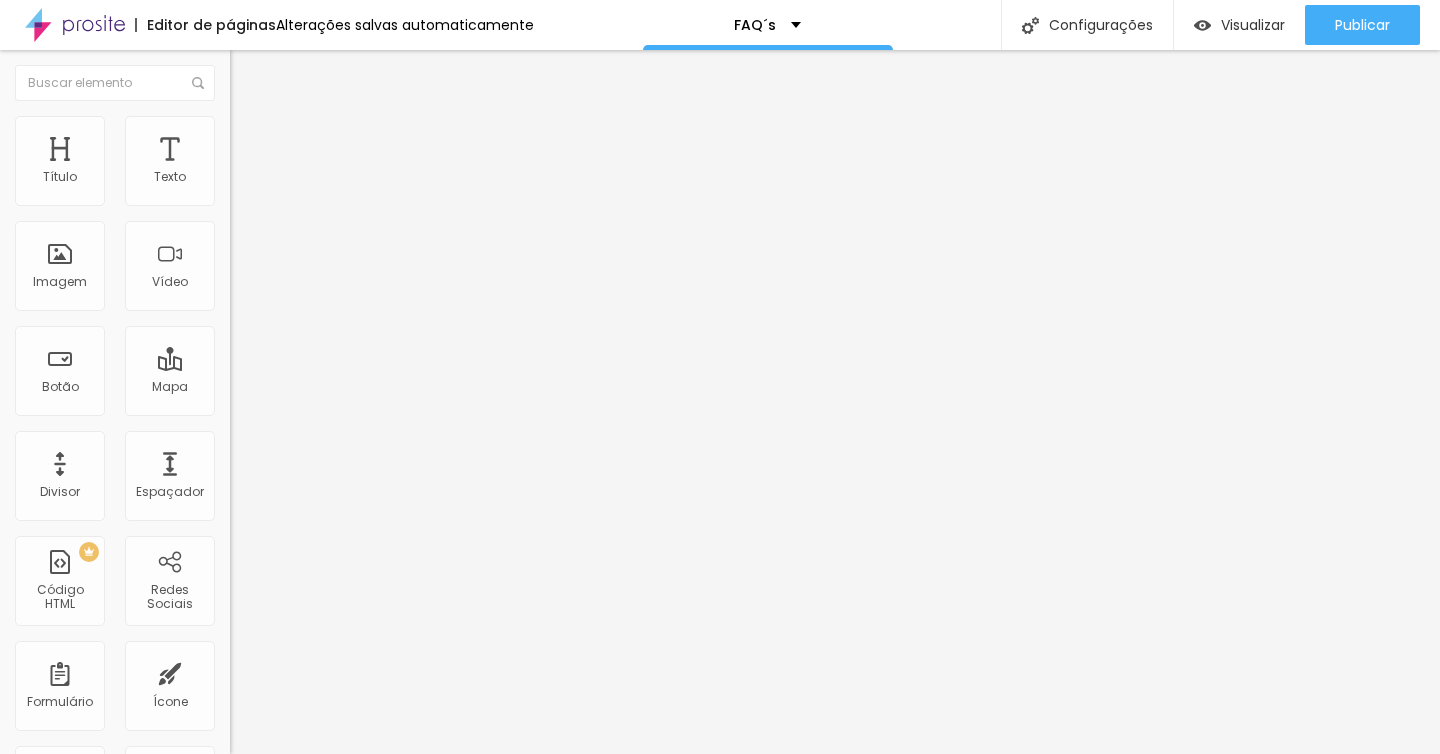 click on "Estilo" at bounding box center (345, 126) 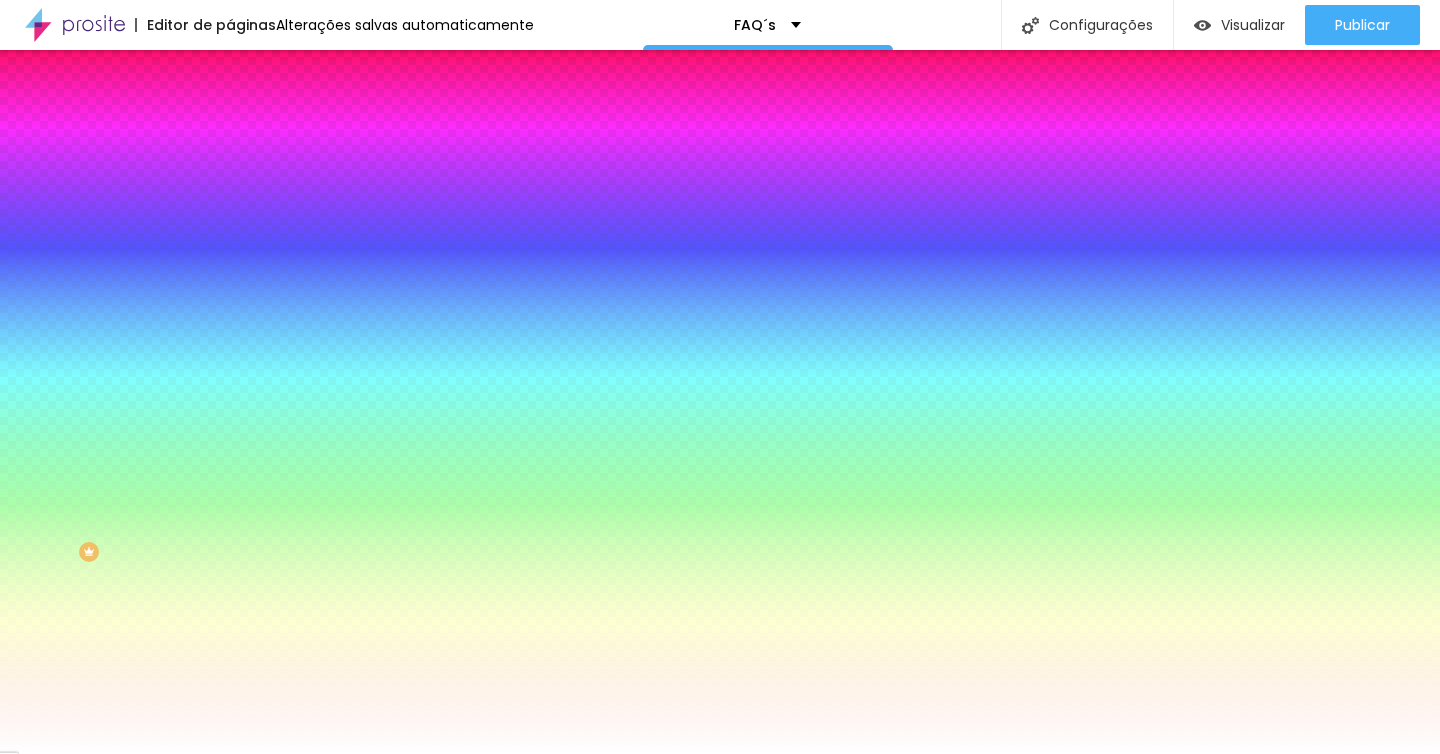 click on "Trocar imagem" at bounding box center [284, 175] 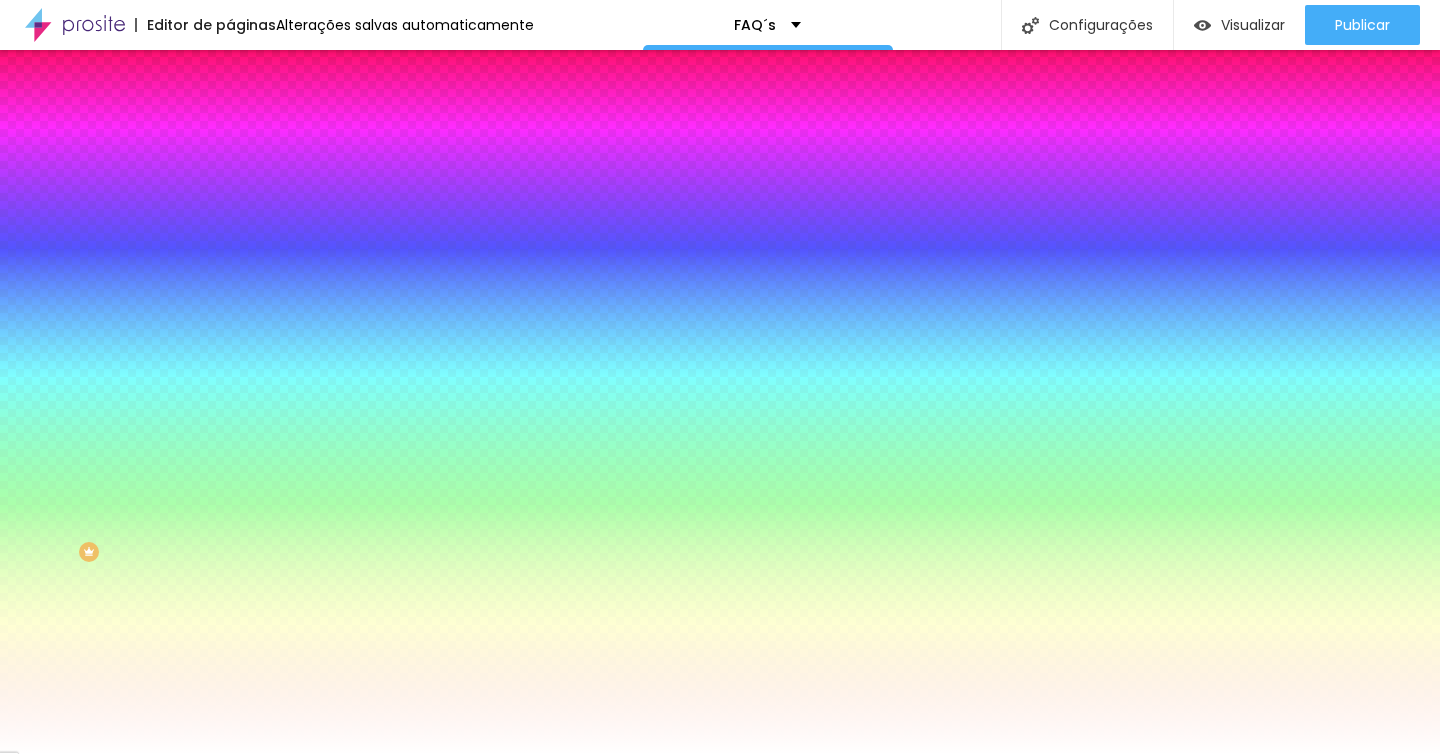 click on "Upload" at bounding box center [66, 815] 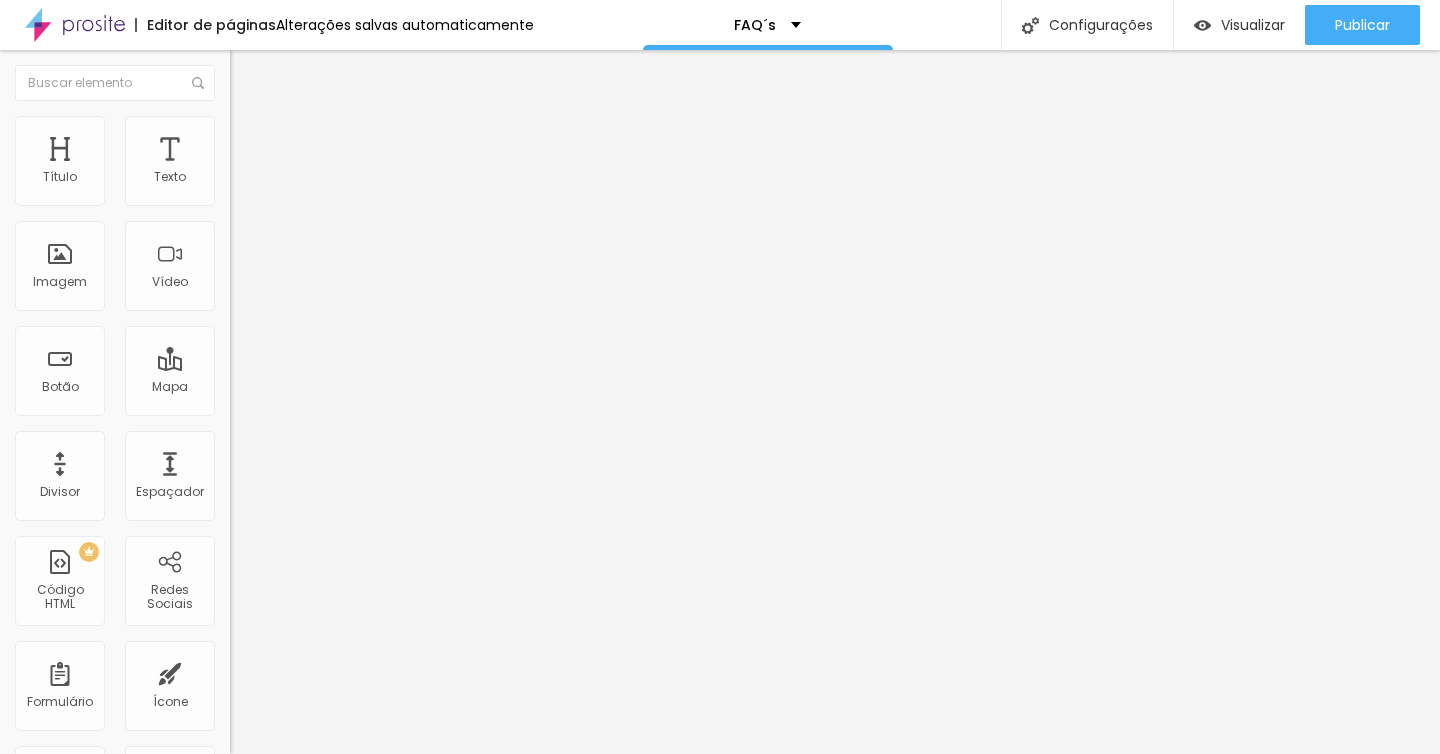 click on "Estilo" at bounding box center [263, 129] 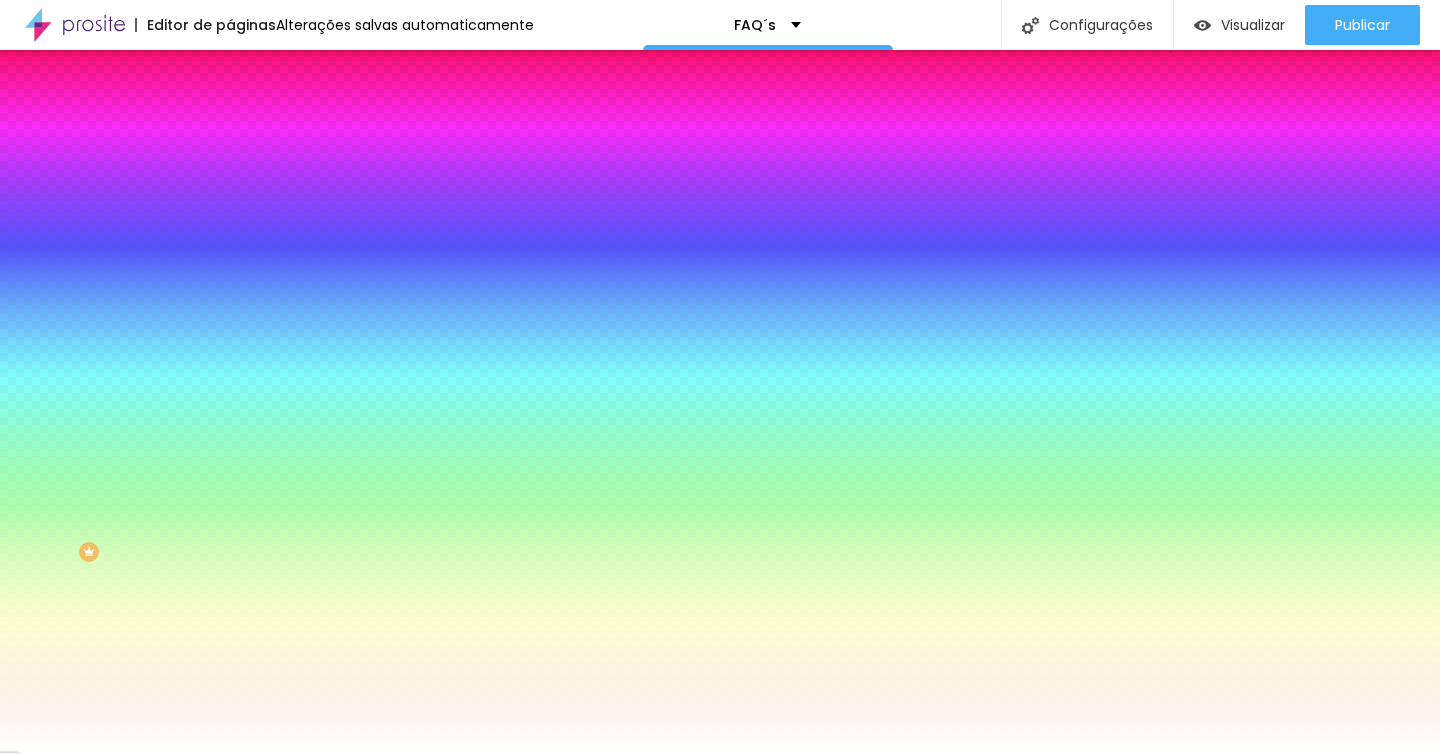 drag, startPoint x: 133, startPoint y: 261, endPoint x: 133, endPoint y: 216, distance: 45 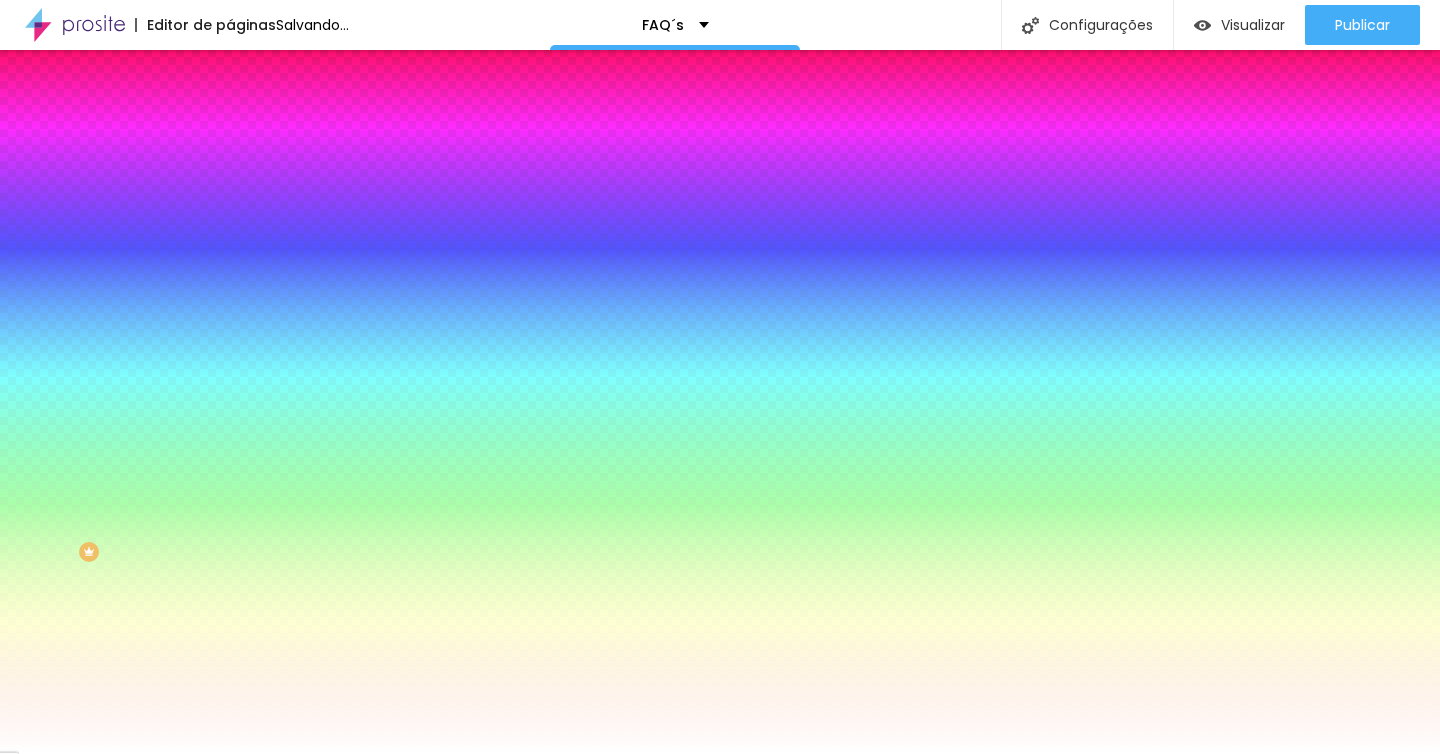 click on "Parallax" at bounding box center [271, 230] 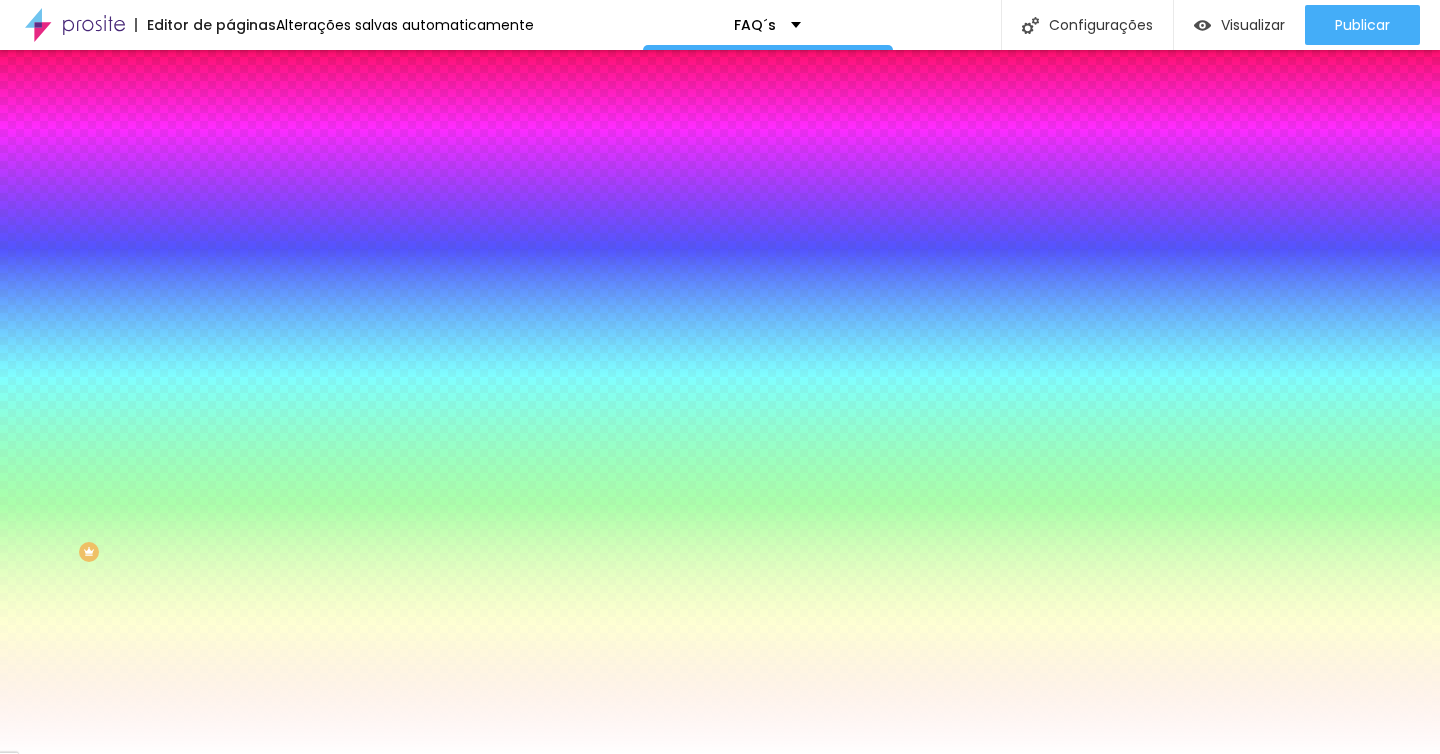 click on "Nenhum" at bounding box center (256, 211) 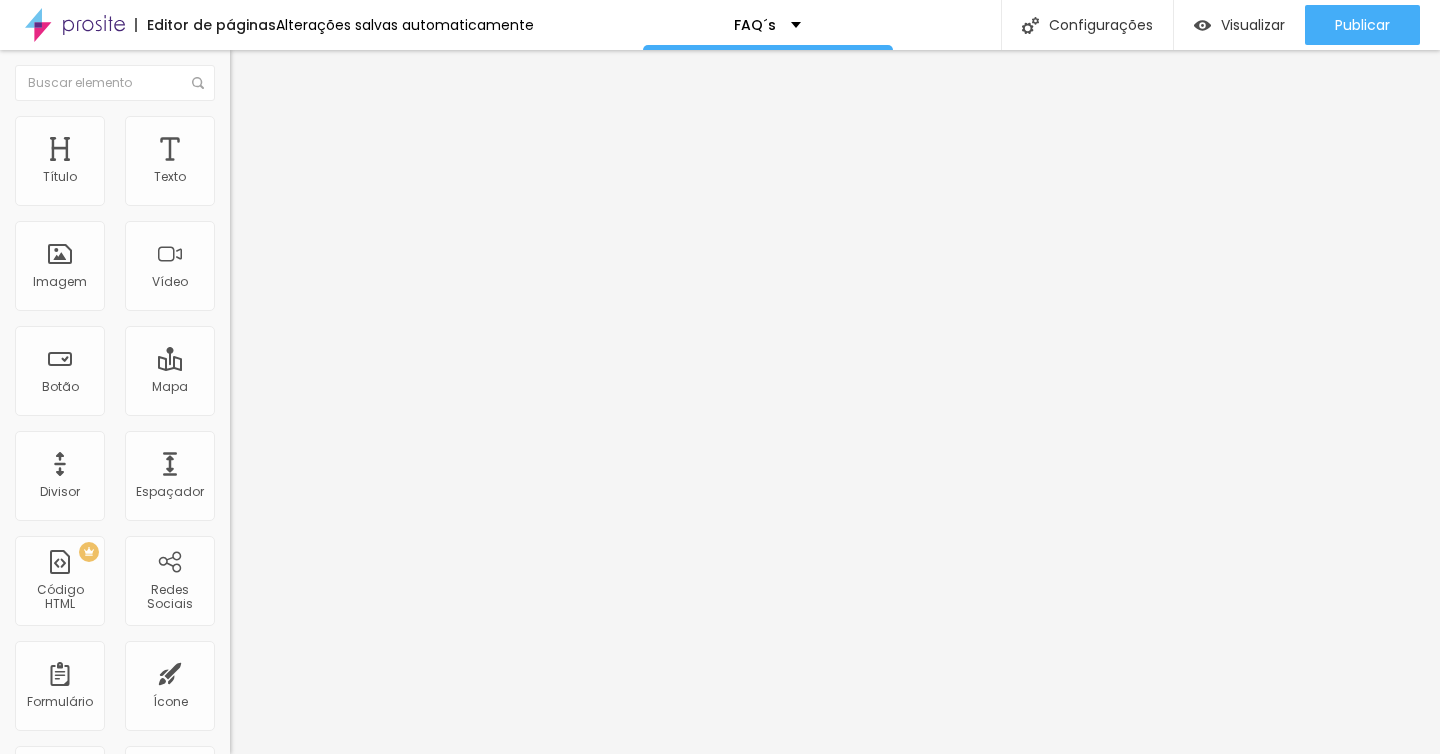 type on "220" 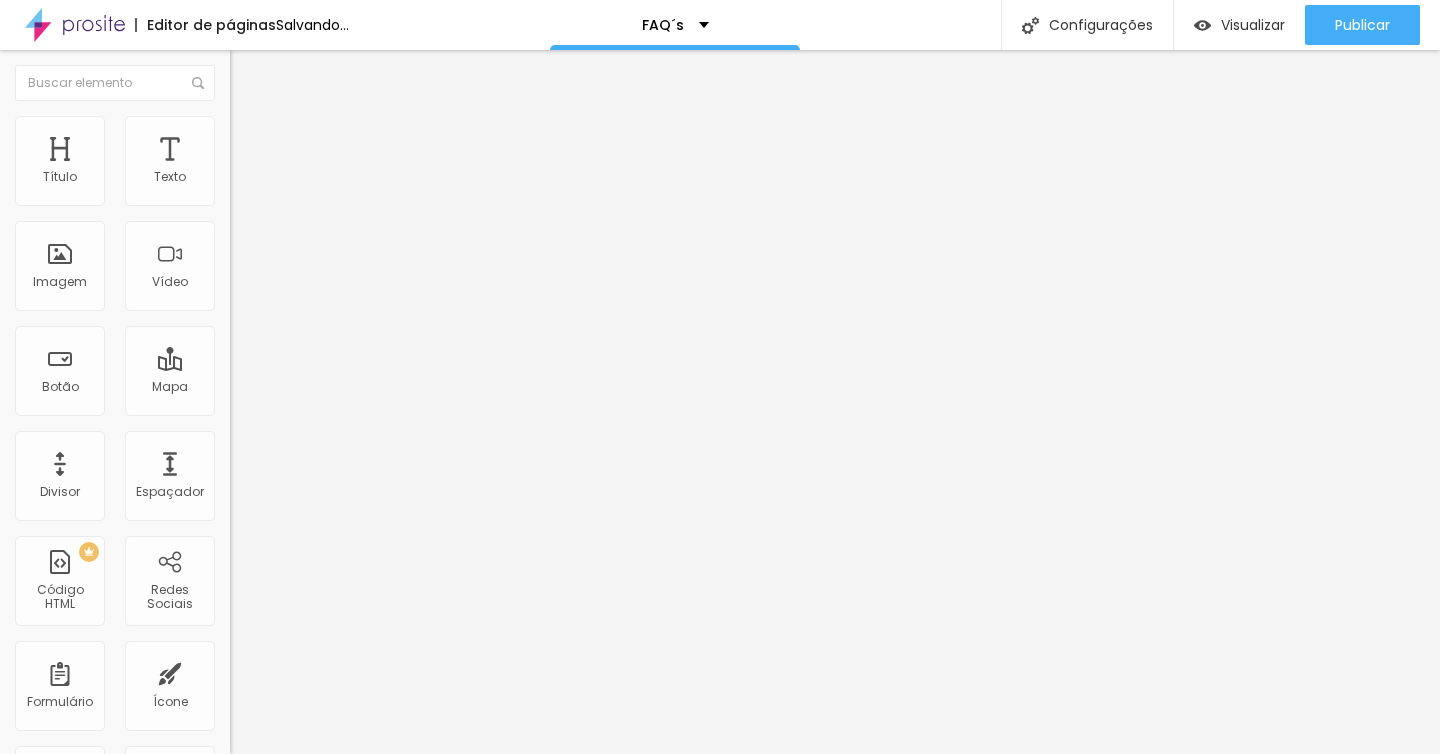 type on "297" 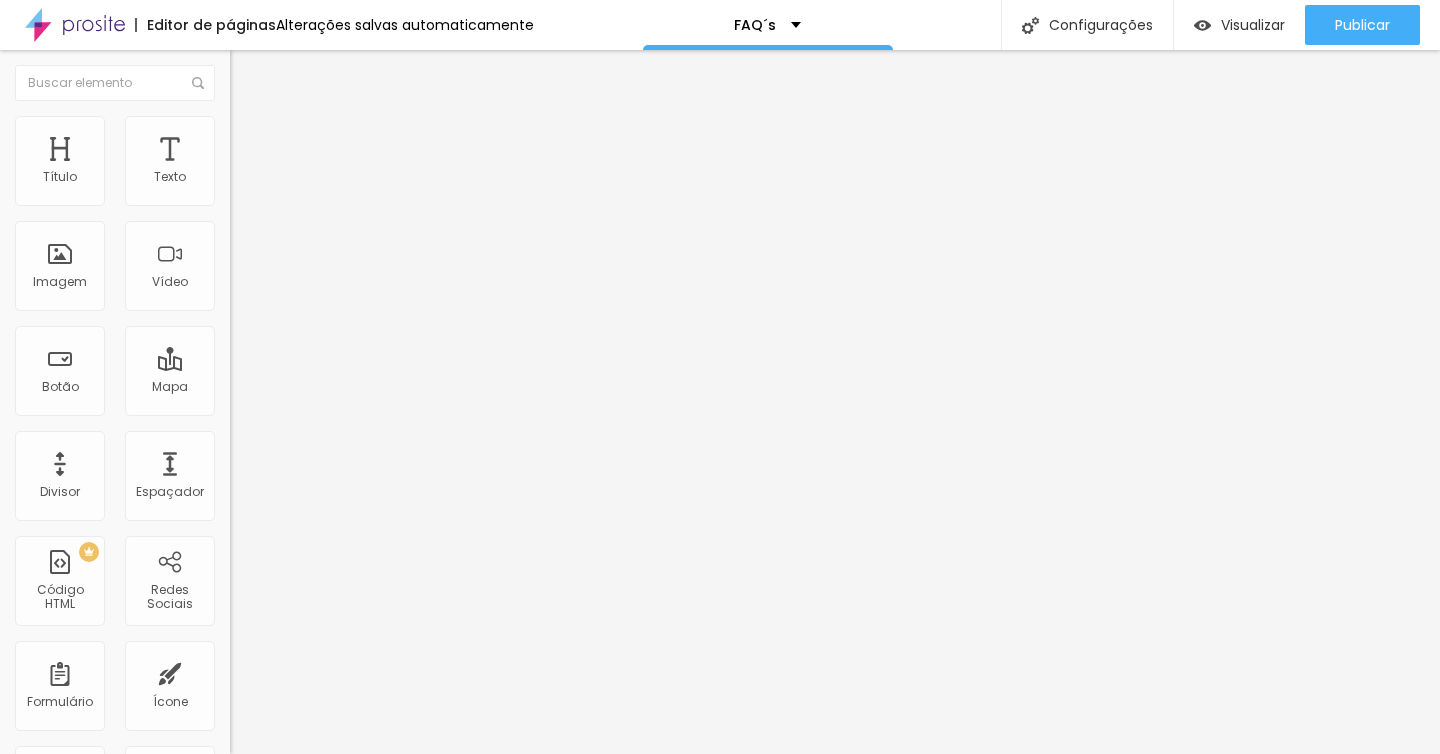type on "346" 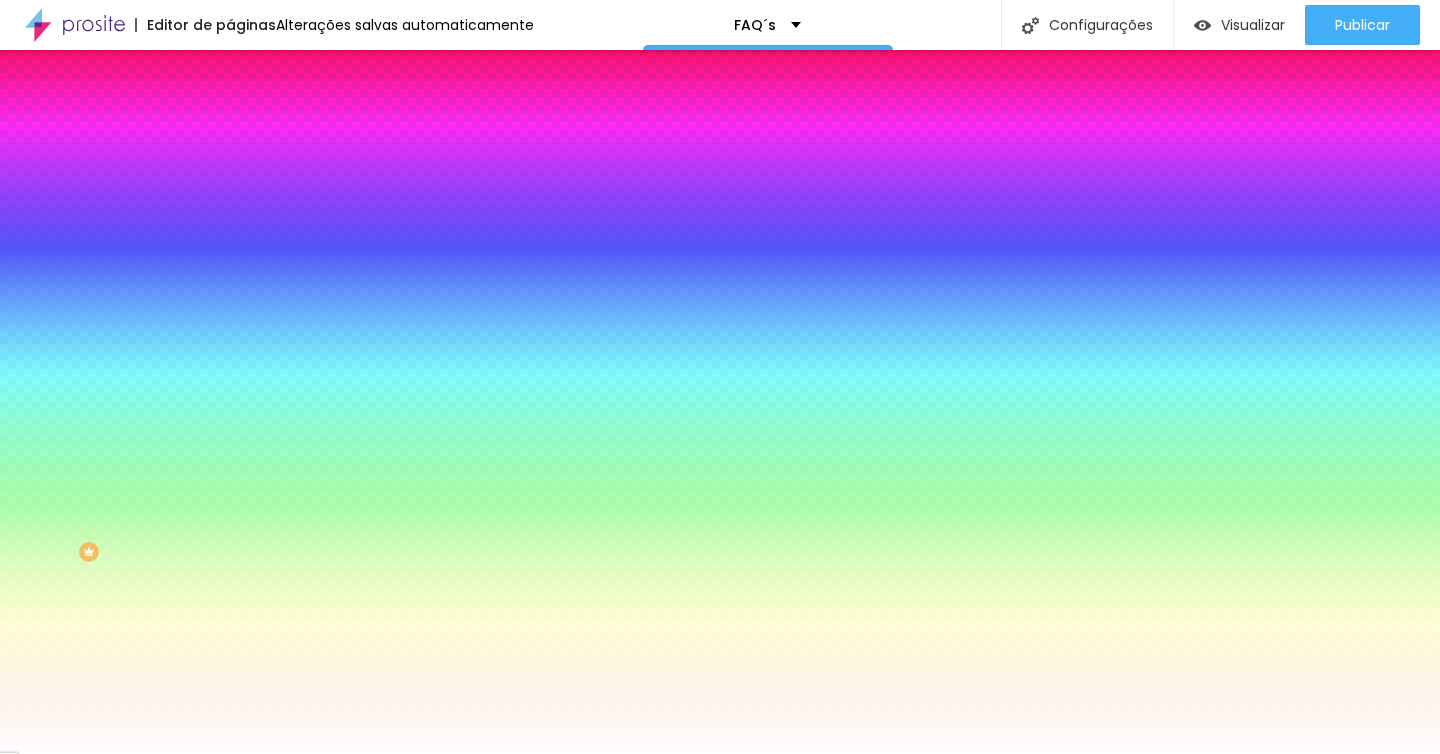 click on "Nenhum" at bounding box center (256, 199) 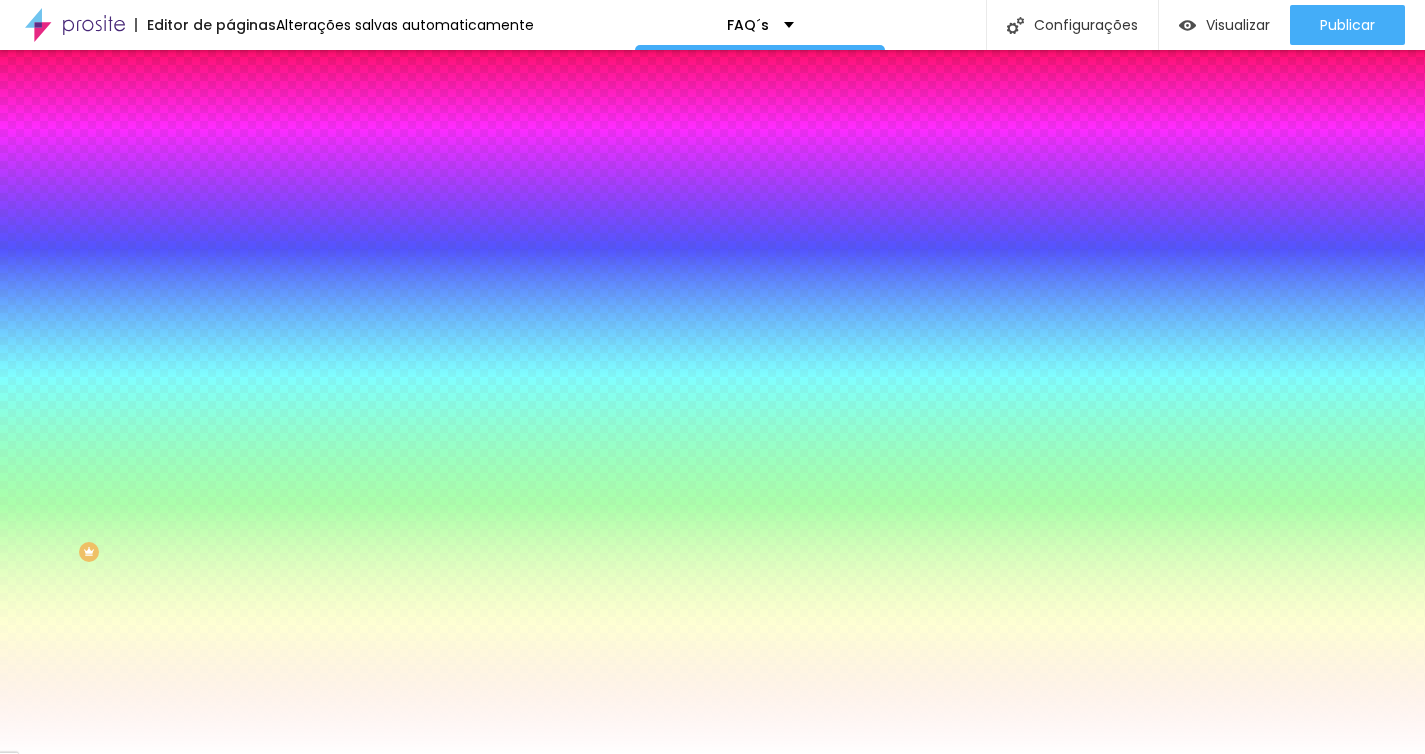 click at bounding box center [712, 1059] 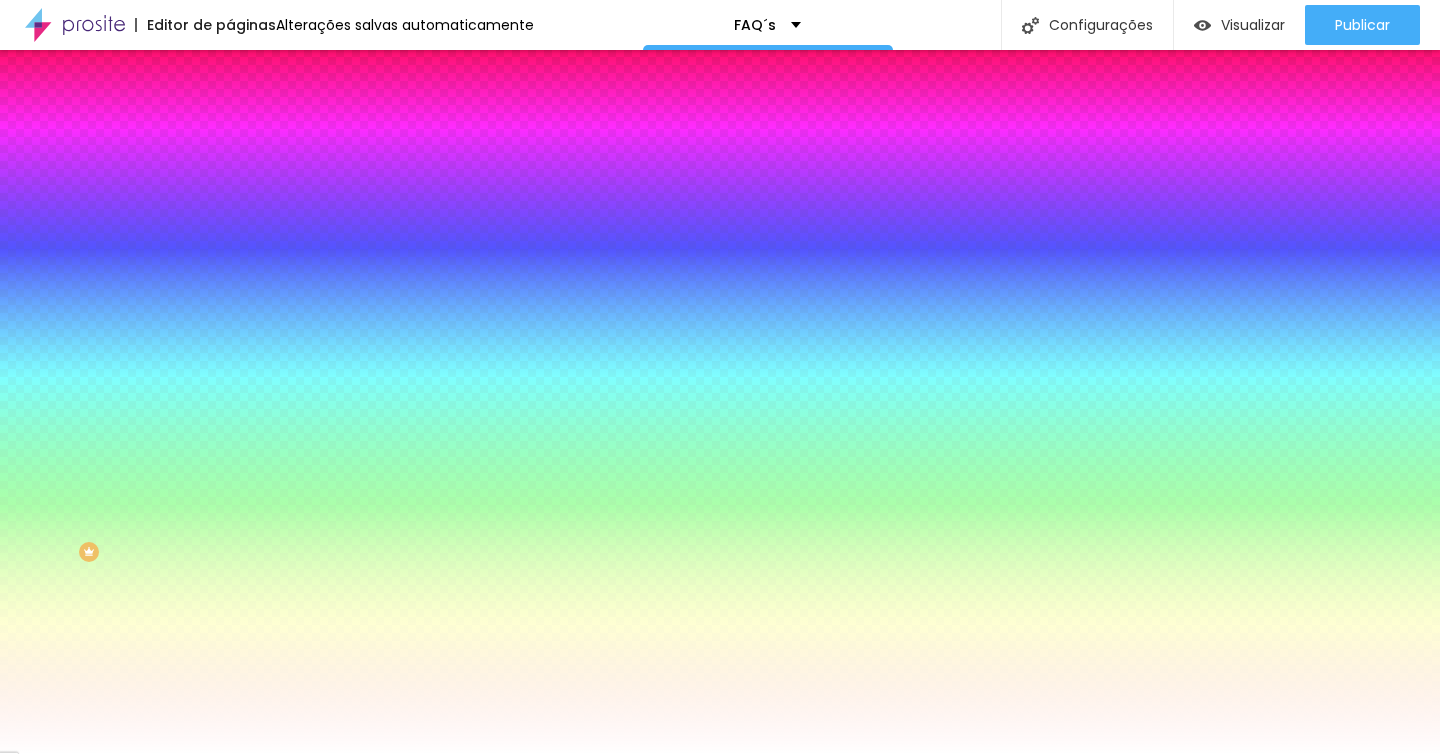 click on "Efeito superior" at bounding box center (272, 310) 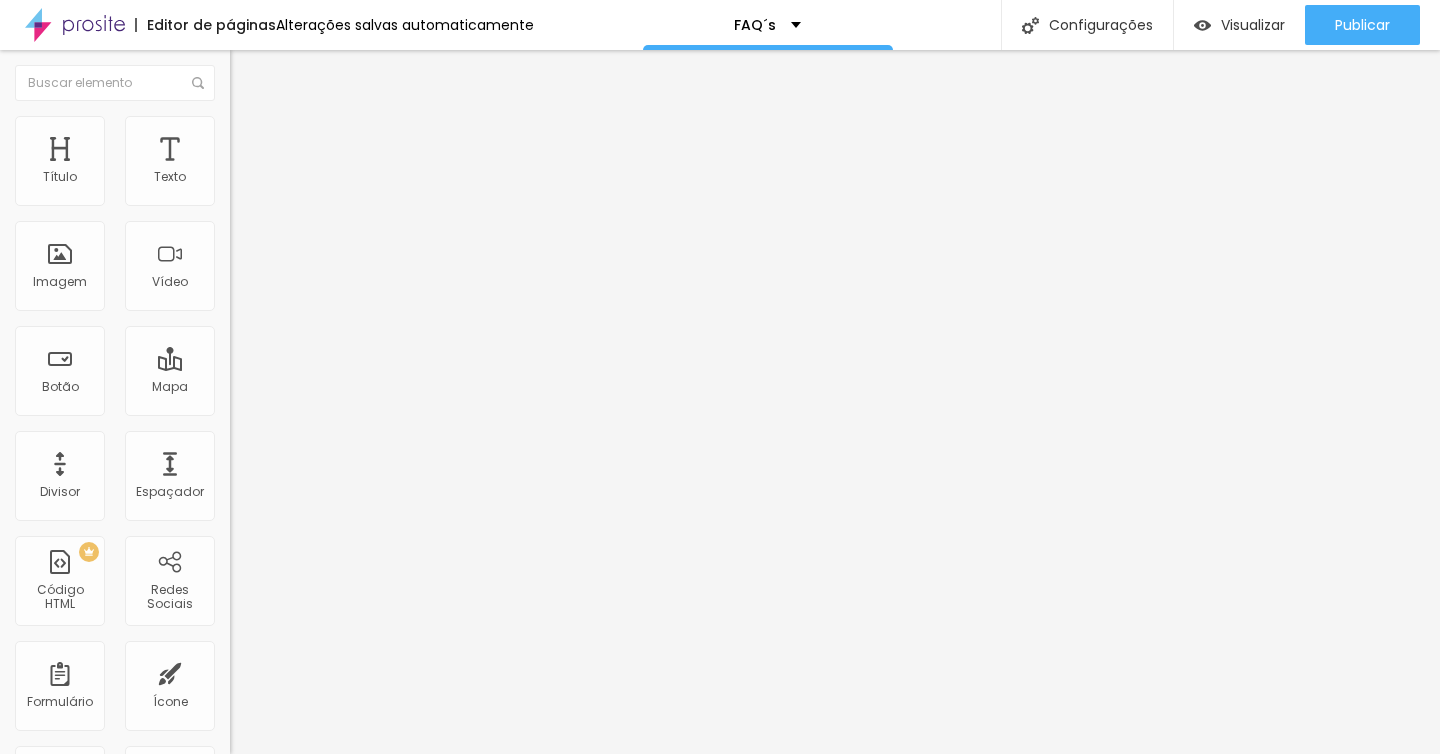 click on "Conteúdo" at bounding box center [279, 109] 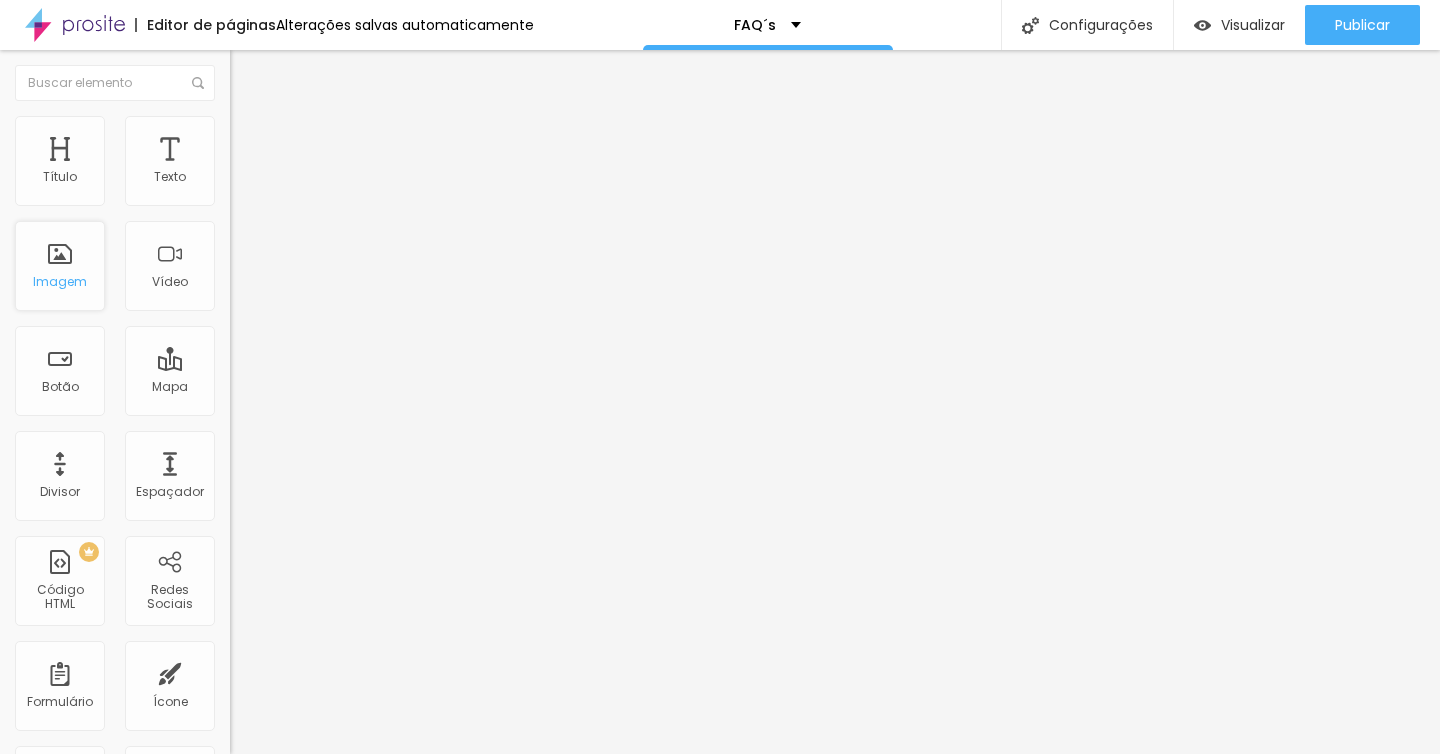 click on "Imagem" at bounding box center (60, 266) 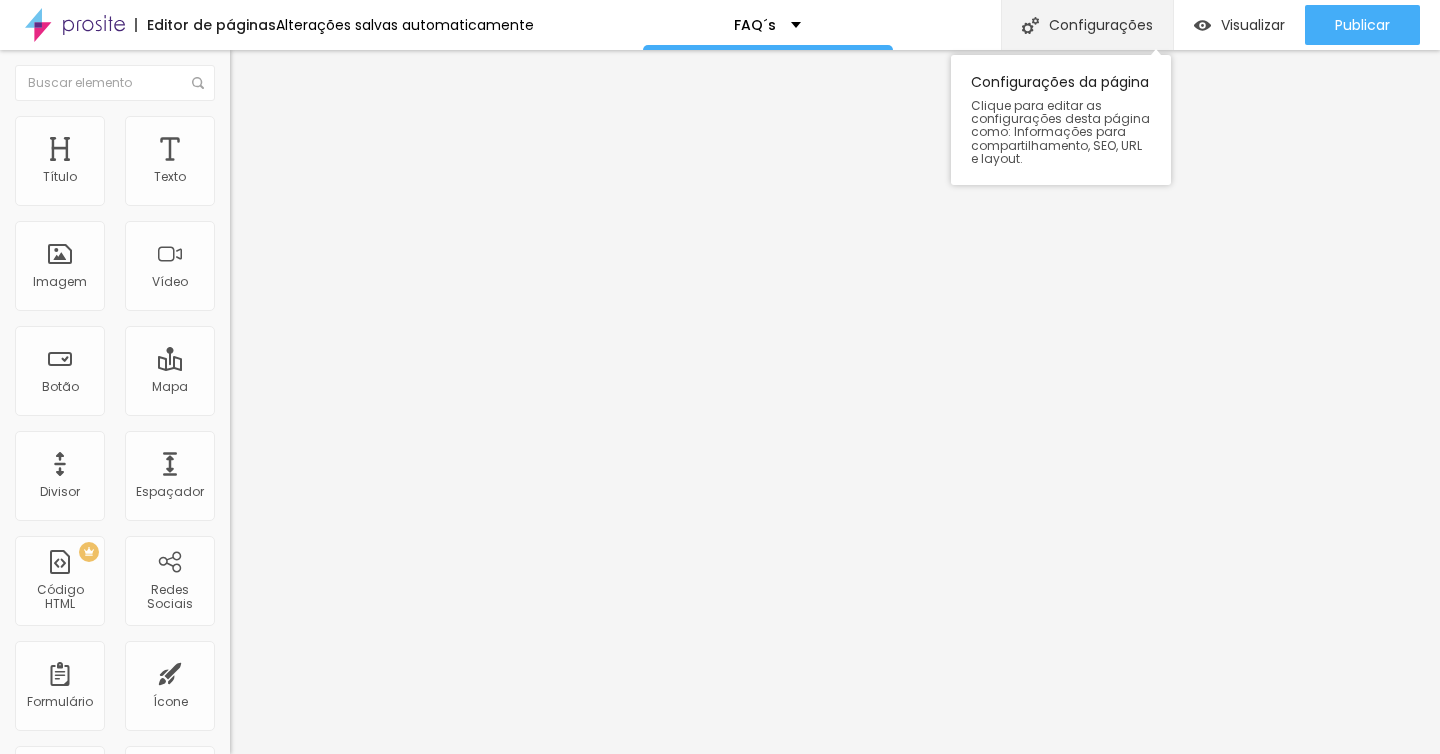 click on "Configurações" at bounding box center (1087, 25) 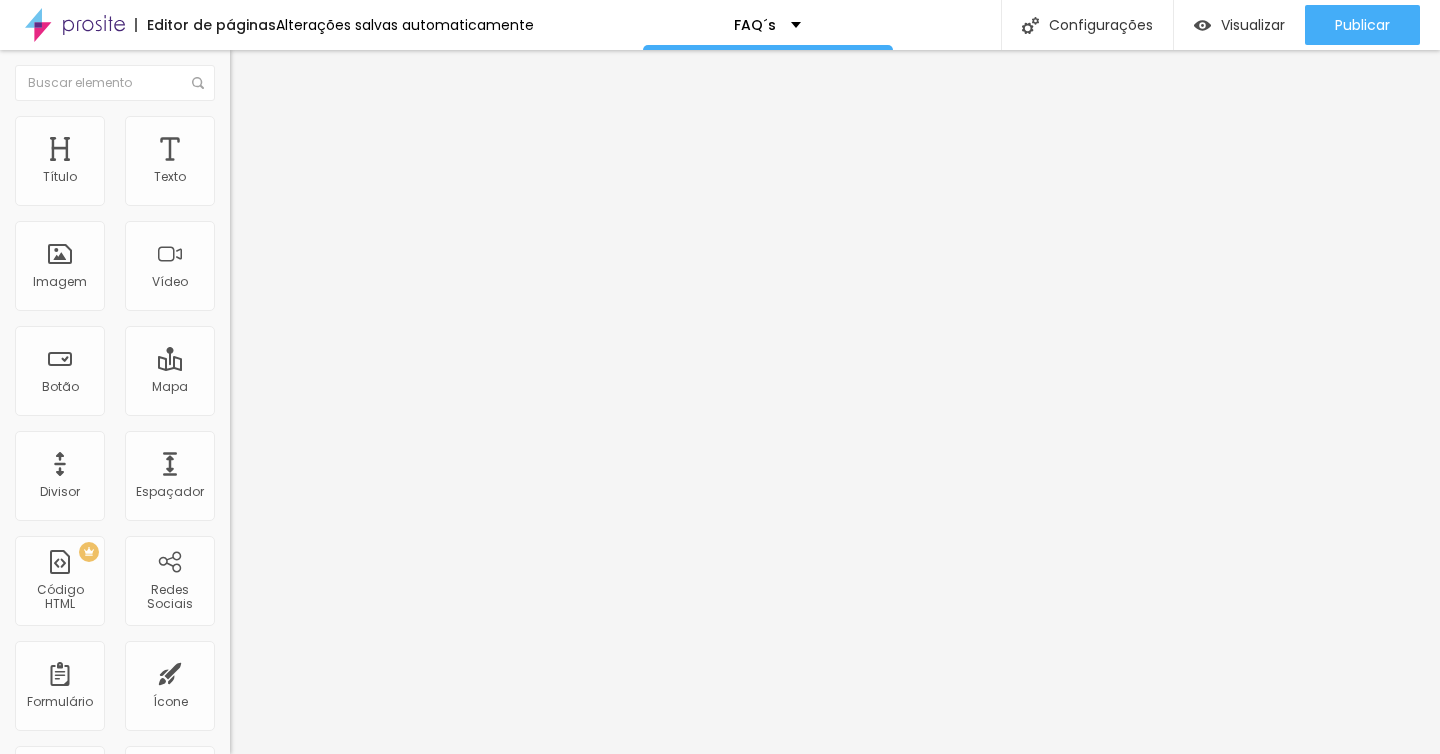 click at bounding box center (720, 775) 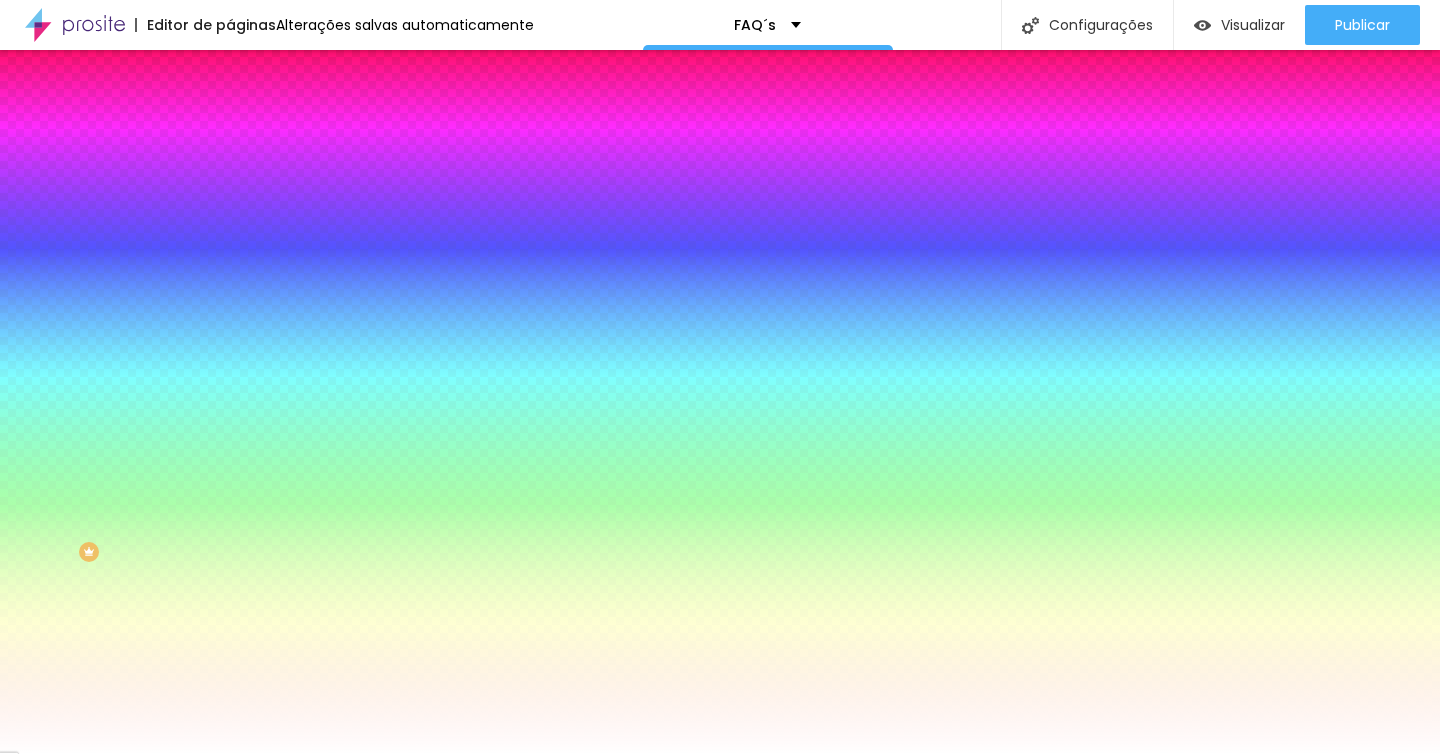 click on "Trocar imagem" at bounding box center (345, 175) 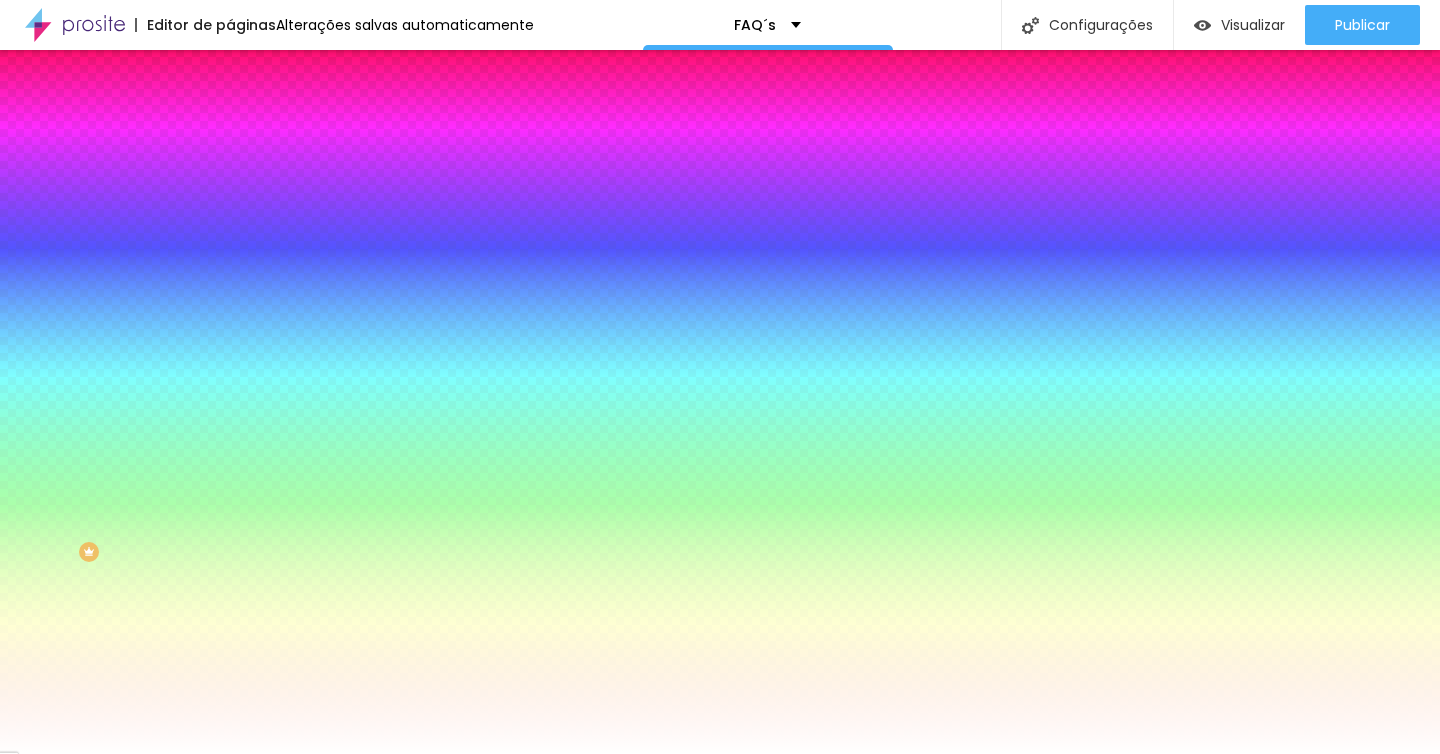 drag, startPoint x: 219, startPoint y: 284, endPoint x: 211, endPoint y: 274, distance: 12.806249 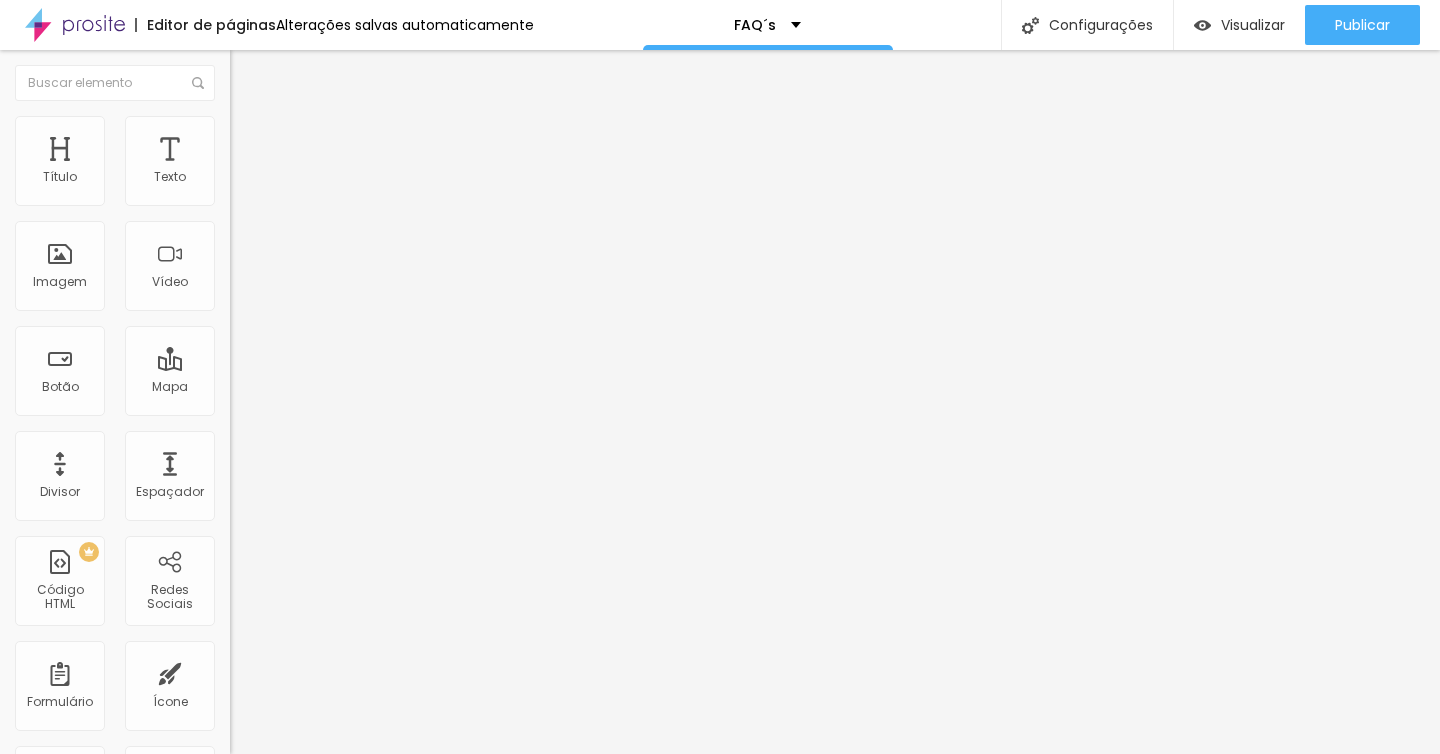 click at bounding box center (237, 191) 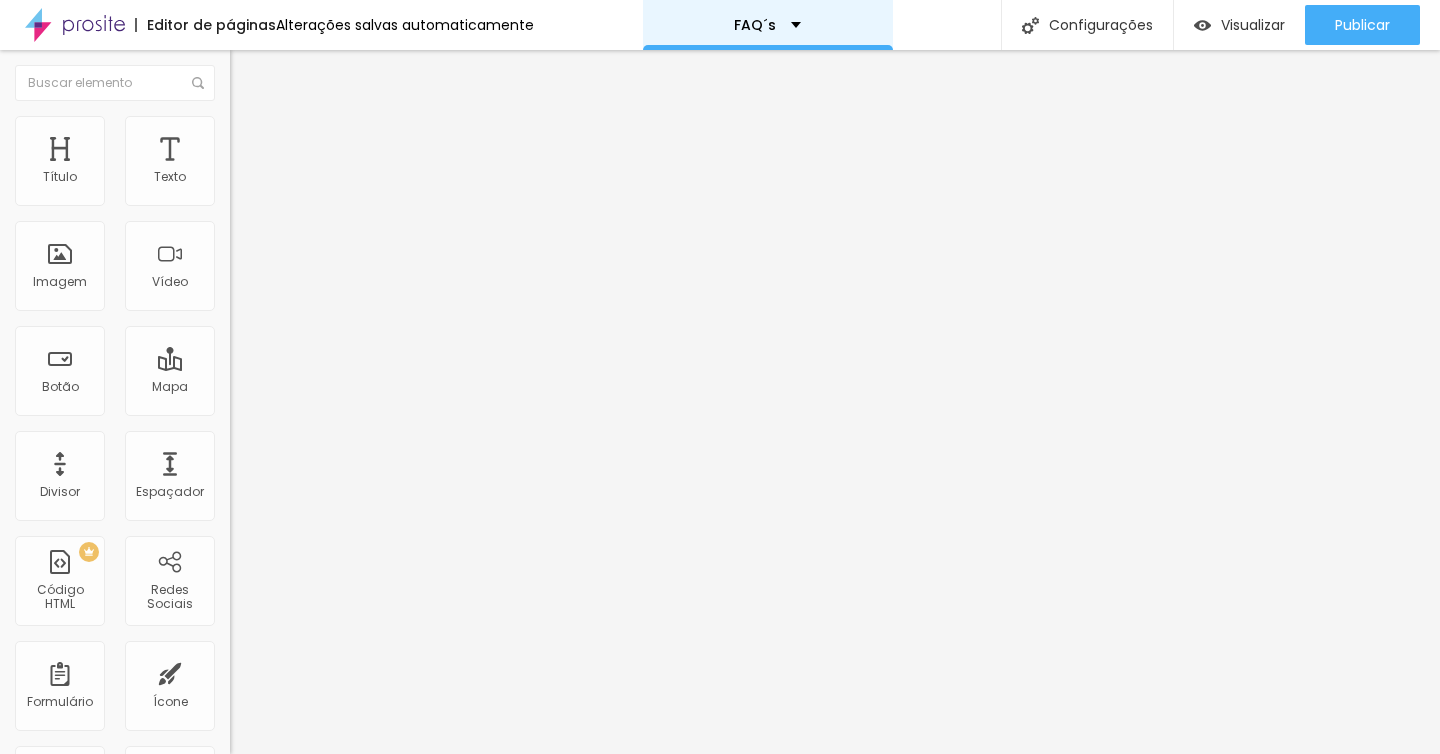 click on "FAQ´s" at bounding box center [767, 25] 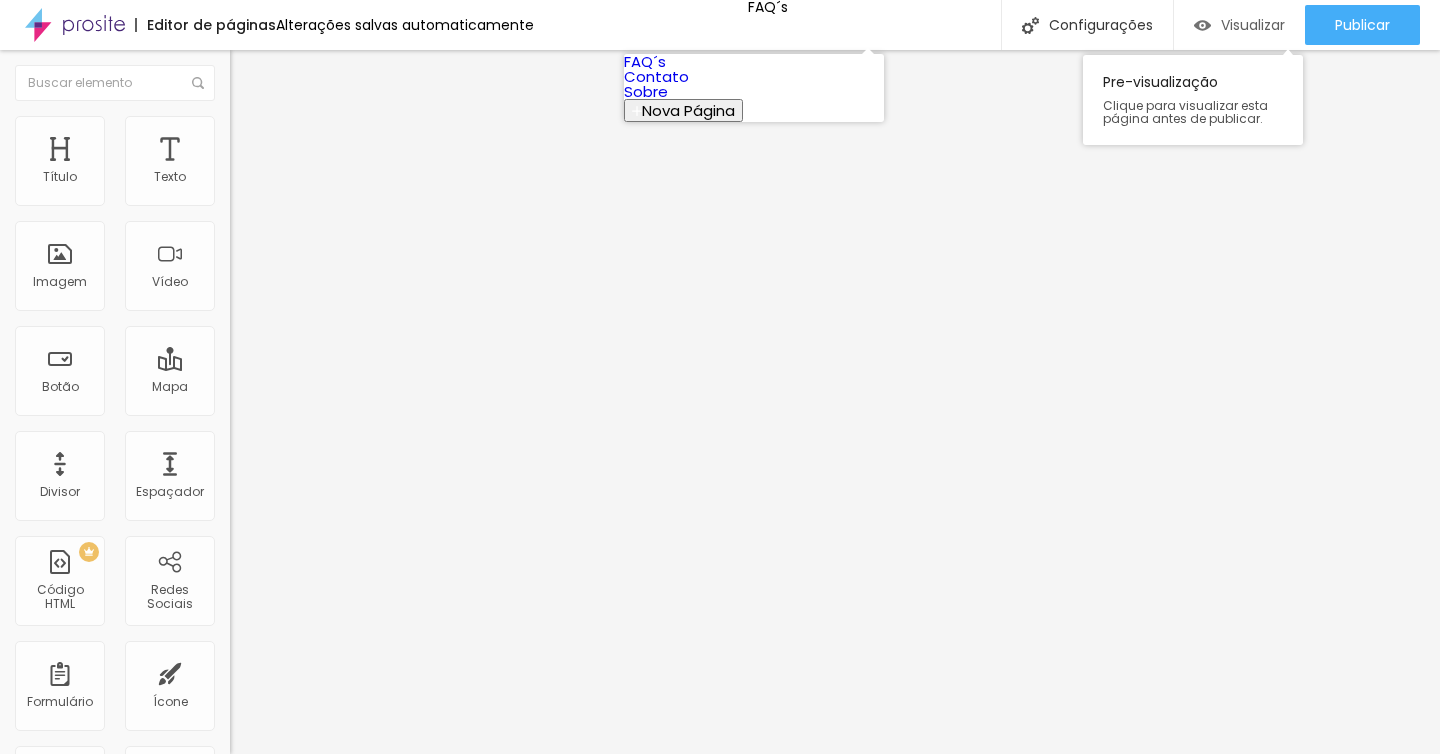 click on "Visualizar" at bounding box center (1253, 25) 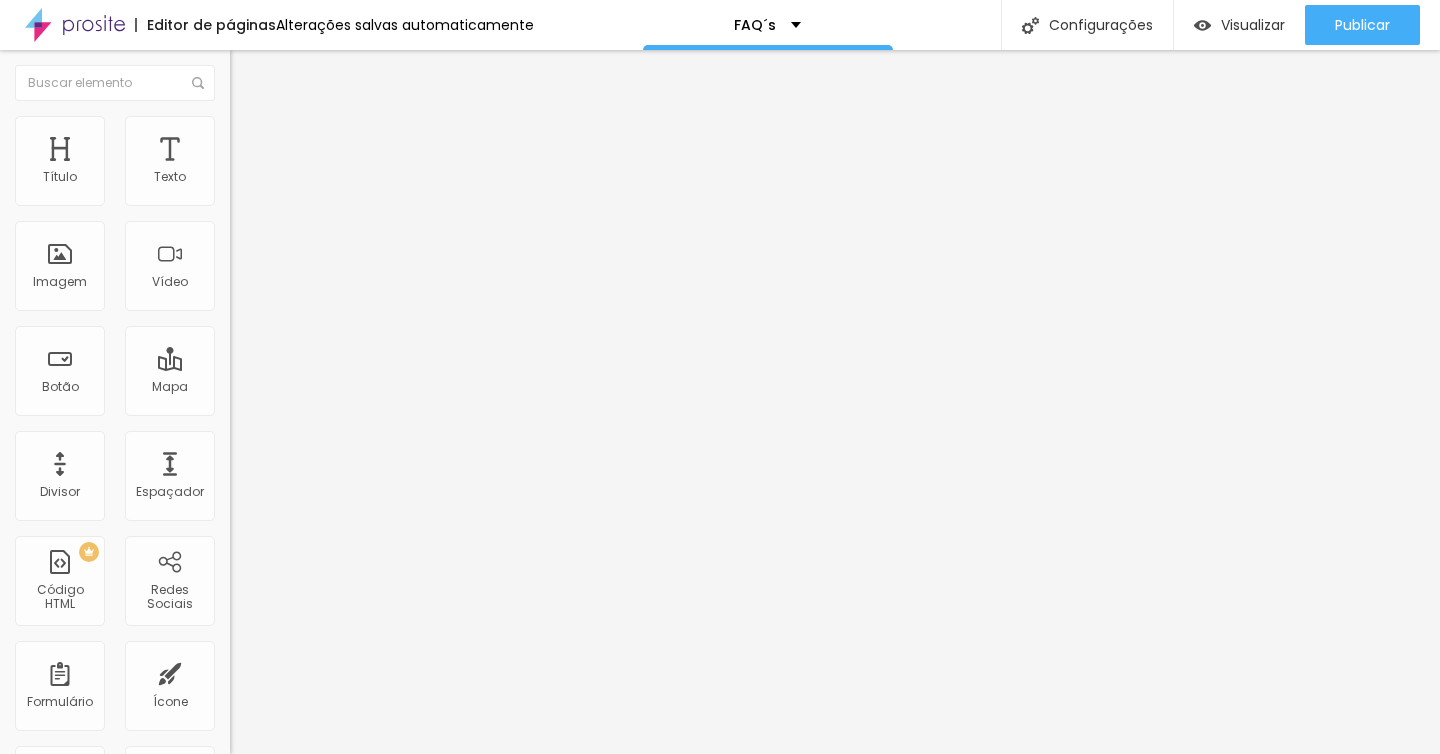 click on "Alterações salvas automaticamente" at bounding box center (405, 25) 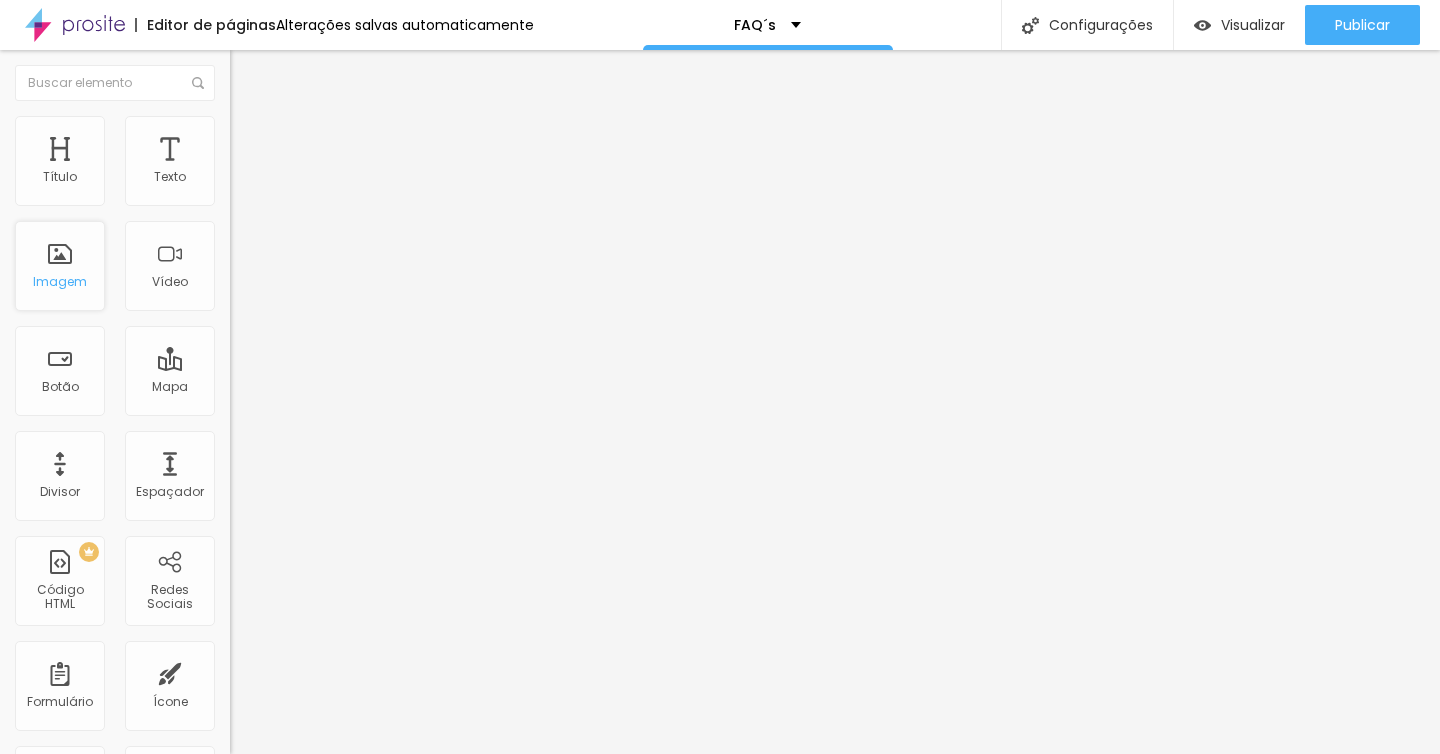 click on "Imagem" at bounding box center [60, 282] 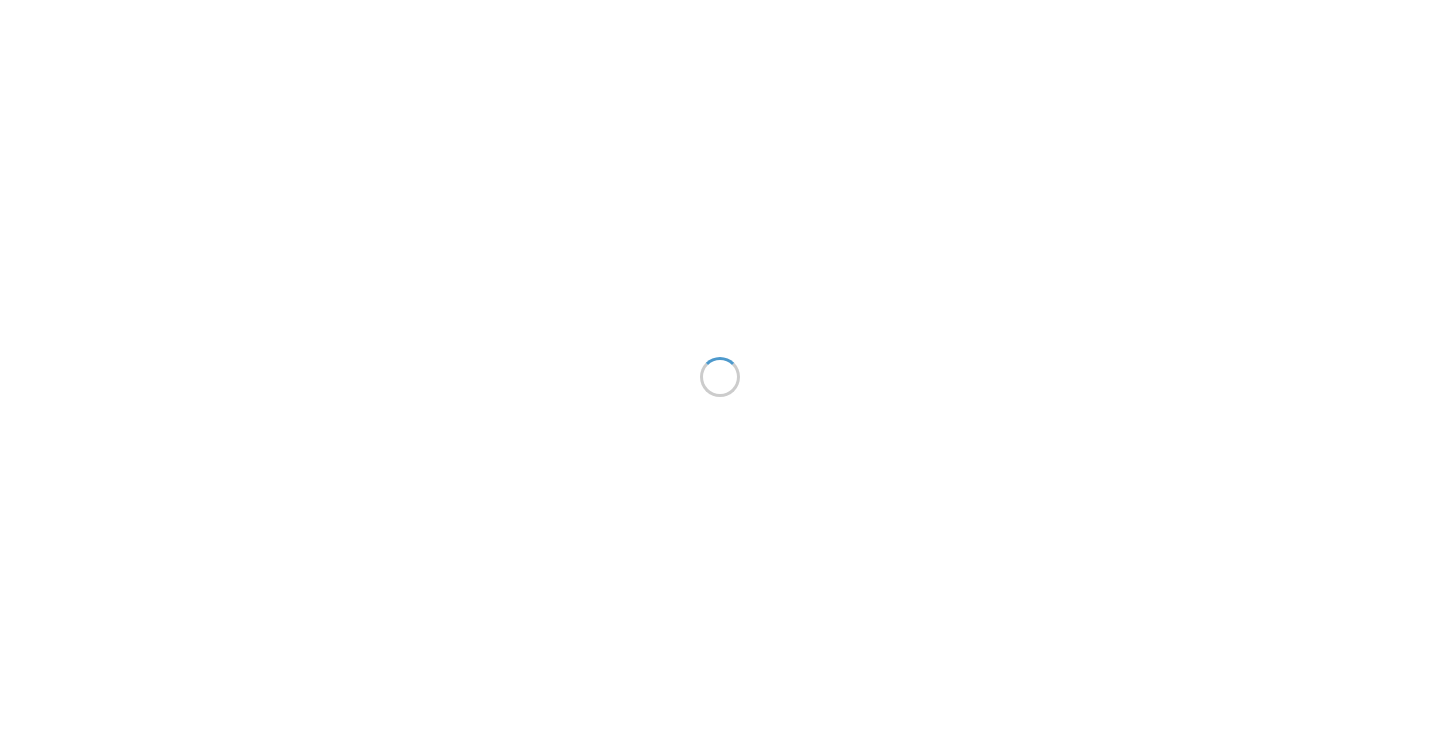 scroll, scrollTop: 0, scrollLeft: 0, axis: both 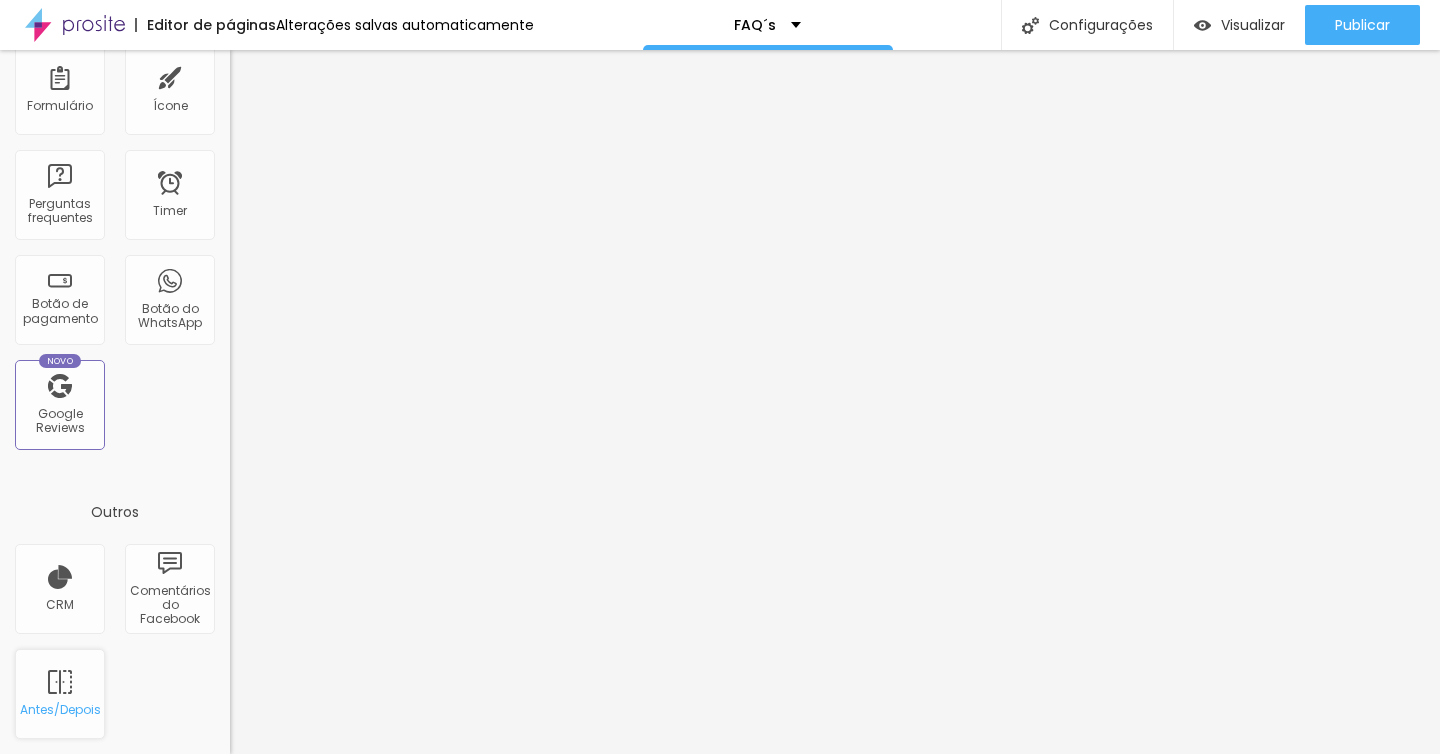 click on "Antes/Depois" at bounding box center [60, 694] 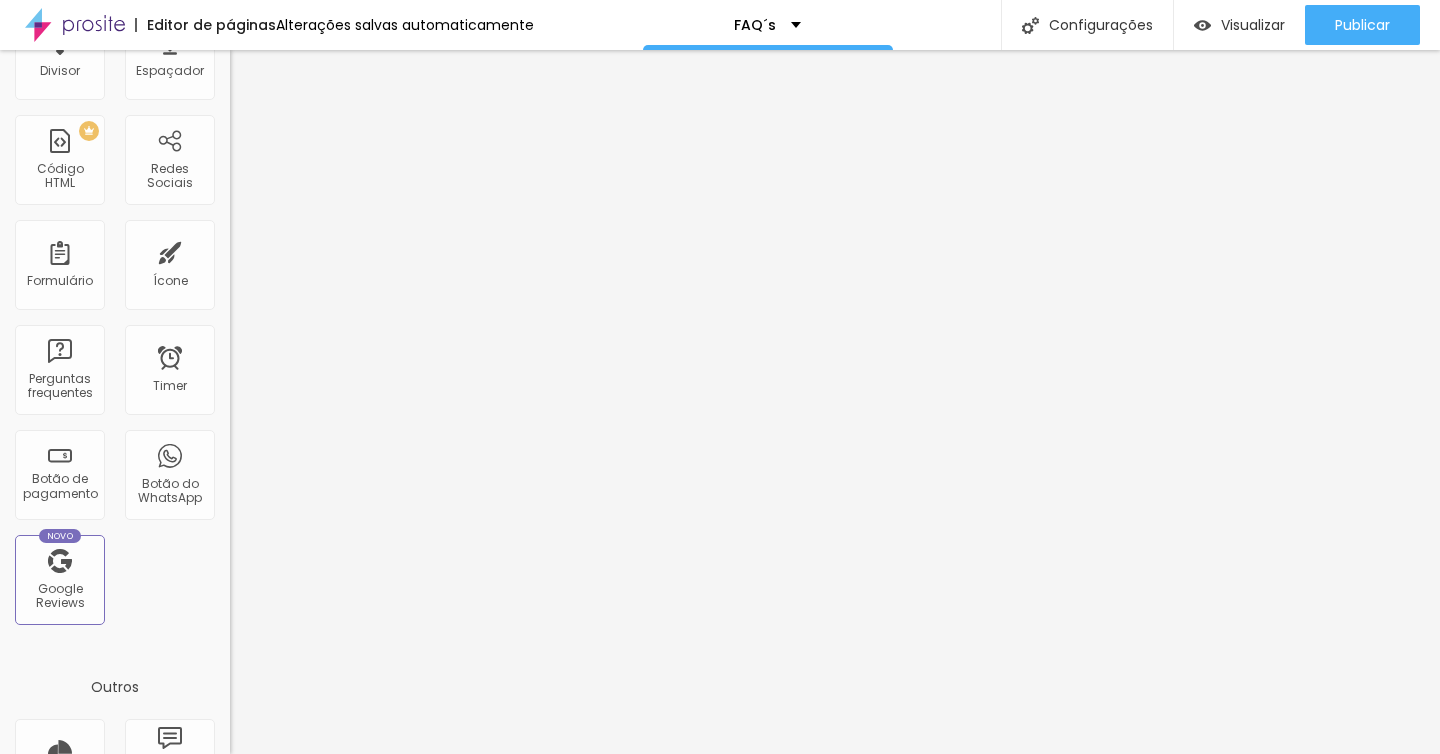 scroll, scrollTop: 0, scrollLeft: 0, axis: both 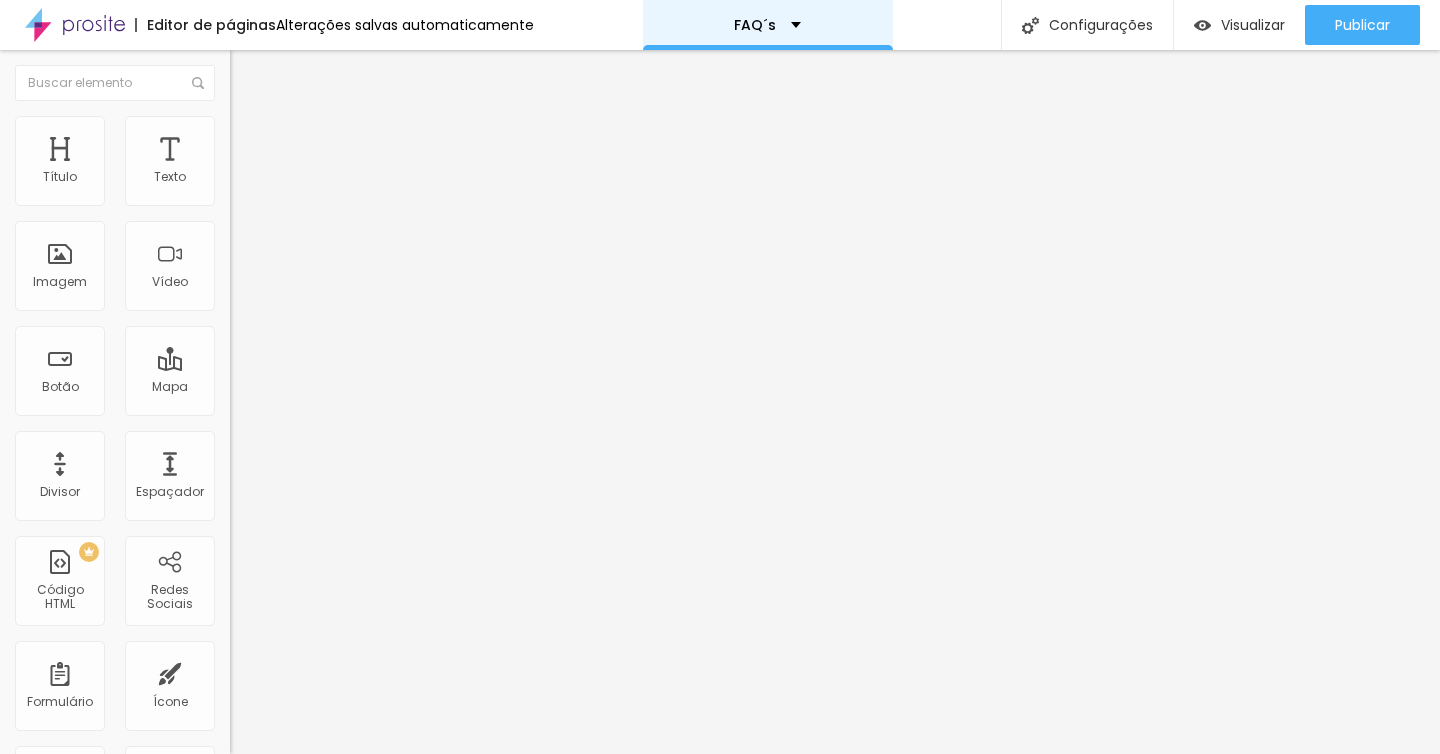 click on "FAQ´s" at bounding box center (767, 25) 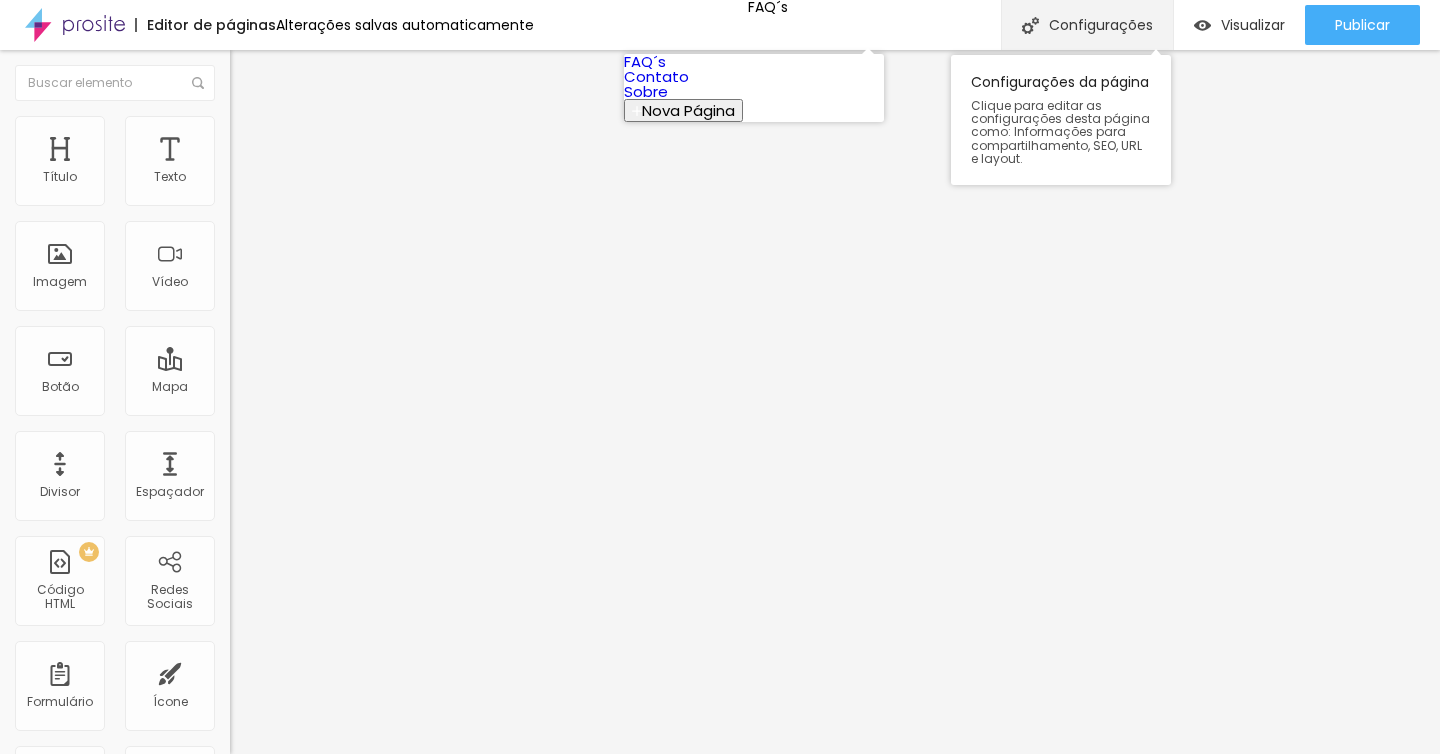 click on "Configurações" at bounding box center (1087, 25) 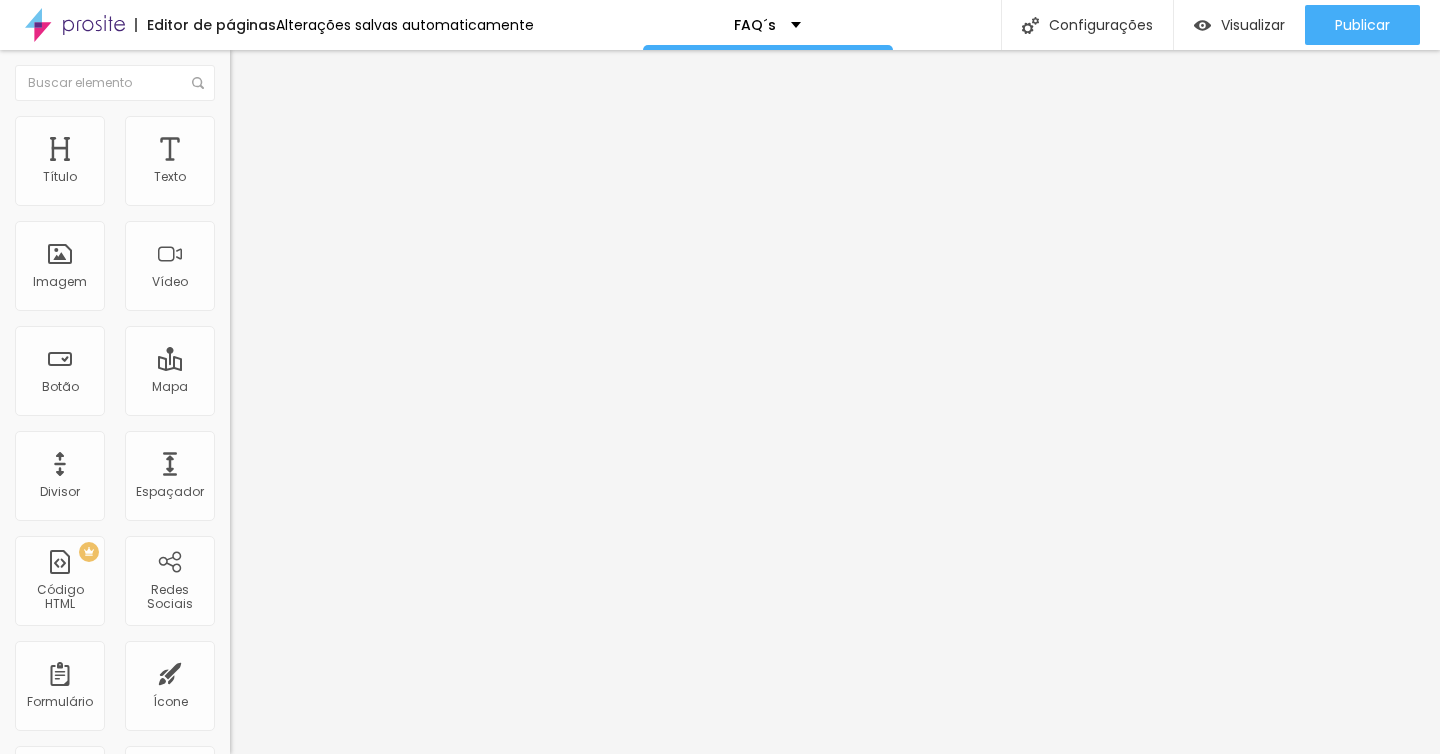 click on "SEO" at bounding box center [720, 814] 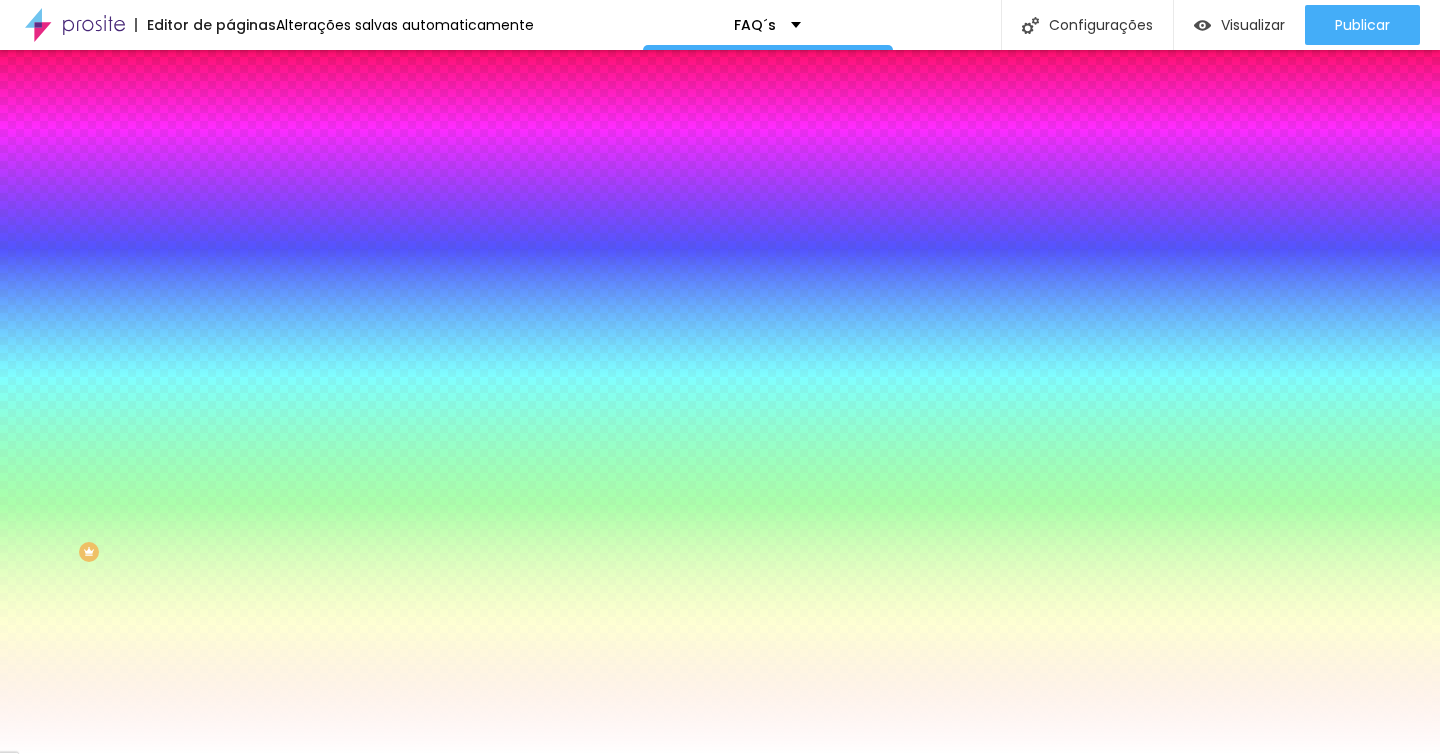 click on "Adicionar imagem" at bounding box center (294, 175) 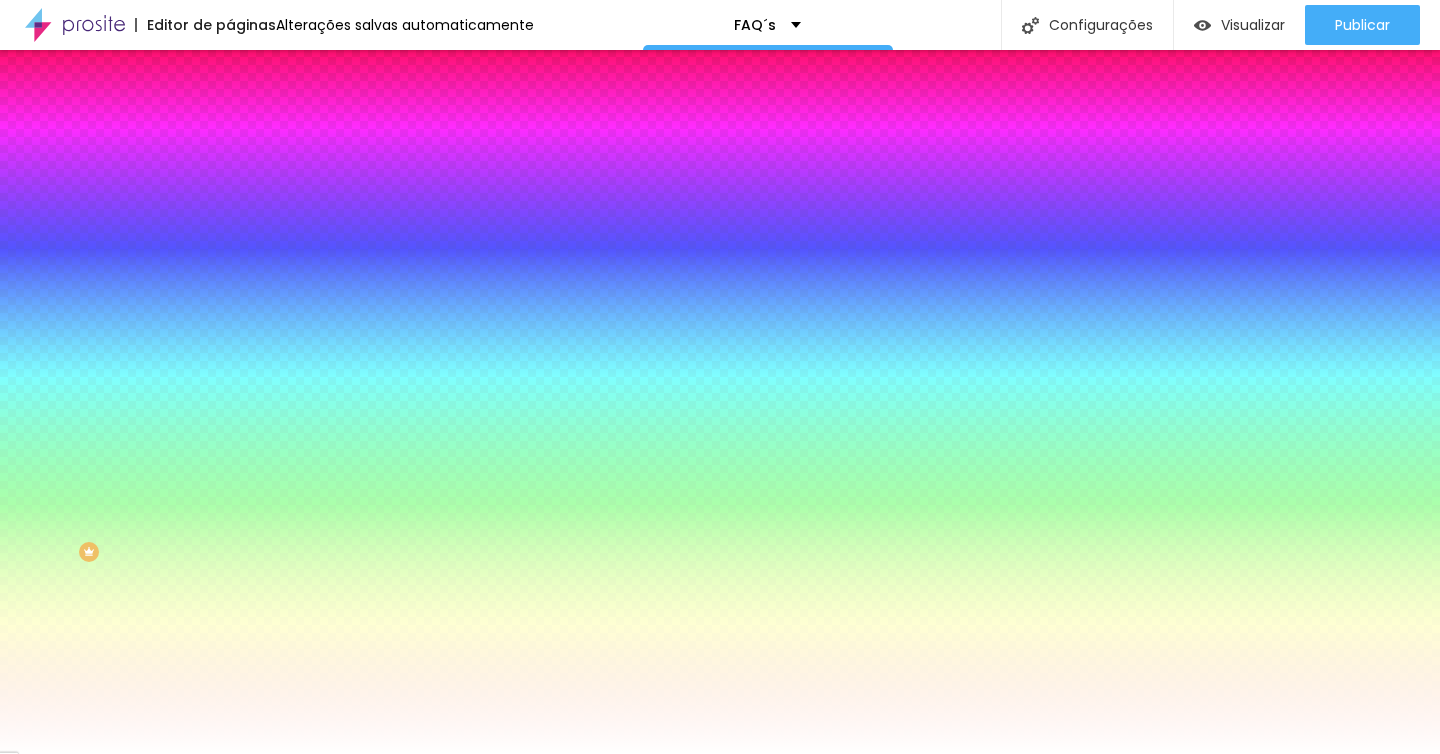 click at bounding box center [720, 881] 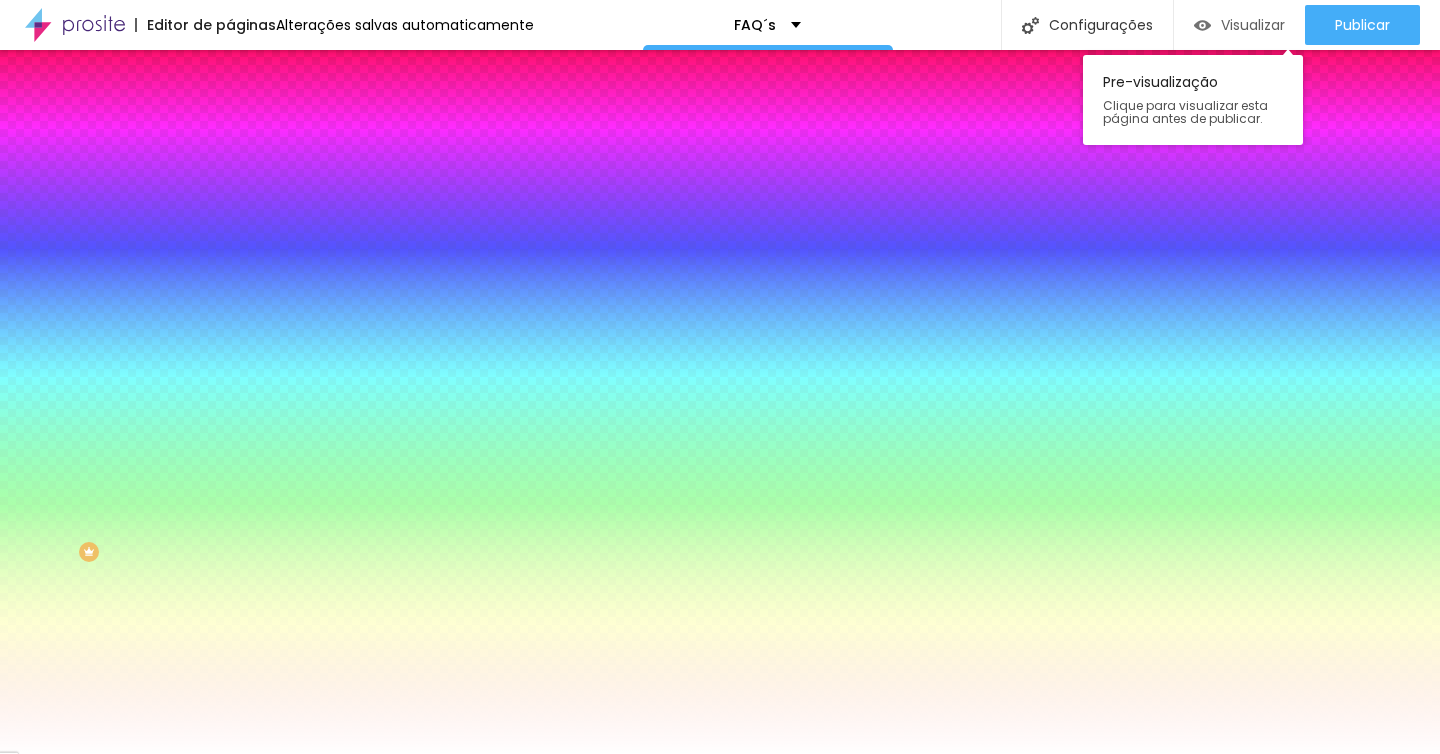 click on "Visualizar" at bounding box center (1253, 25) 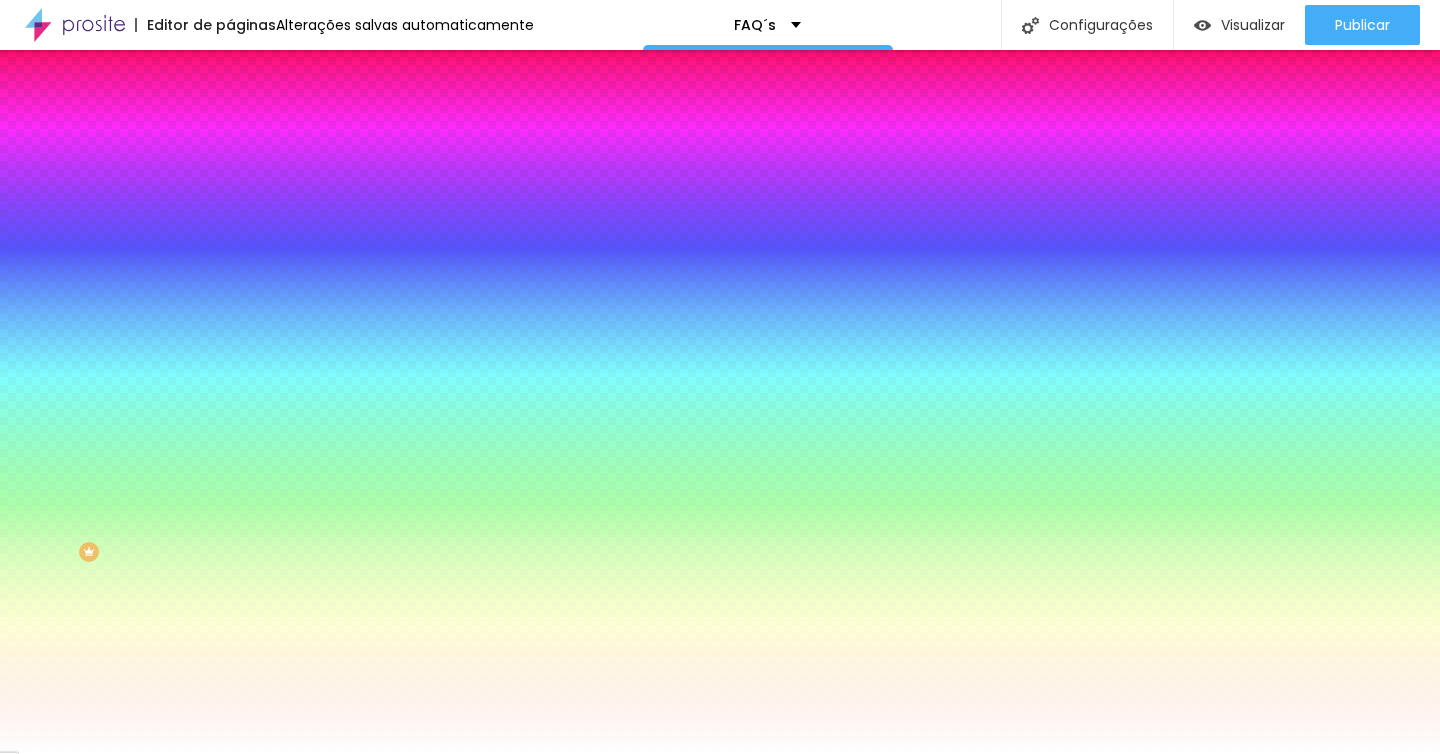 click on "Editar Seção" at bounding box center (304, 73) 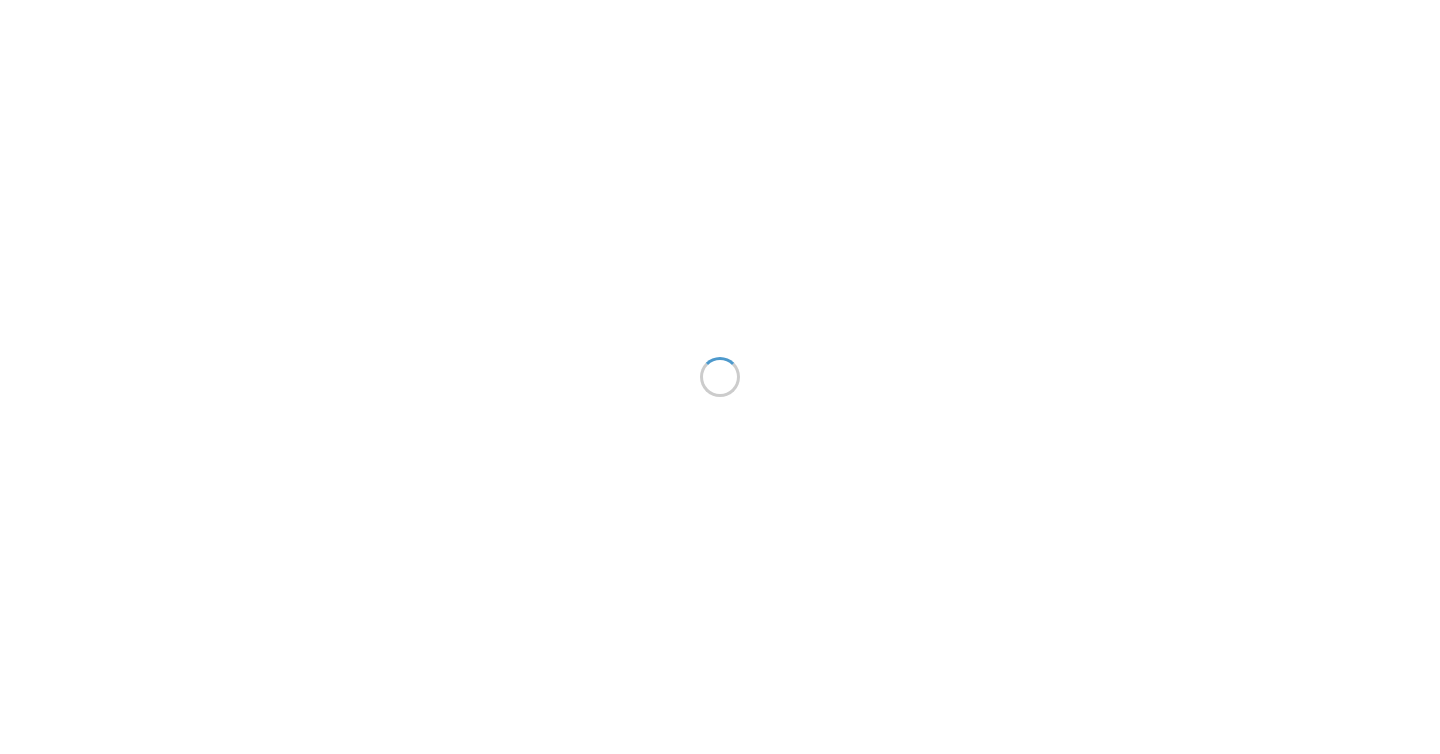 scroll, scrollTop: 0, scrollLeft: 0, axis: both 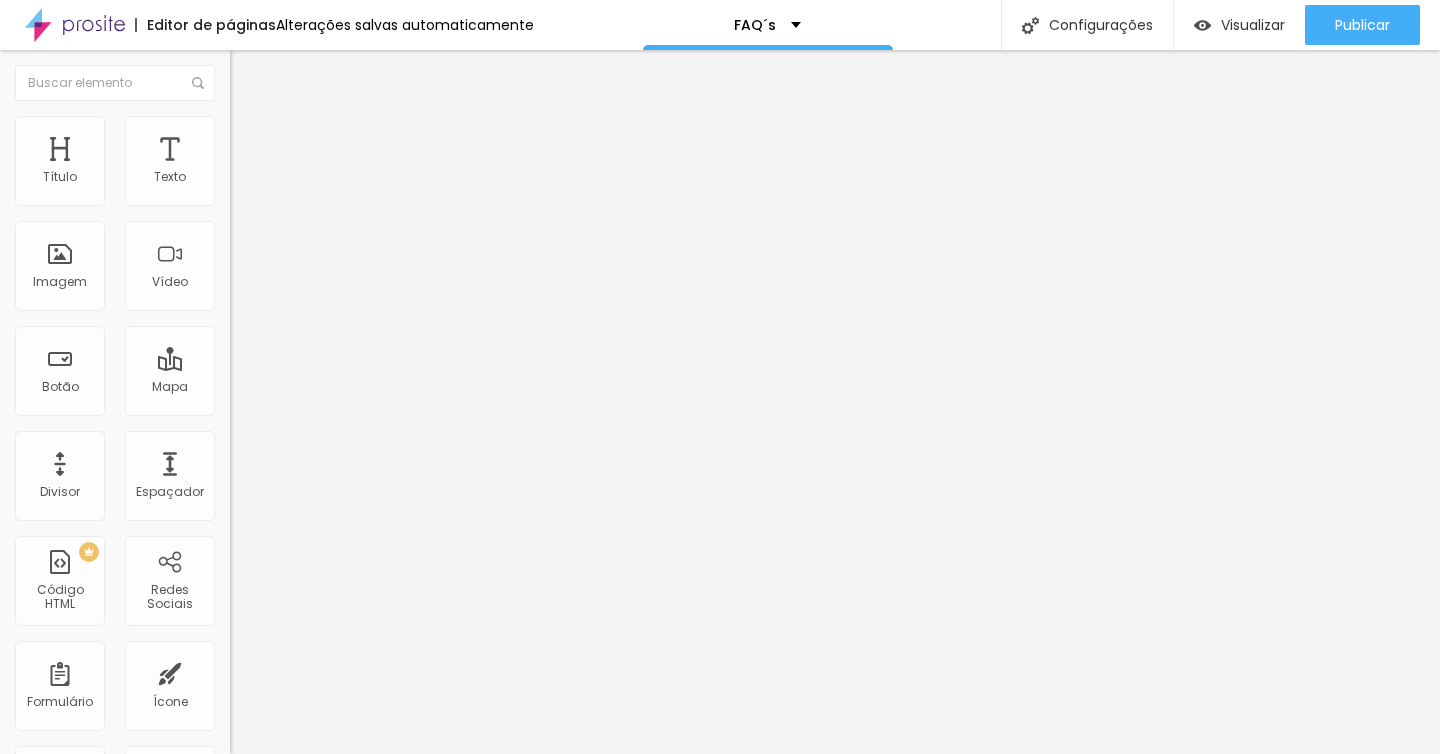 click on "Estilo" at bounding box center [345, 126] 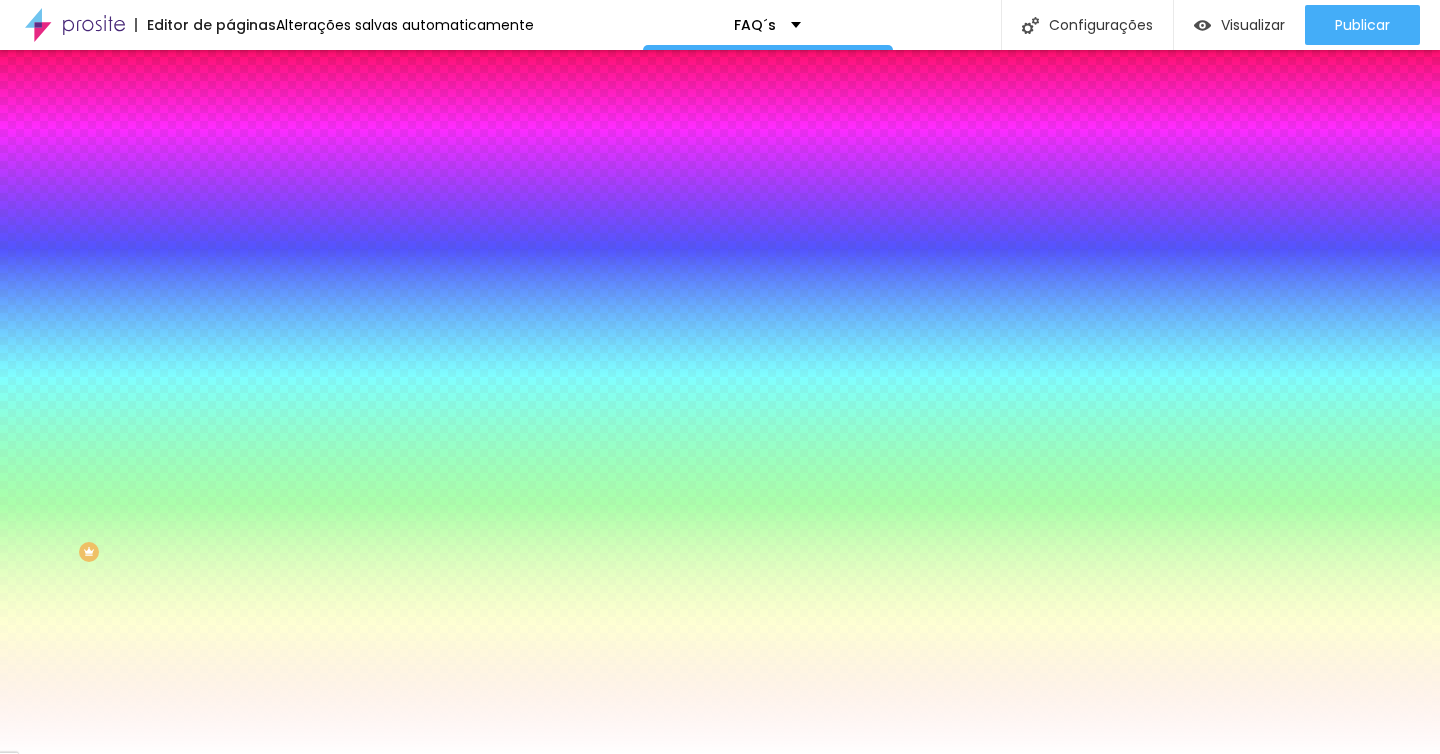 click on "Nenhum" at bounding box center (256, 199) 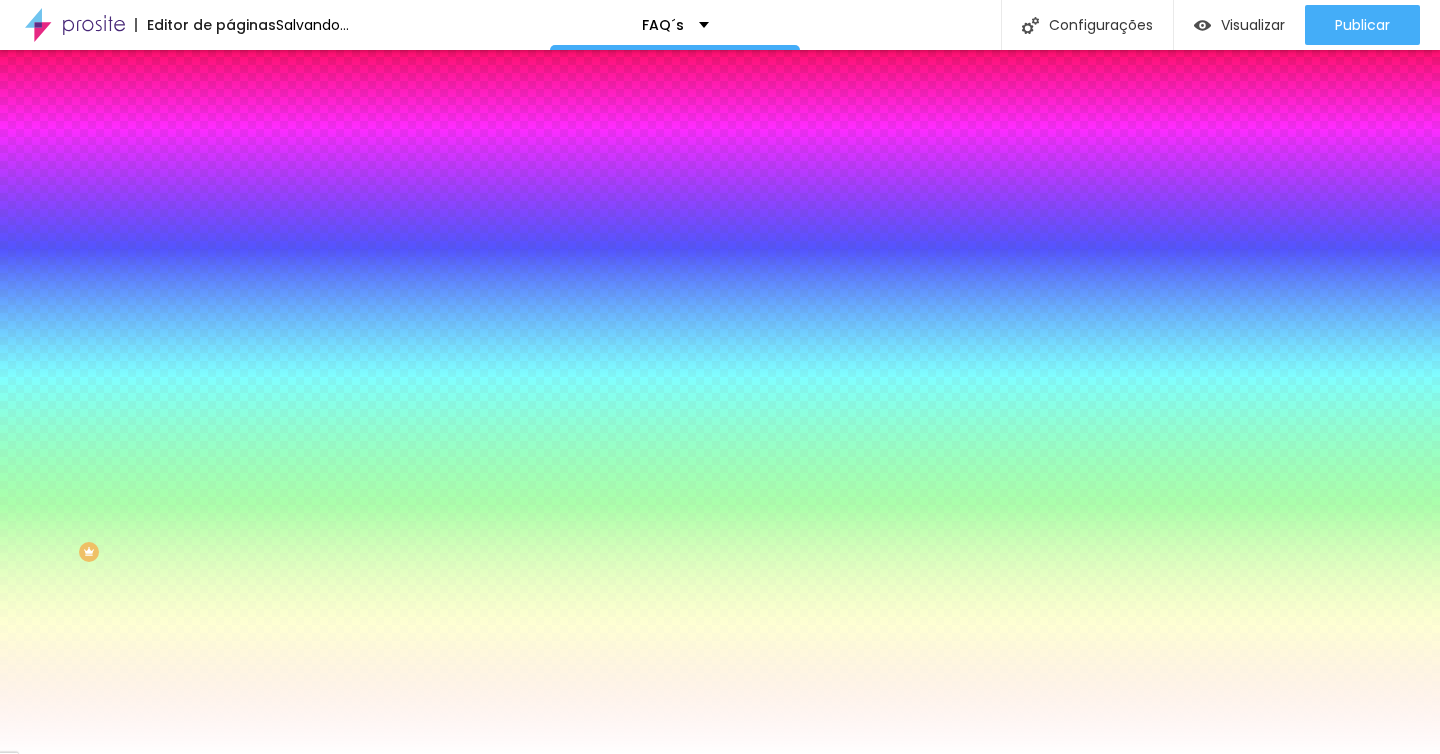 click on "Nenhum" at bounding box center (256, 211) 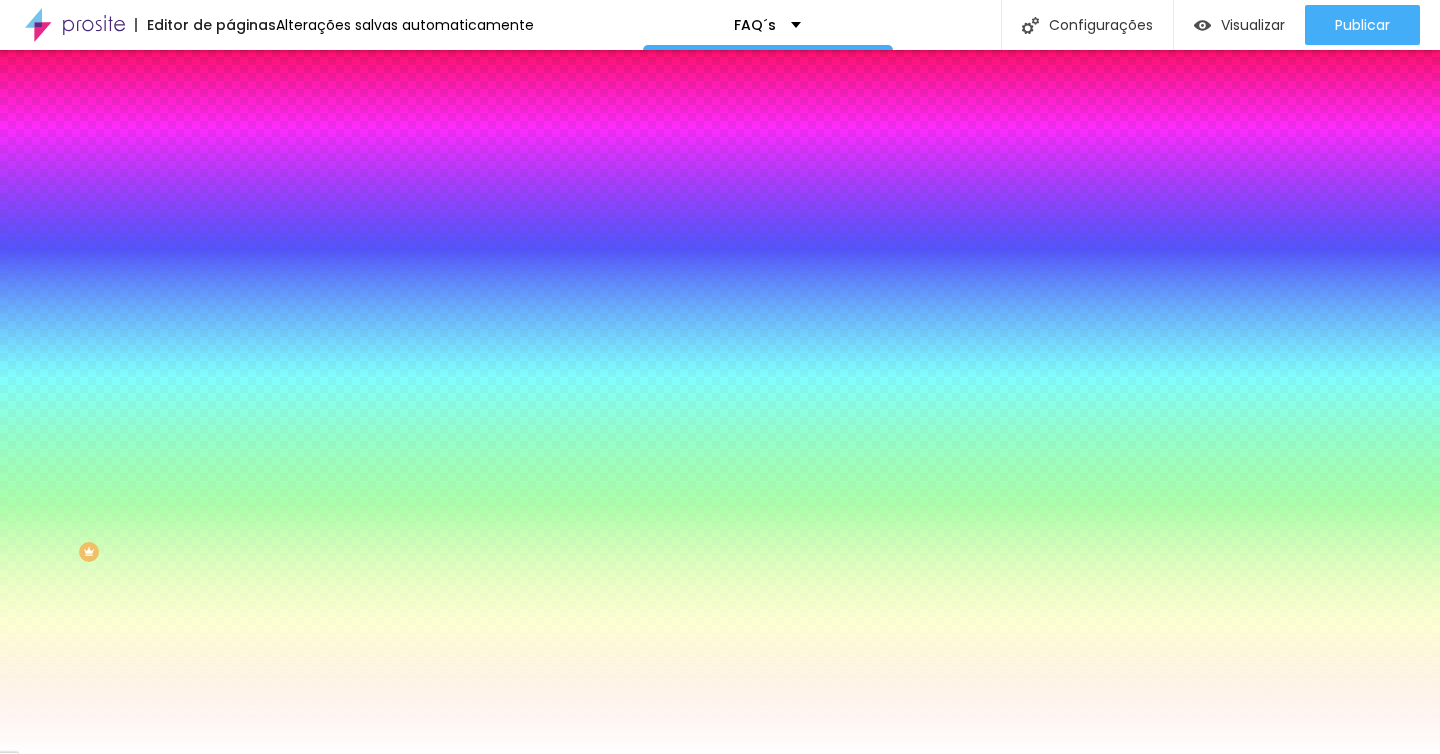 click on "Trocar imagem" at bounding box center [284, 175] 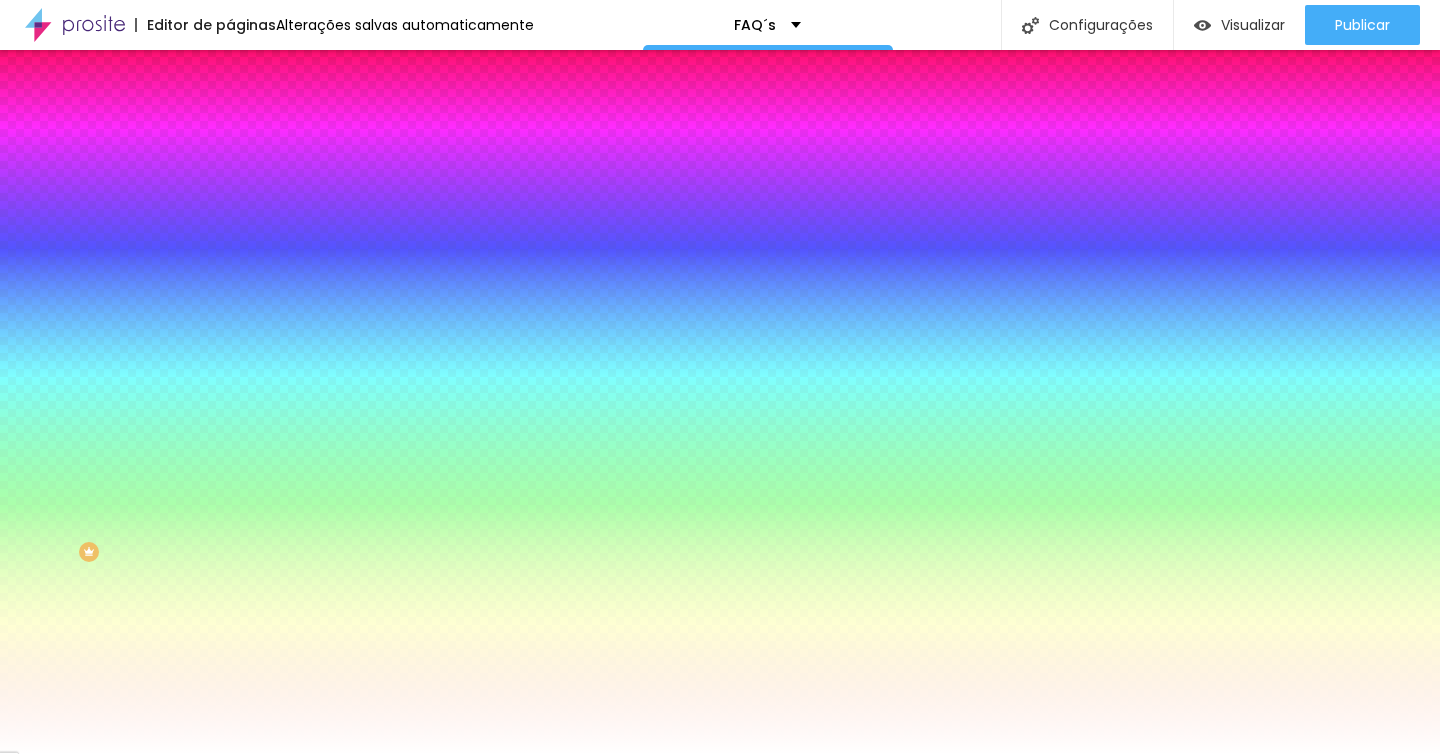 click at bounding box center (720, 881) 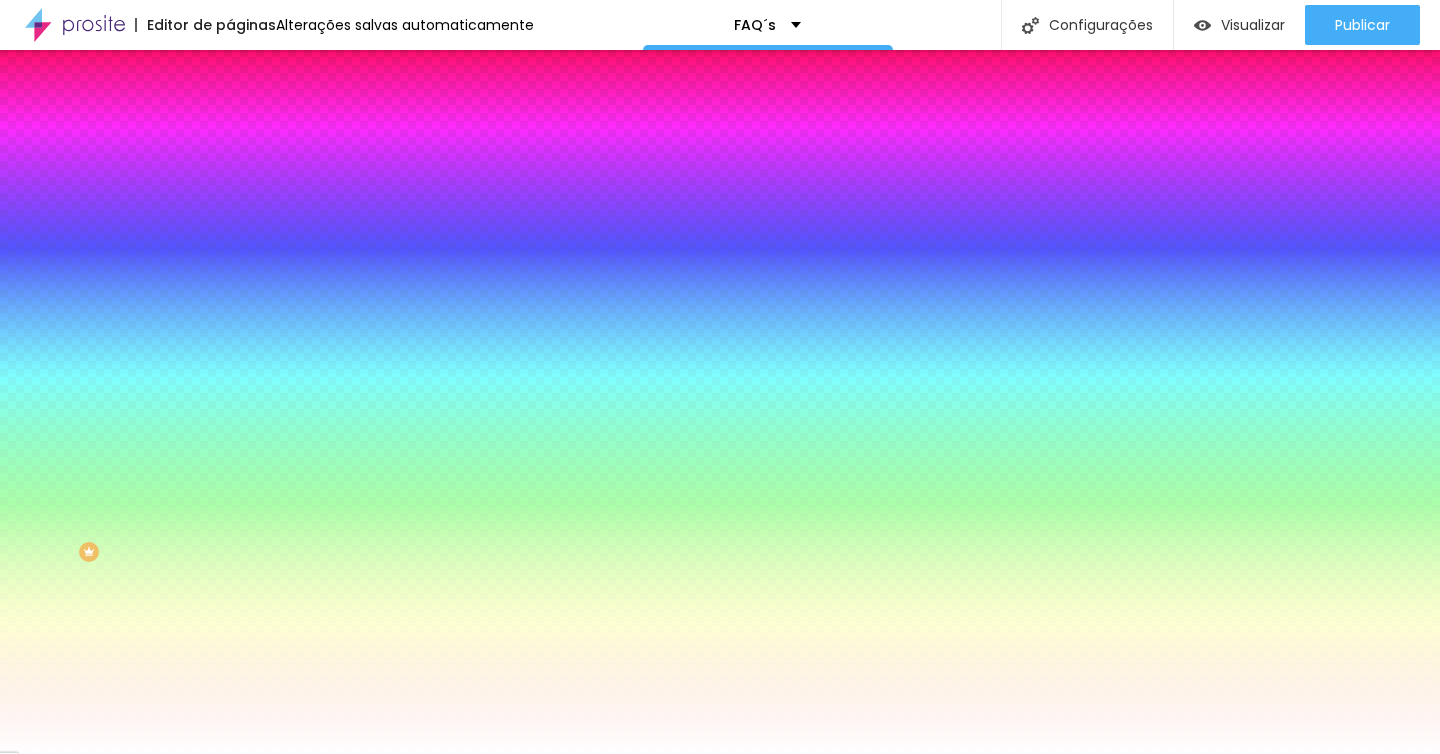 click on "Trocar imagem" at bounding box center [345, 175] 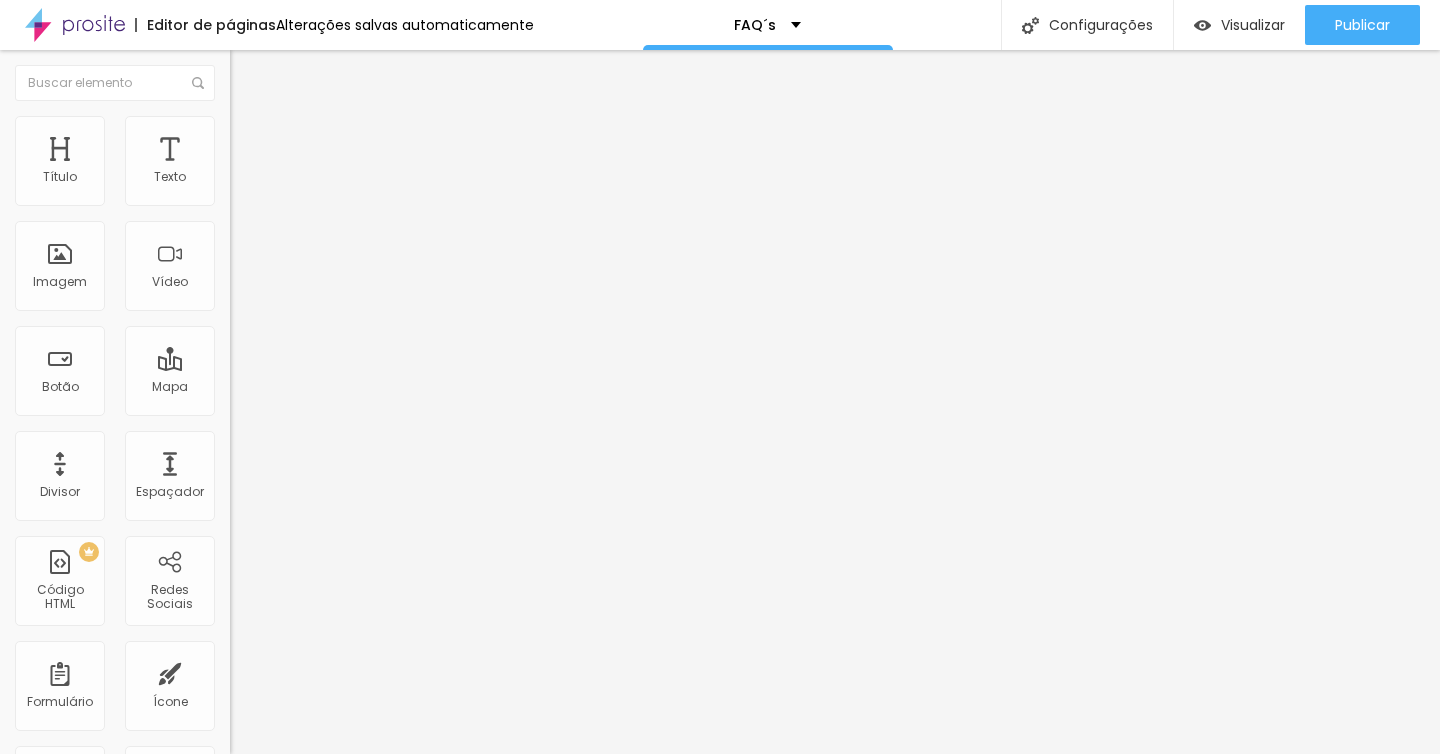 type on "185" 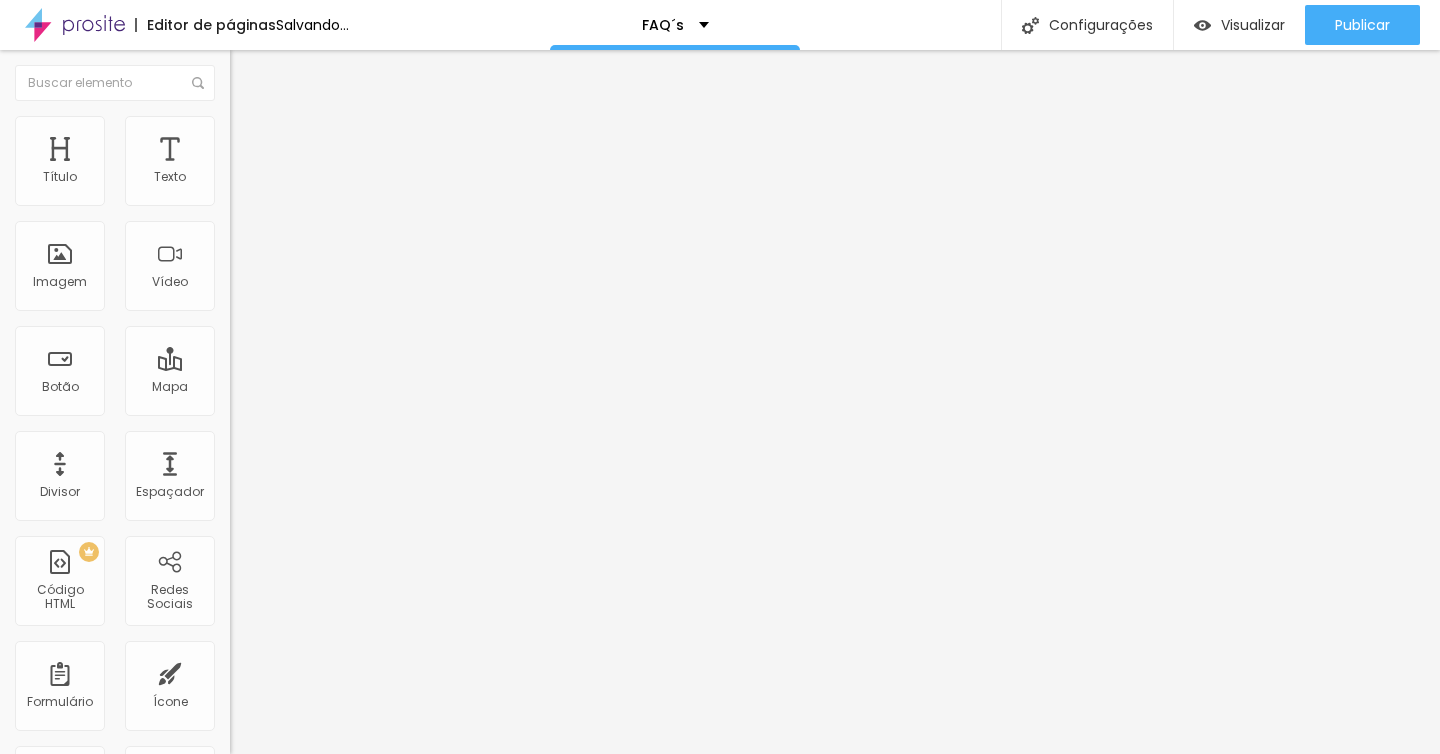 type on "177" 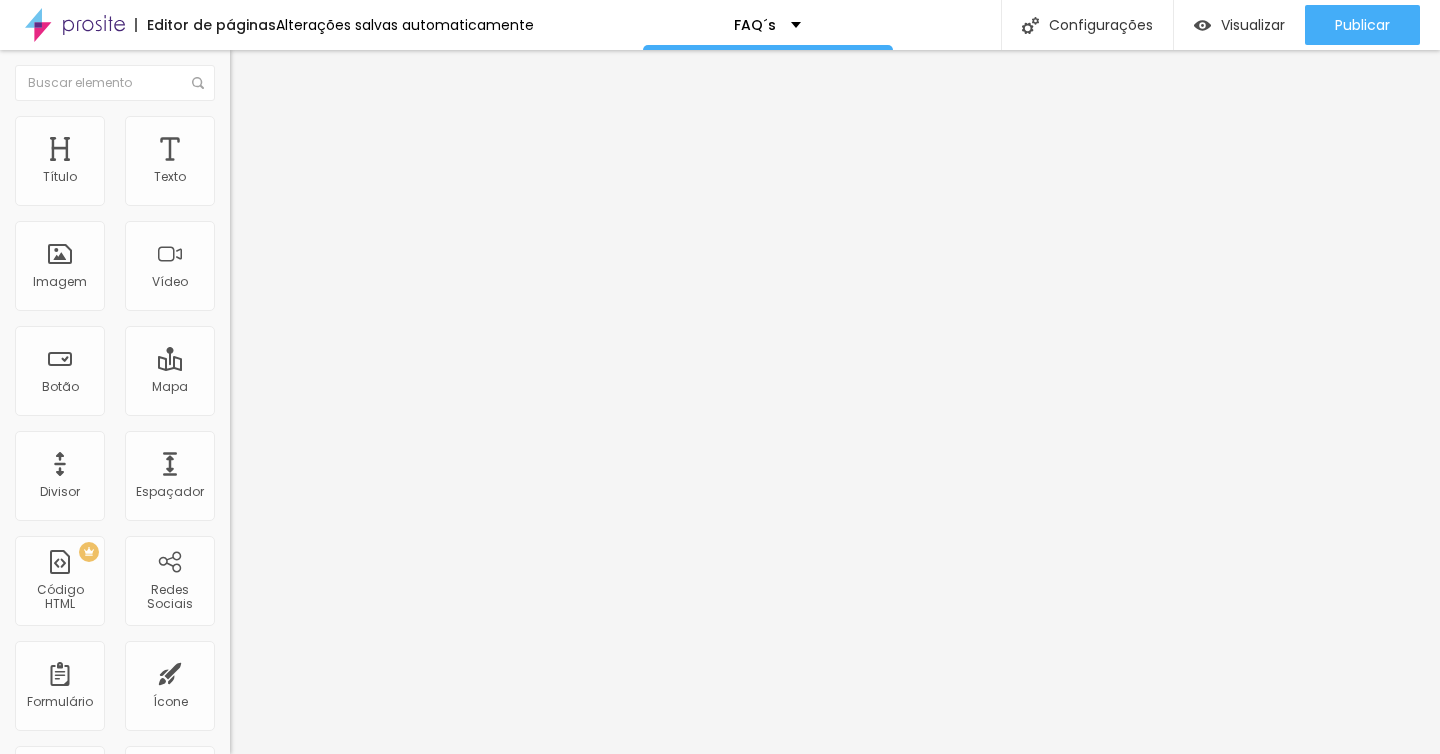 type on "143" 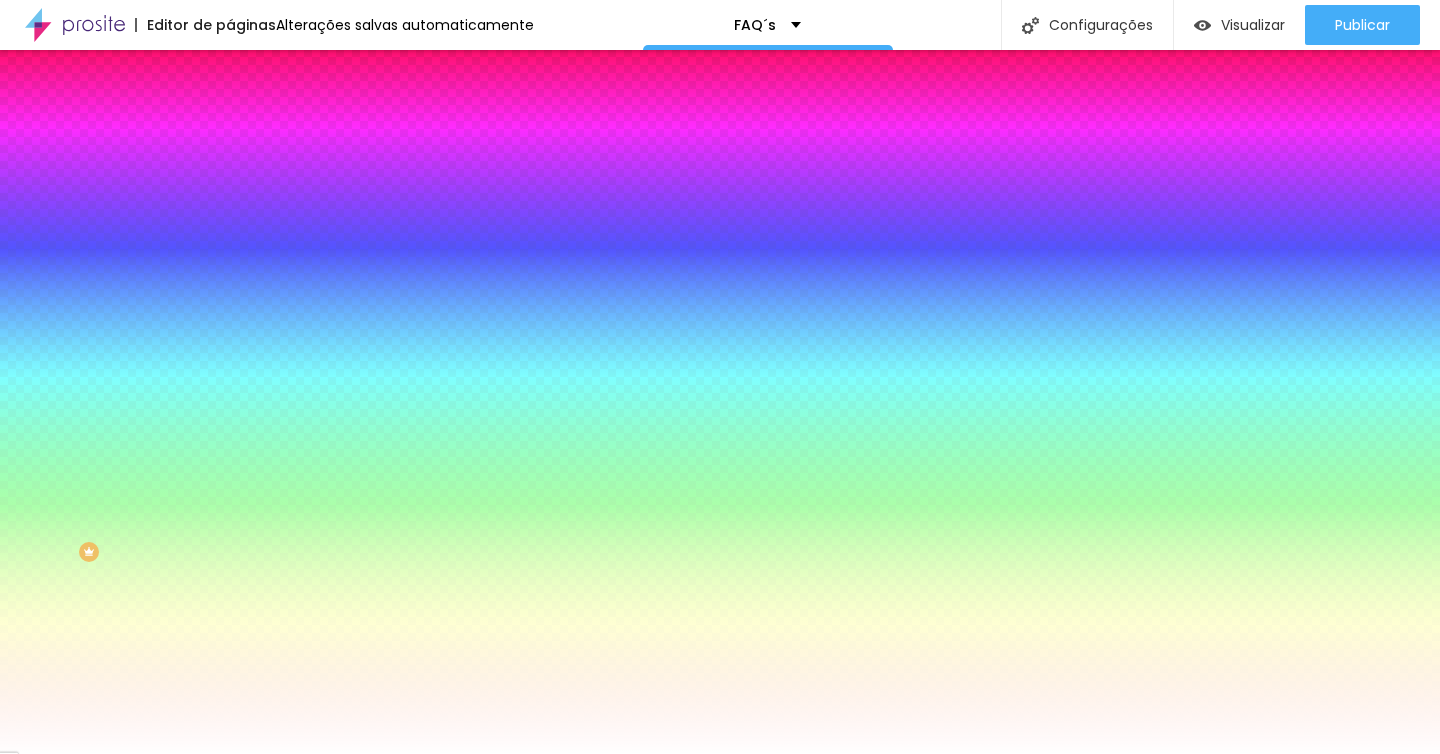 click on "Trocar imagem" at bounding box center (345, 175) 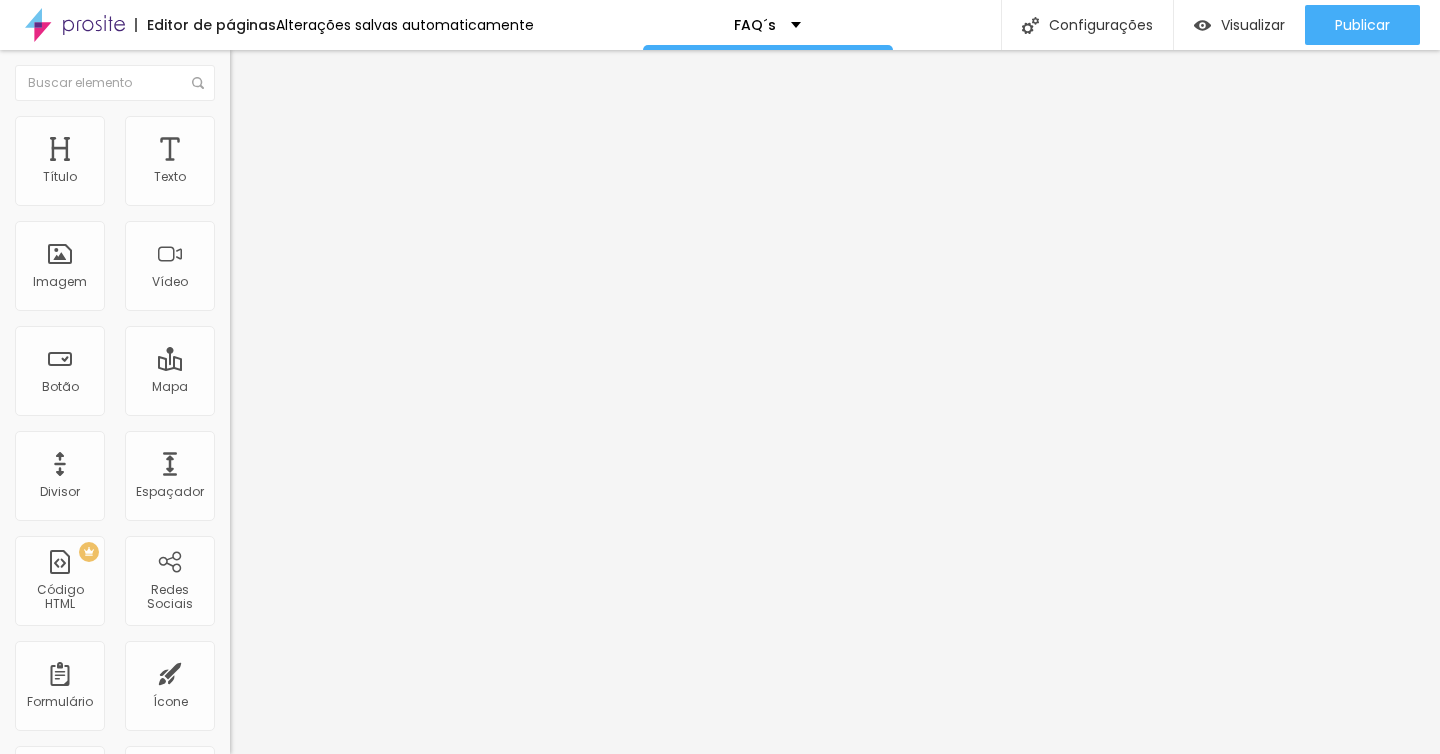 click on "Encaixotado" at bounding box center [269, 173] 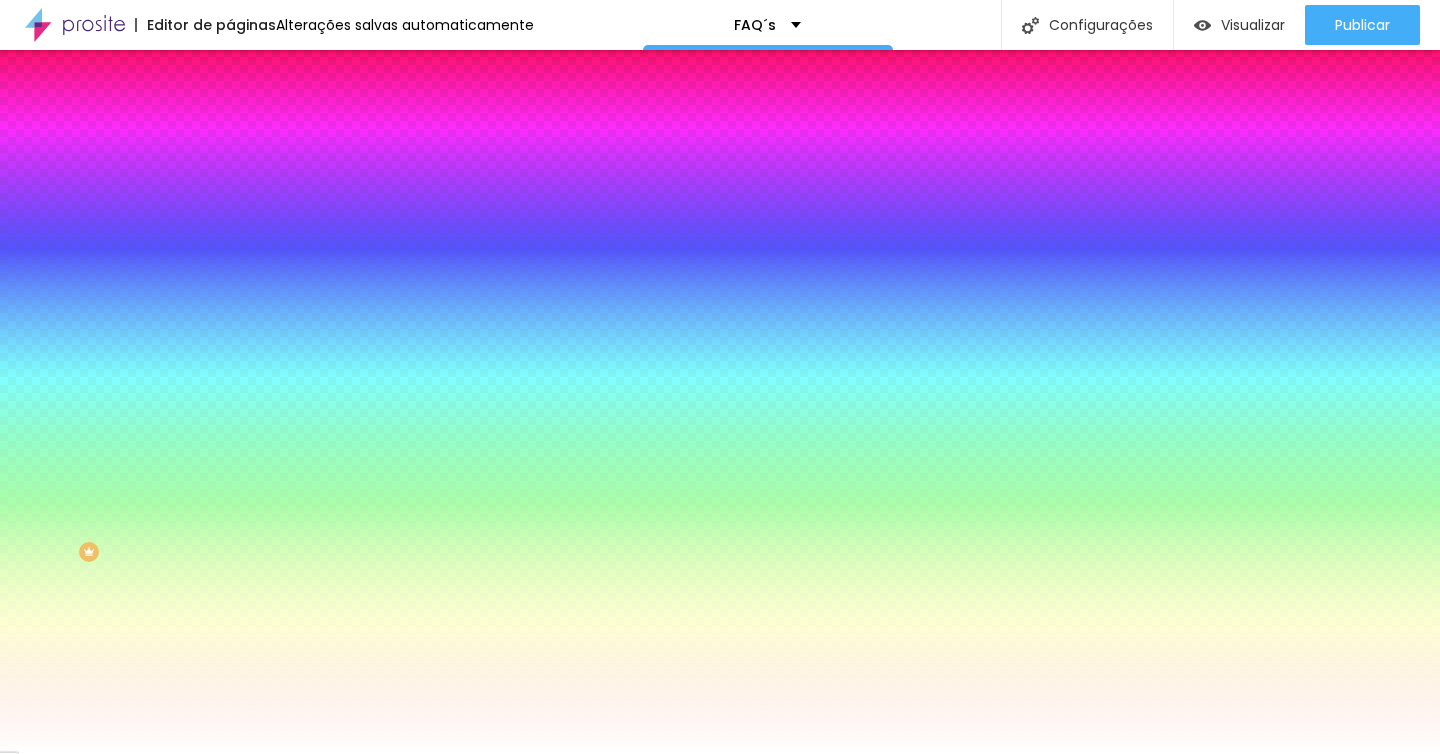 click on "Trocar imagem" at bounding box center [345, 175] 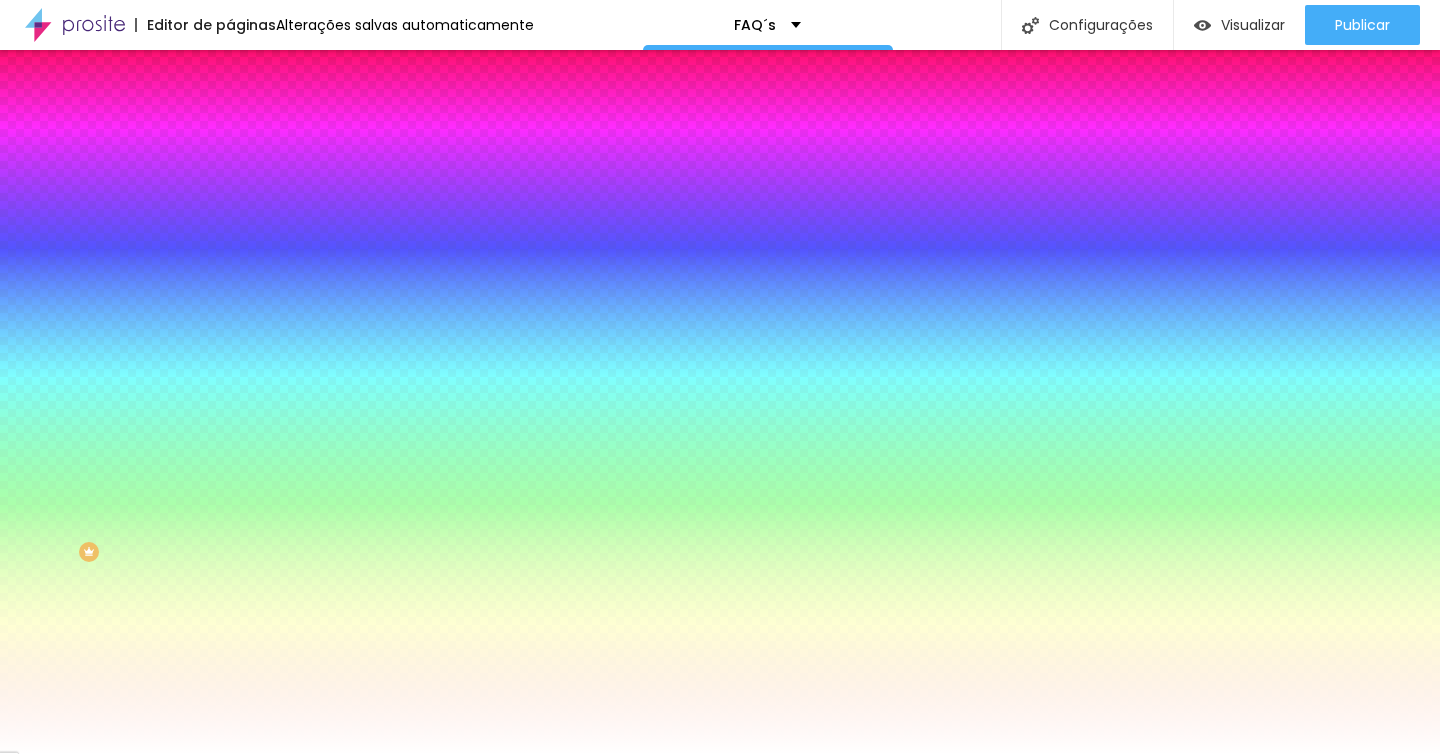 click on "Upload" at bounding box center (66, 815) 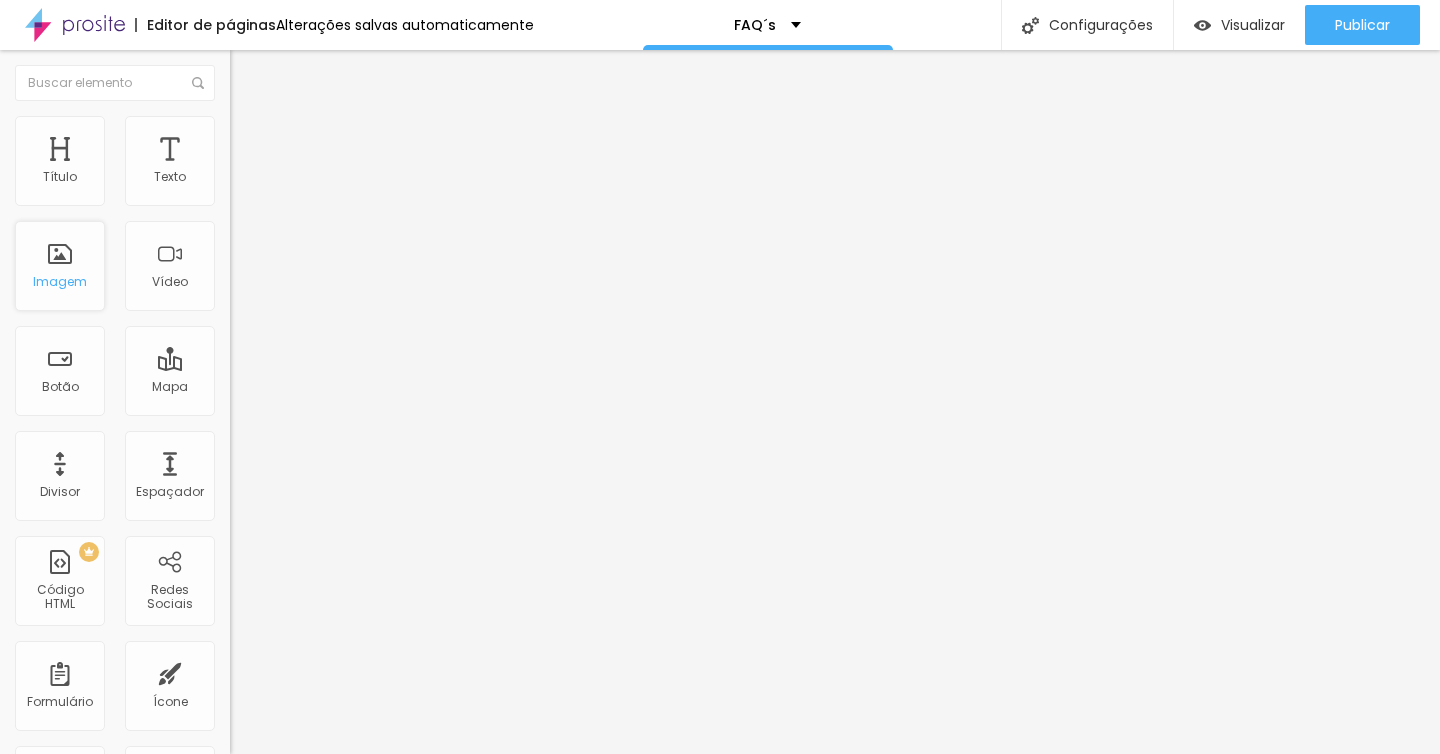 click on "Imagem" at bounding box center [60, 282] 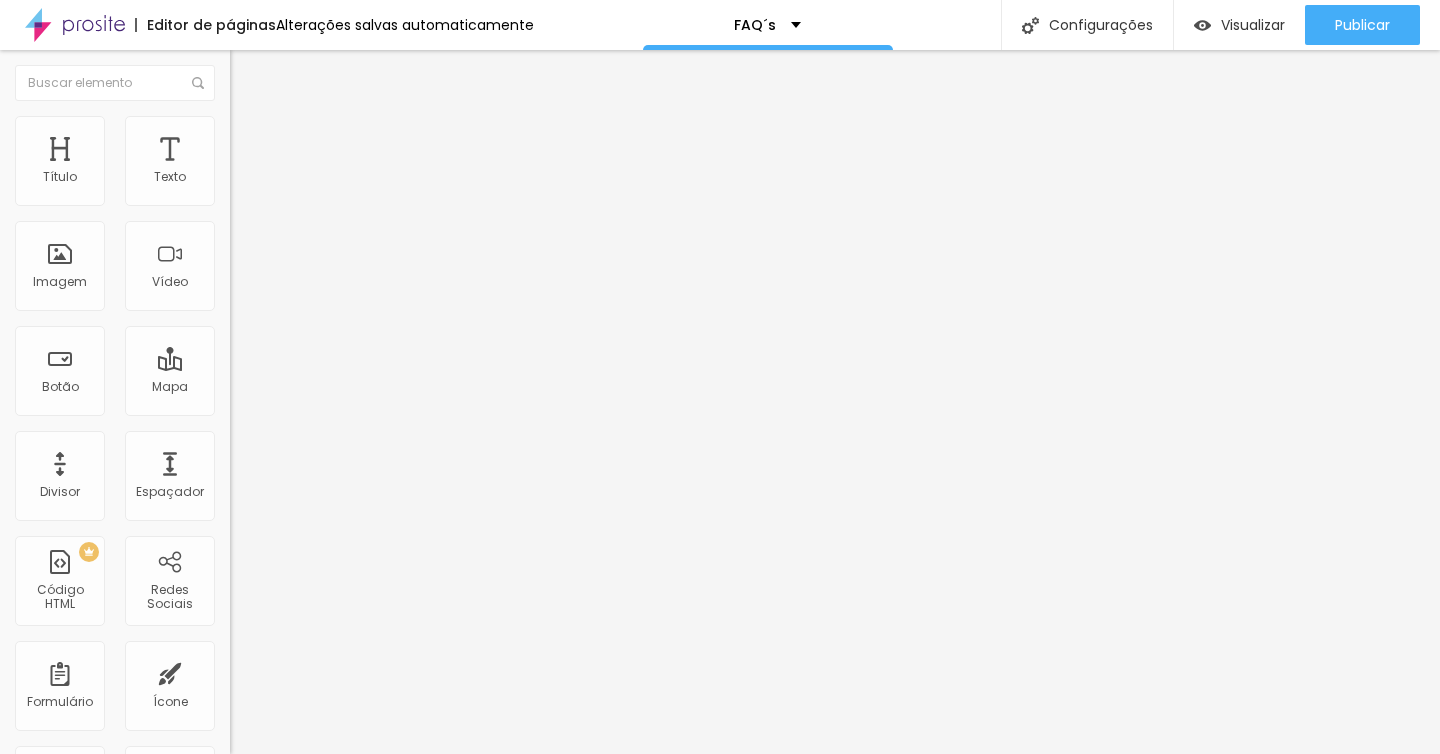 click on "Estilo" at bounding box center (263, 129) 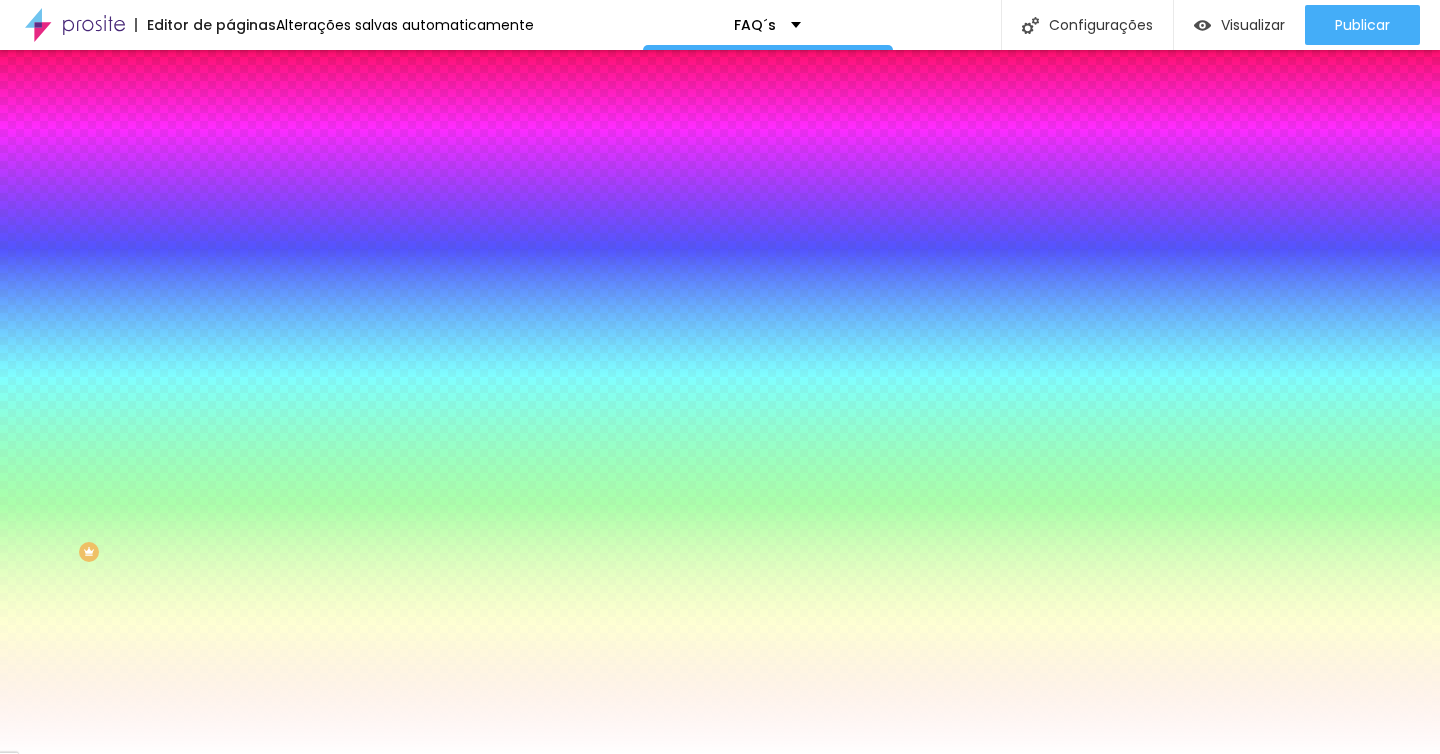 click on "Trocar imagem" at bounding box center (284, 175) 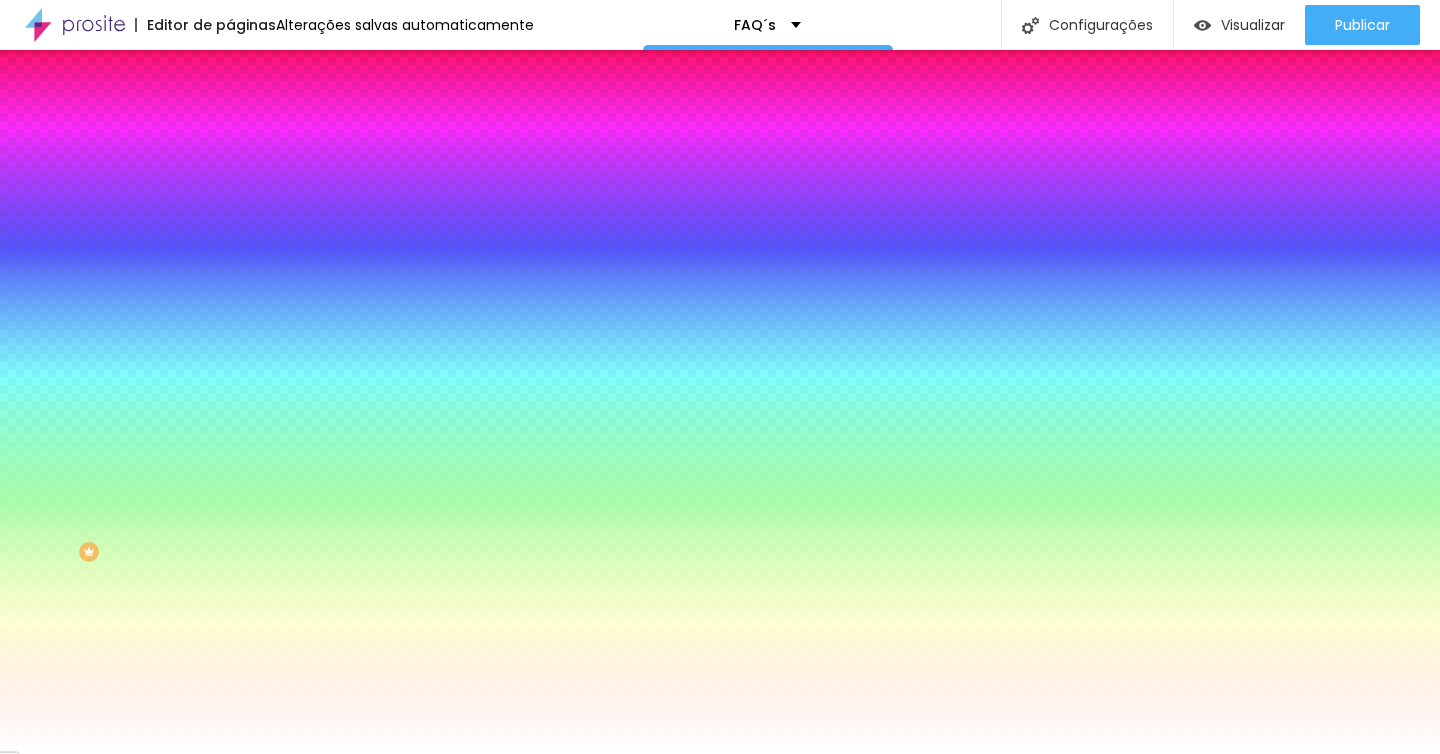 click on "Upload" at bounding box center (66, 815) 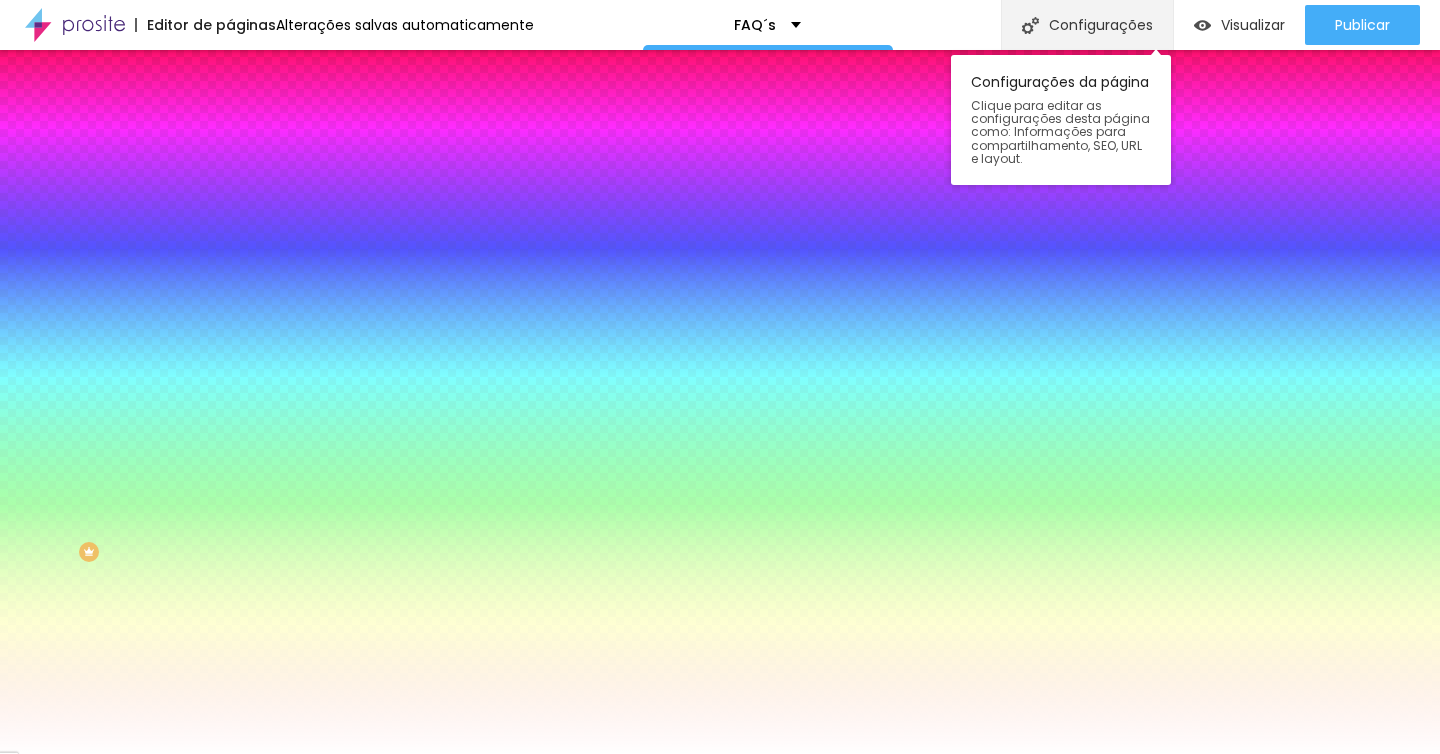 click on "Configurações" at bounding box center (1087, 25) 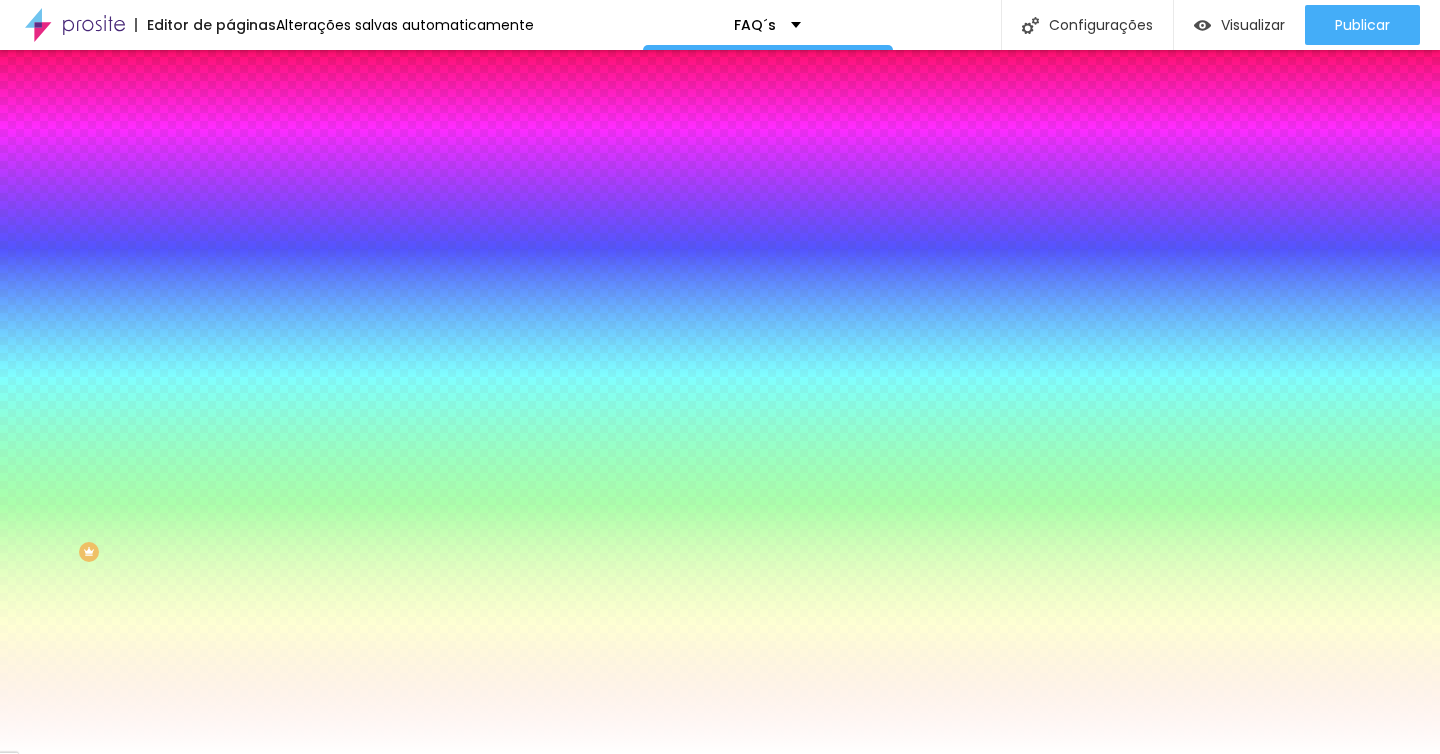 click at bounding box center [720, 775] 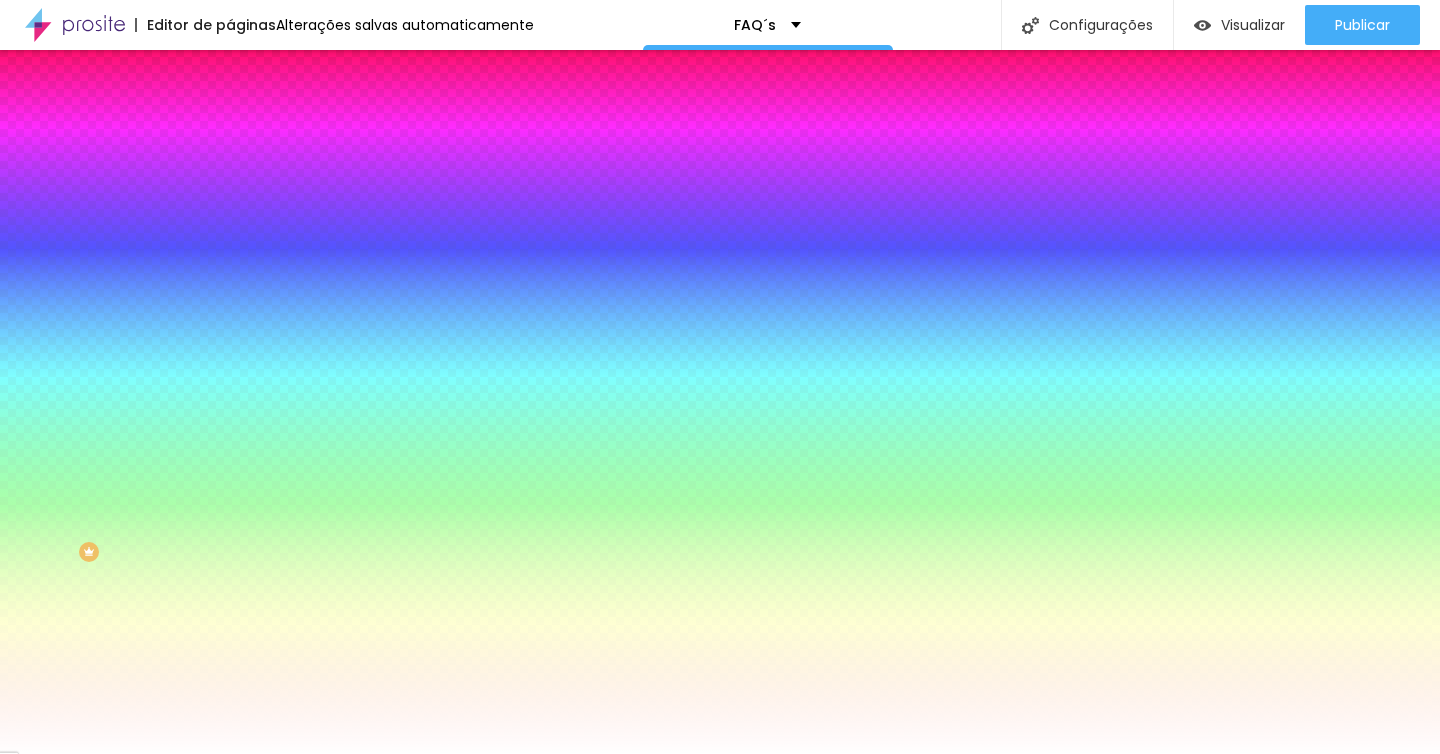 click at bounding box center [239, 105] 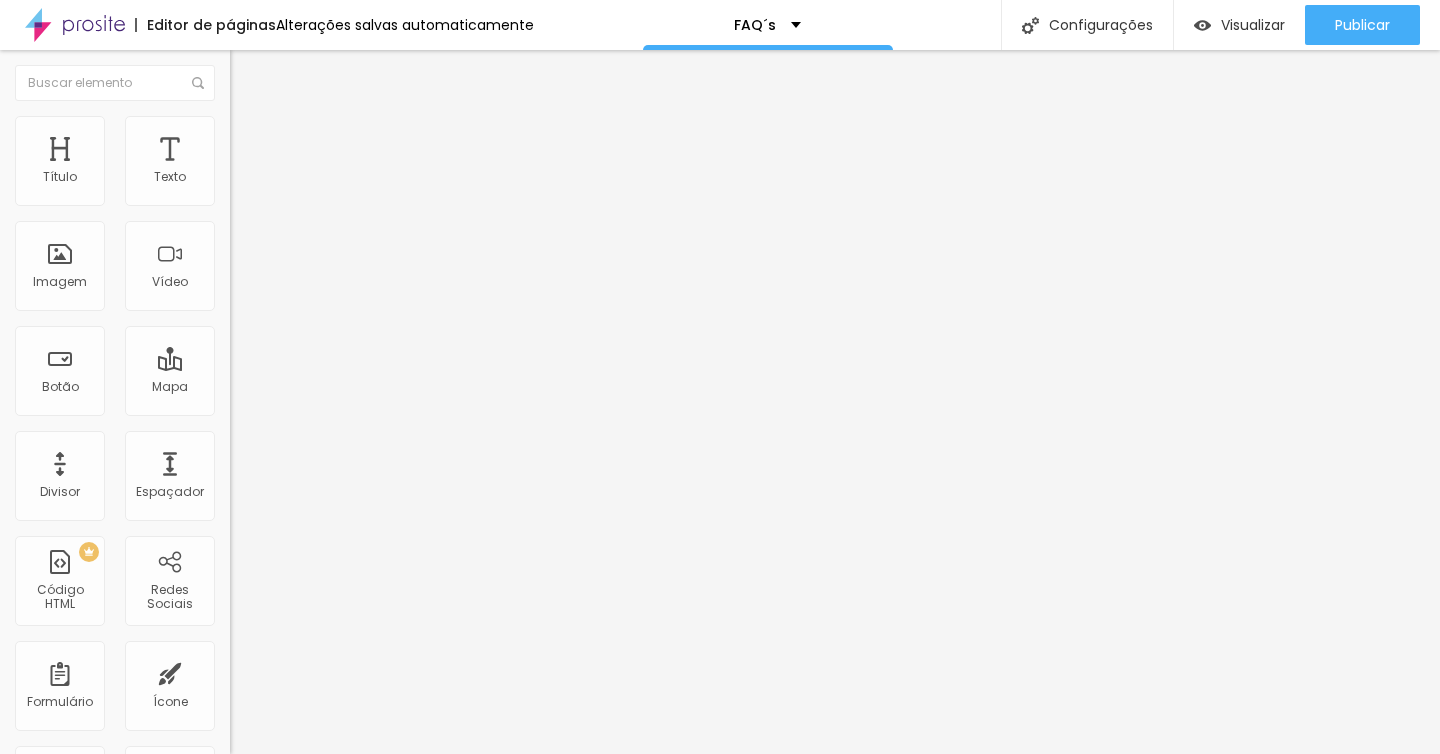 click on "Avançado" at bounding box center [281, 149] 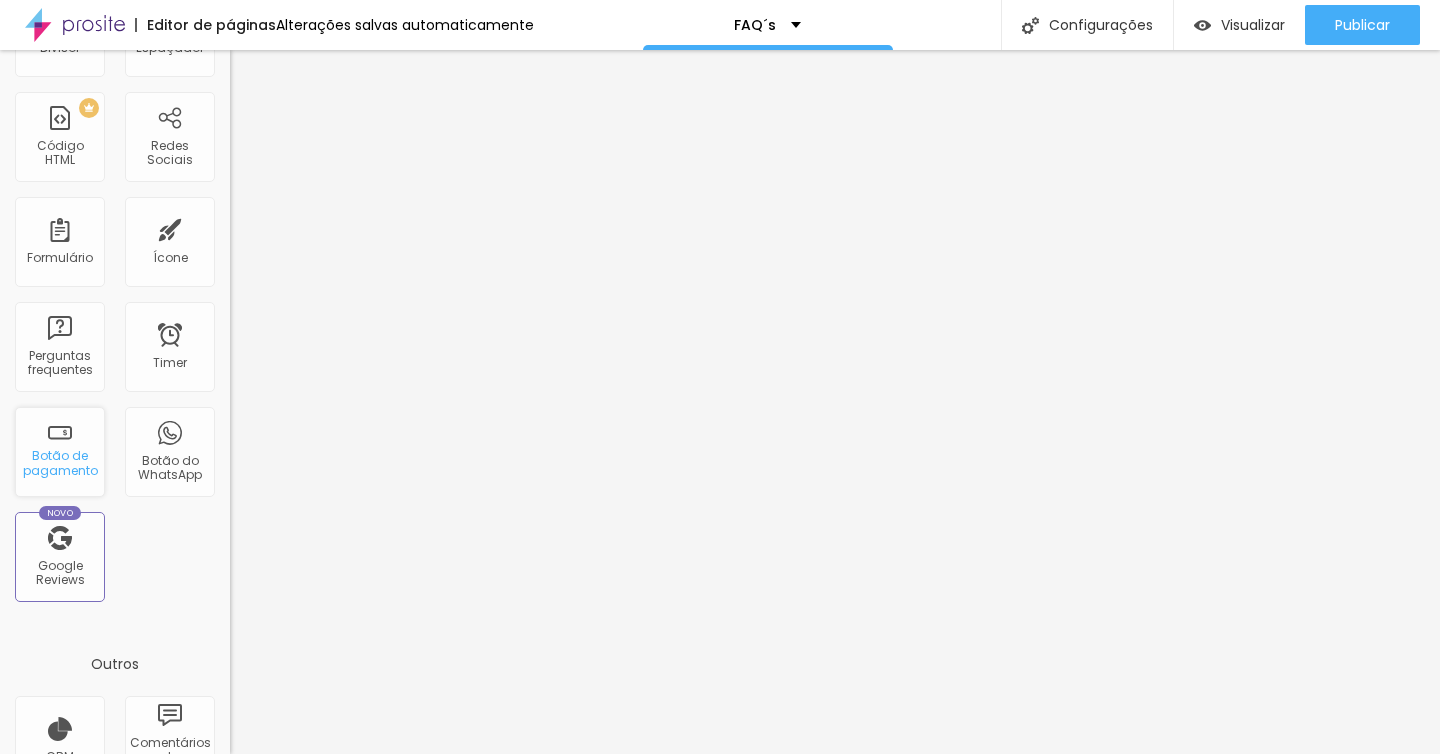 scroll, scrollTop: 596, scrollLeft: 0, axis: vertical 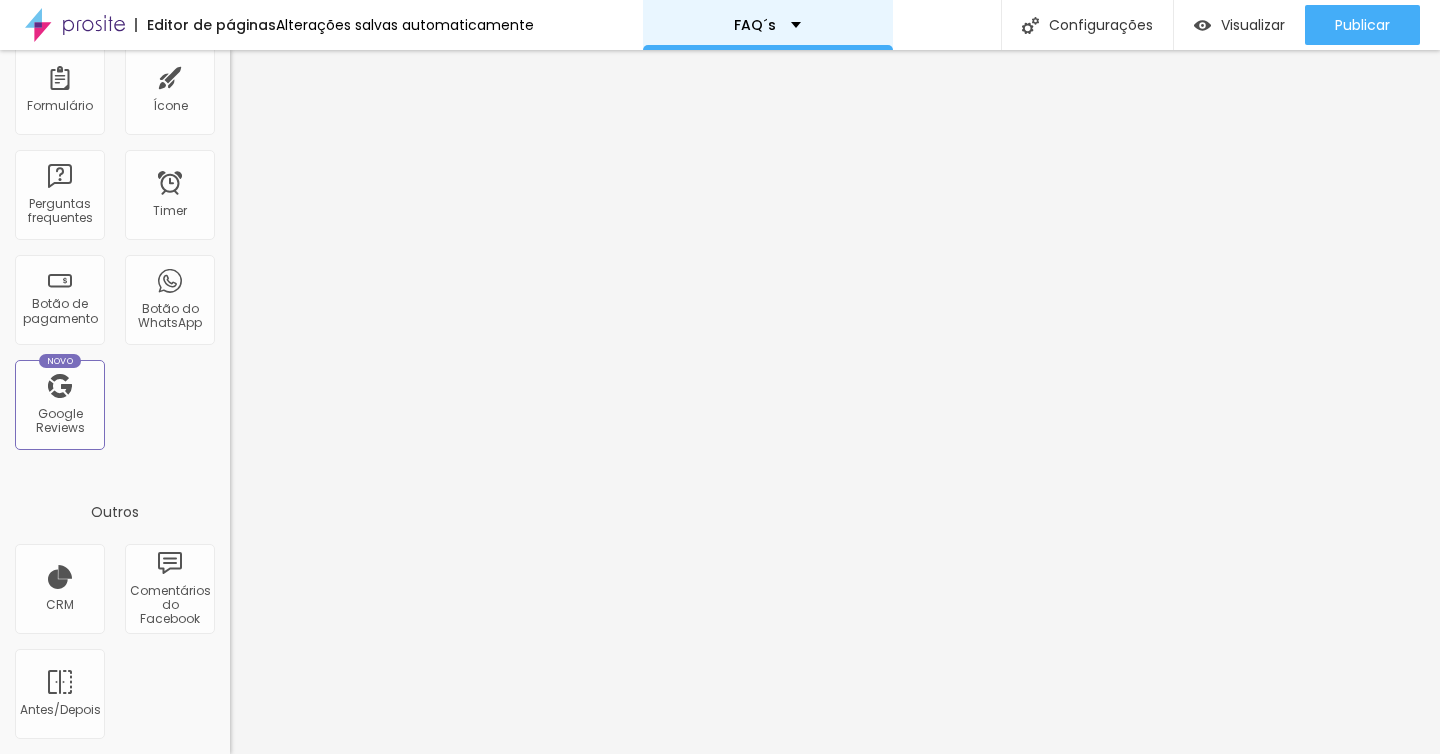 click on "FAQ´s" at bounding box center [767, 25] 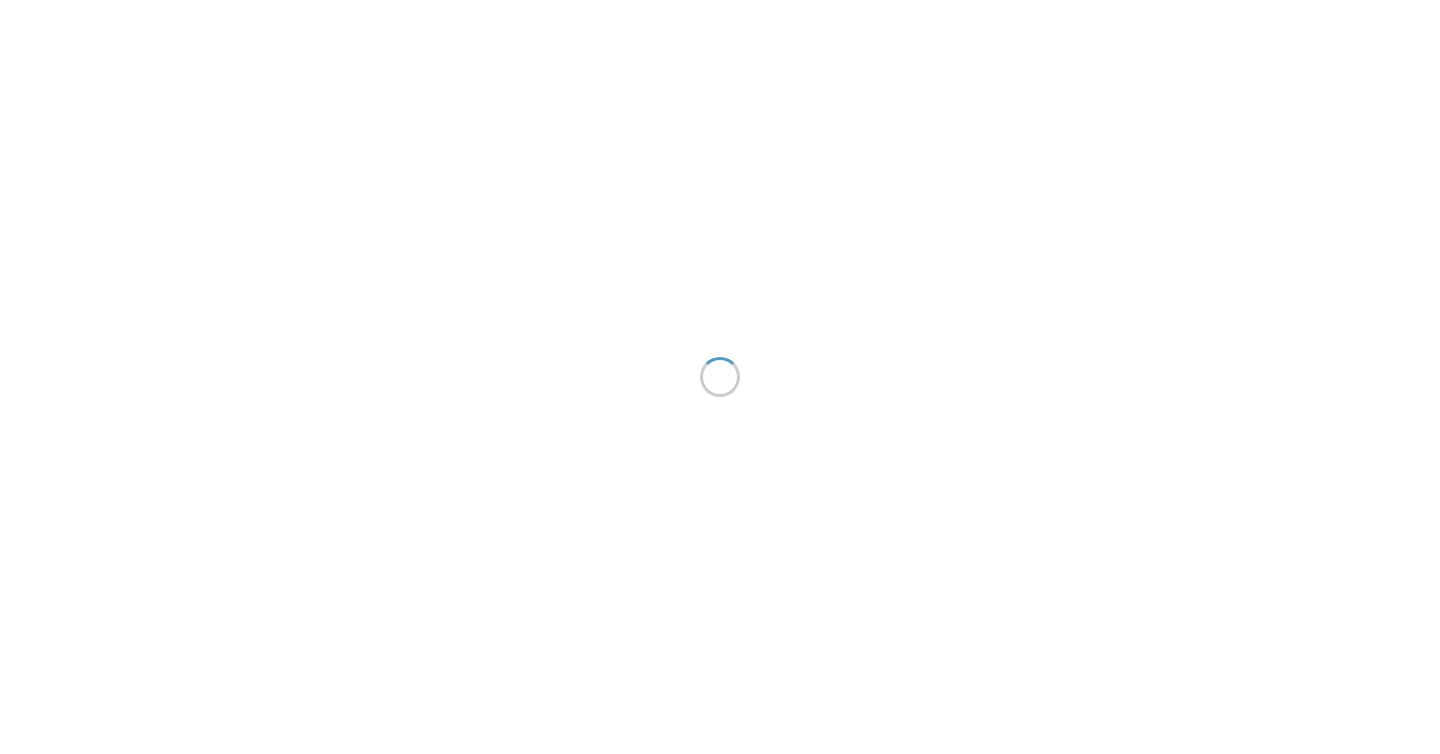 scroll, scrollTop: 0, scrollLeft: 0, axis: both 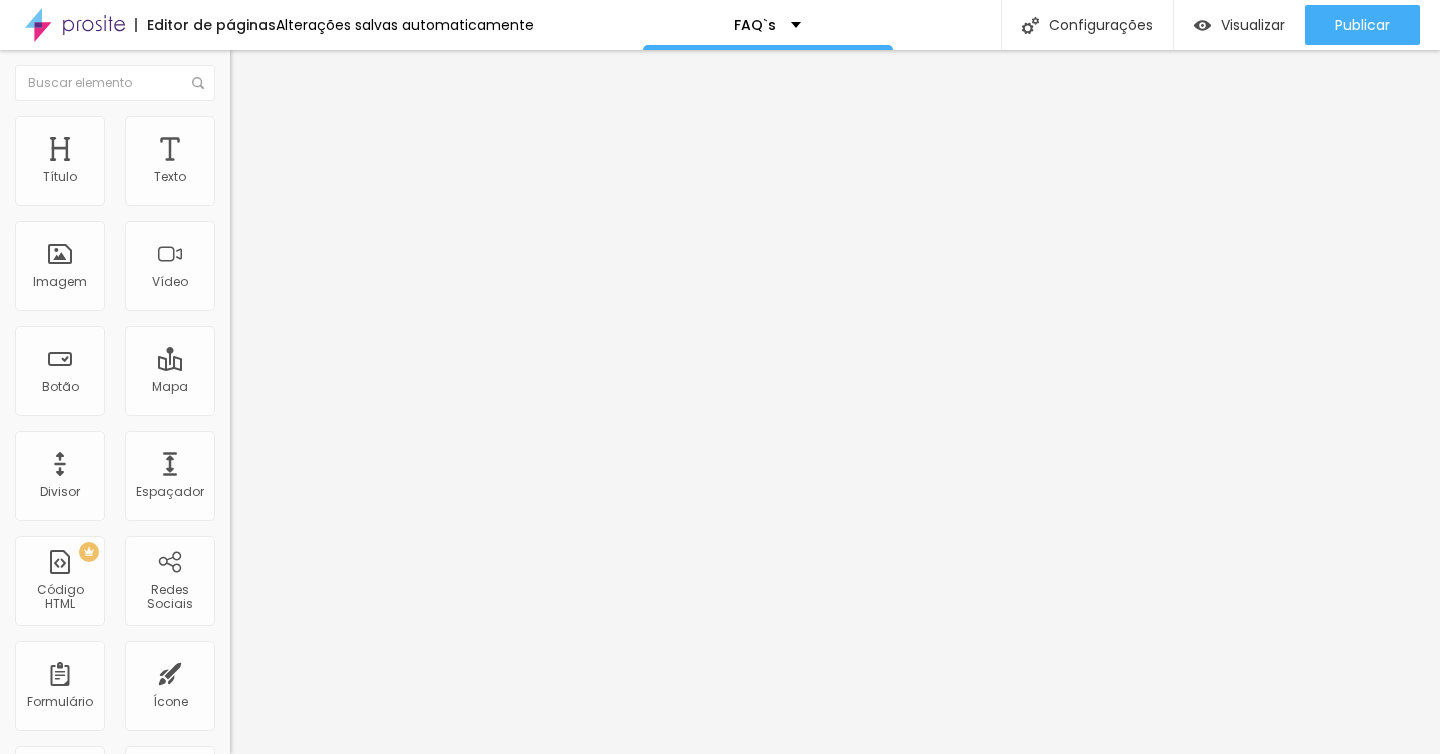 click on "Alinhamento" at bounding box center (345, 162) 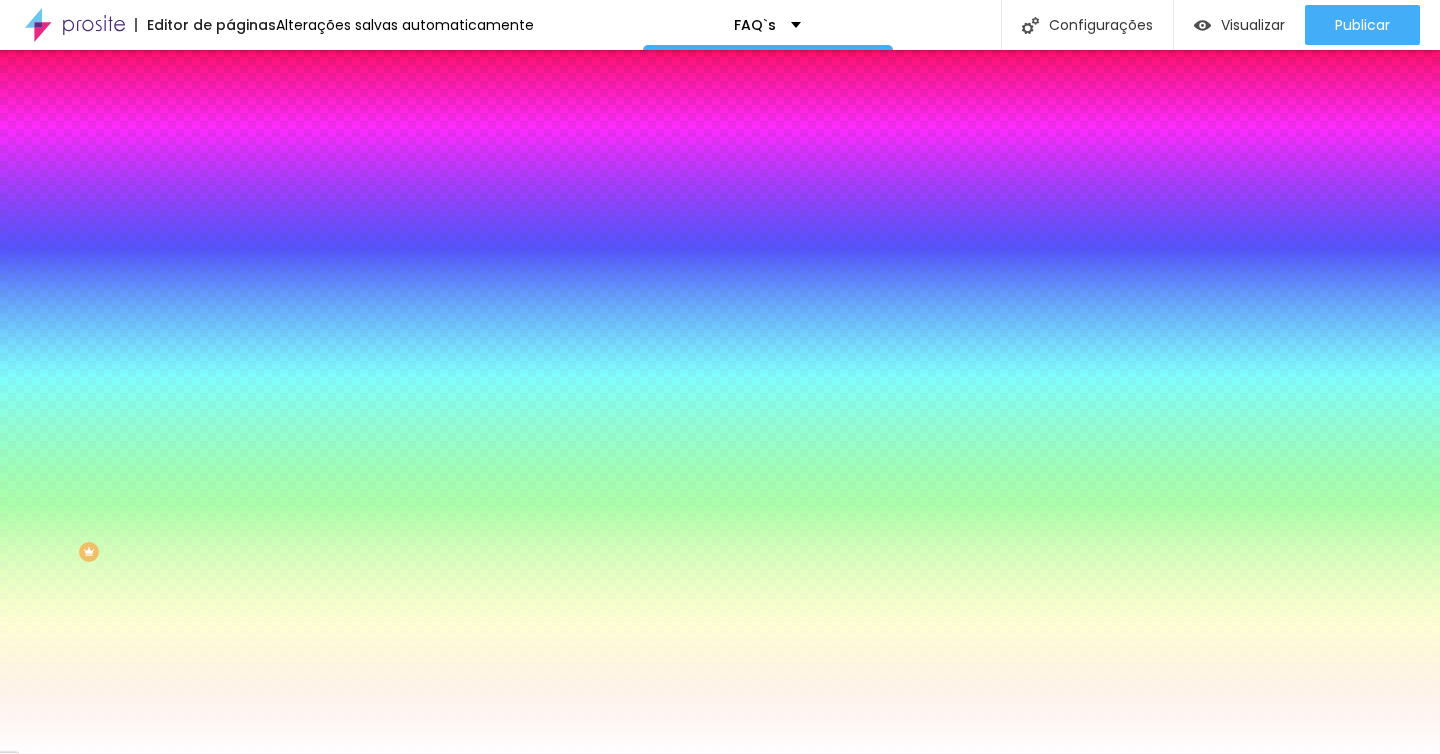click on "Avançado" at bounding box center [281, 149] 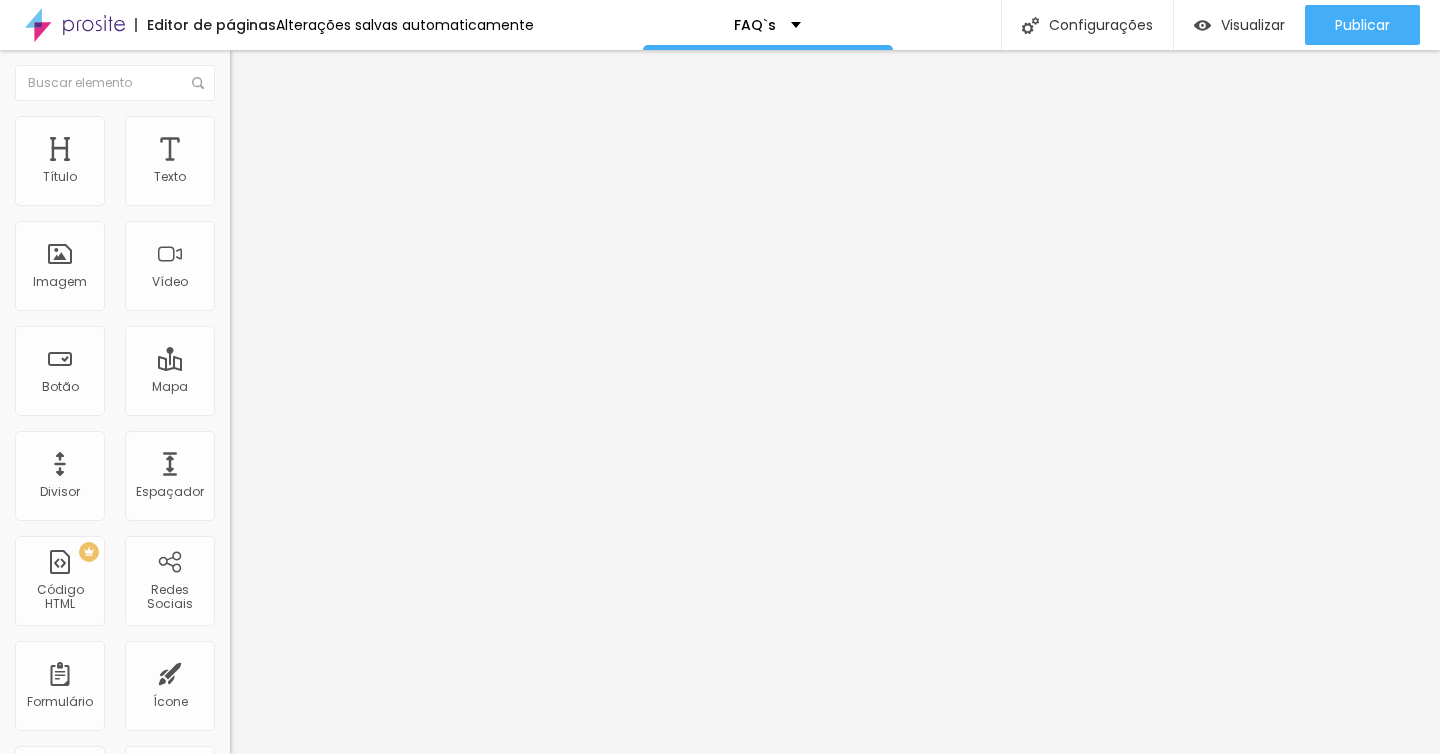 click on "Conteúdo" at bounding box center [279, 109] 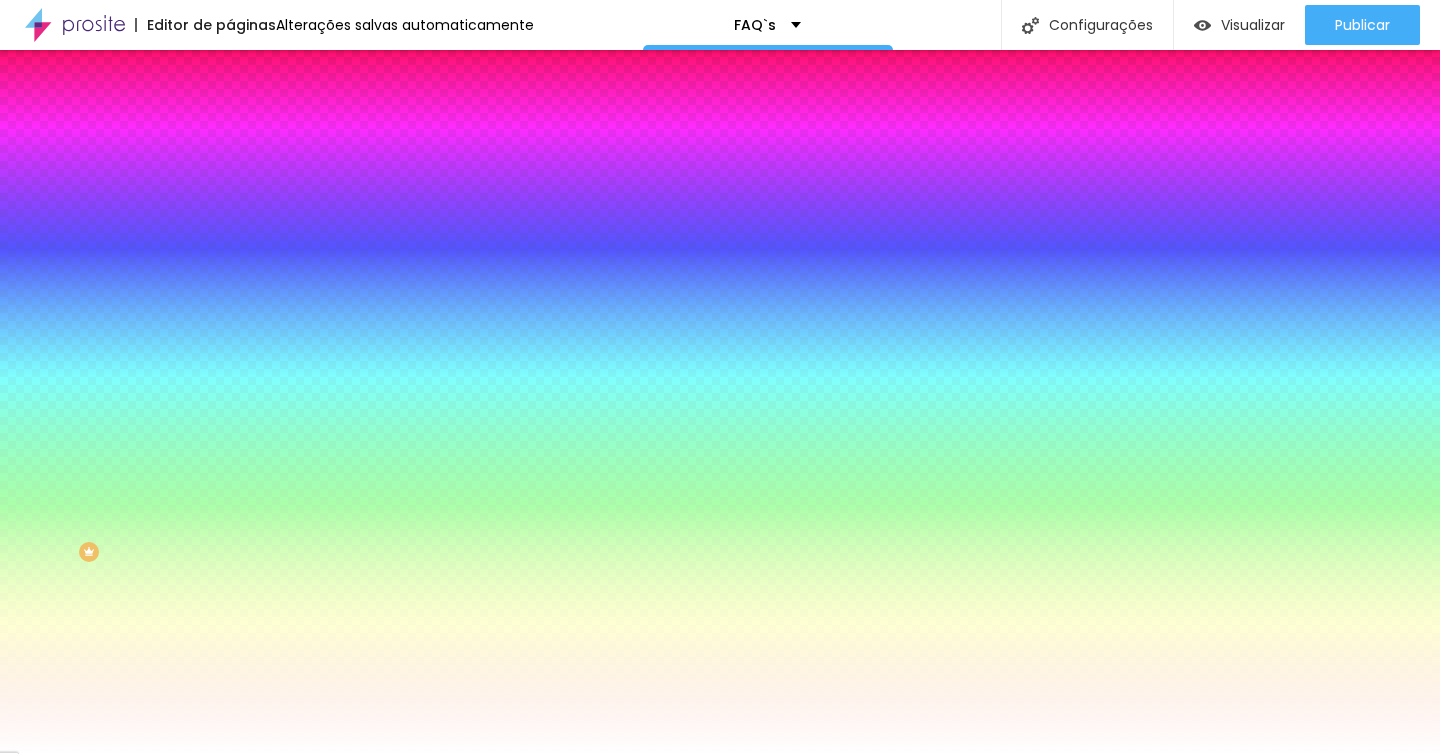 click on "Conteúdo" at bounding box center [345, 106] 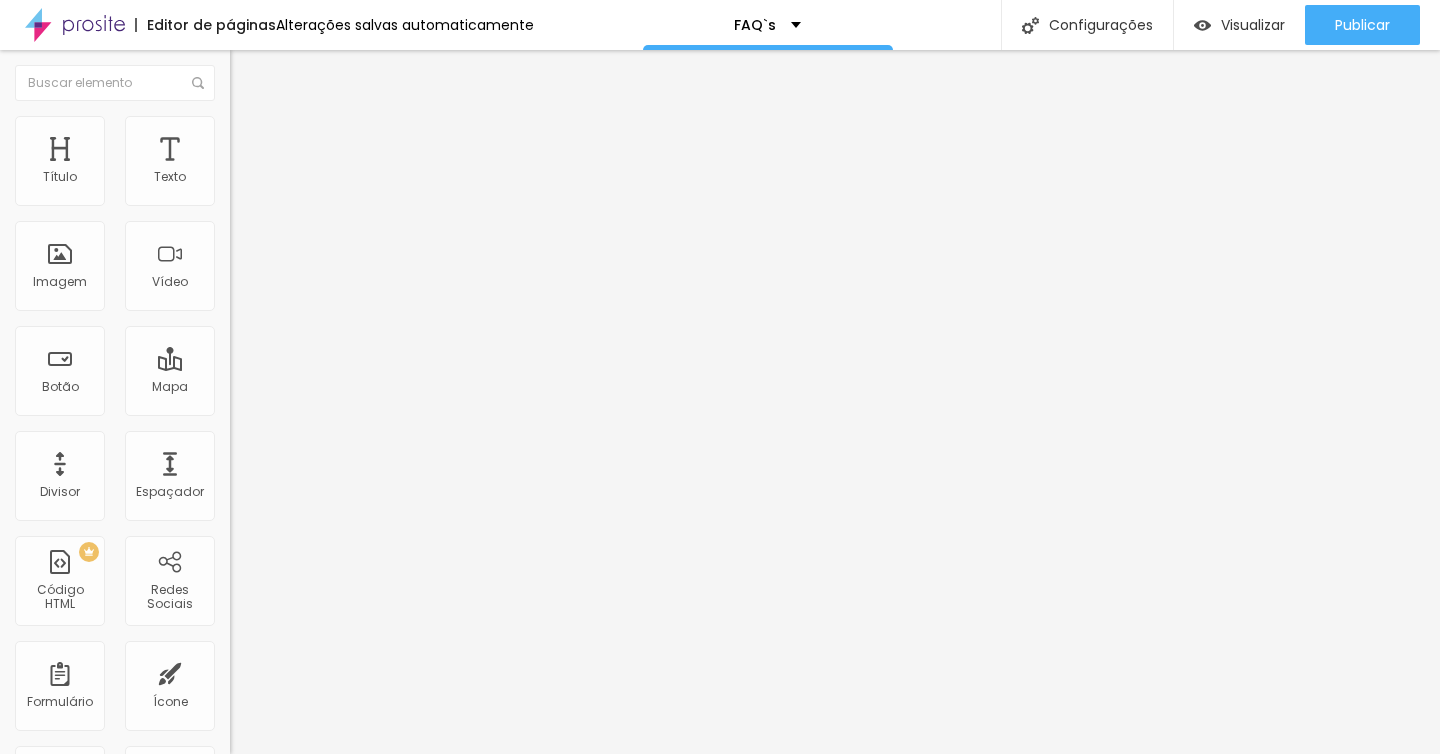 click on "Conteúdo" at bounding box center [345, 106] 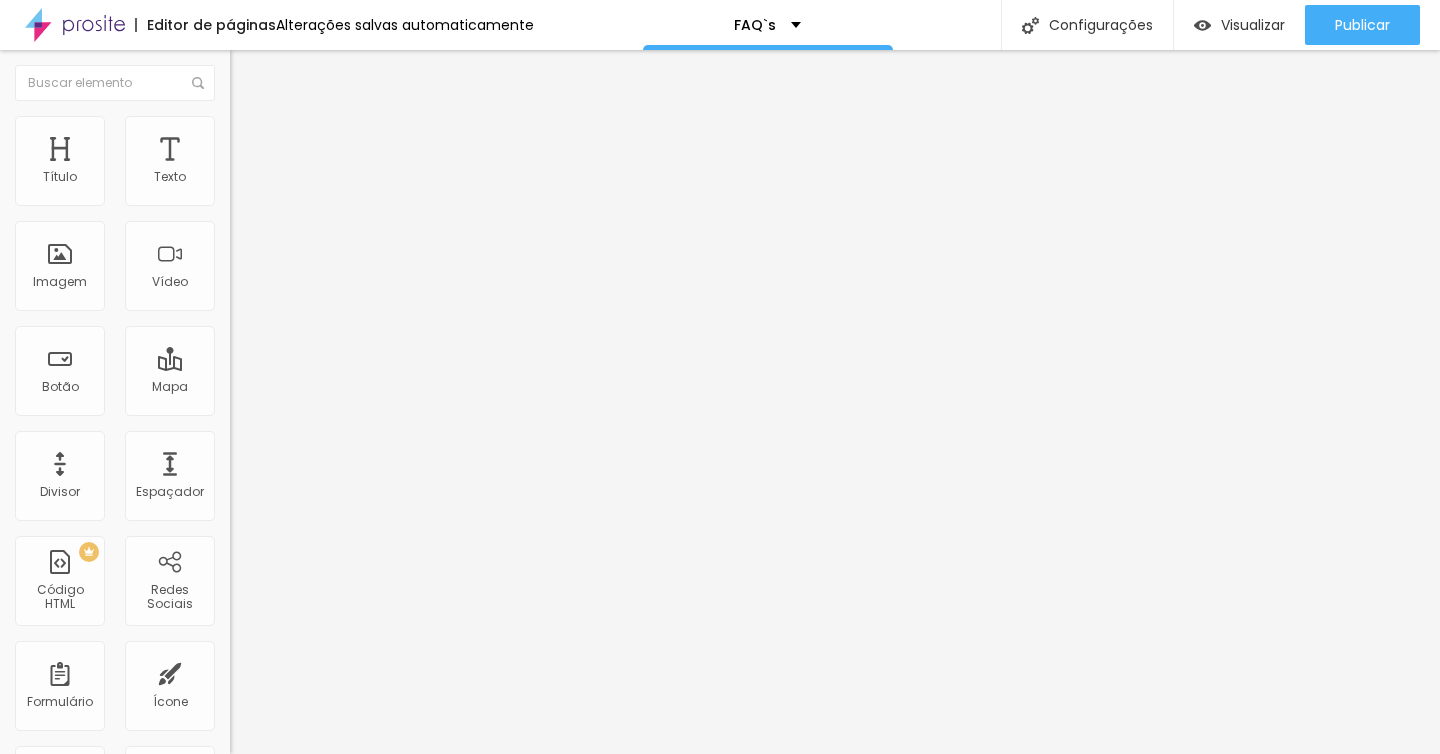 click on "Editar Coluna" at bounding box center (307, 73) 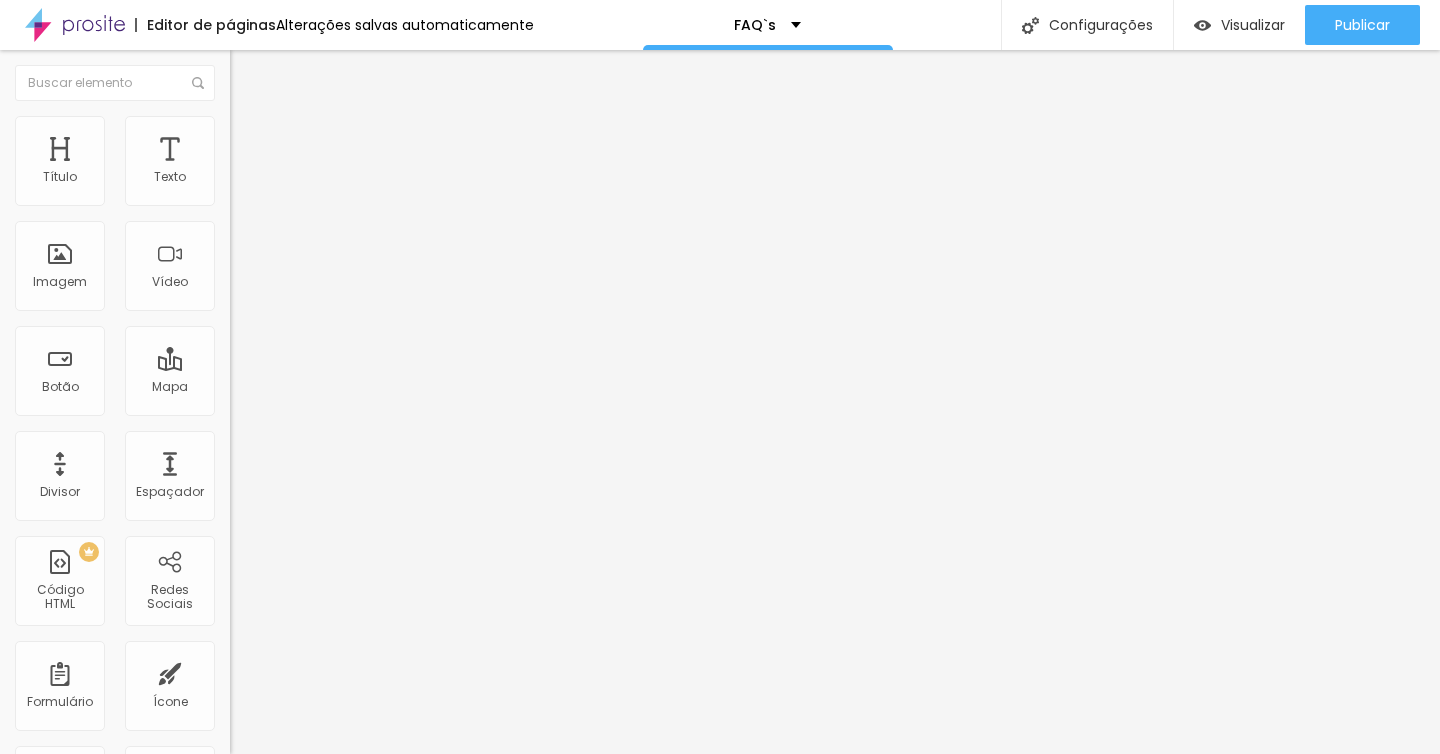 type on "95" 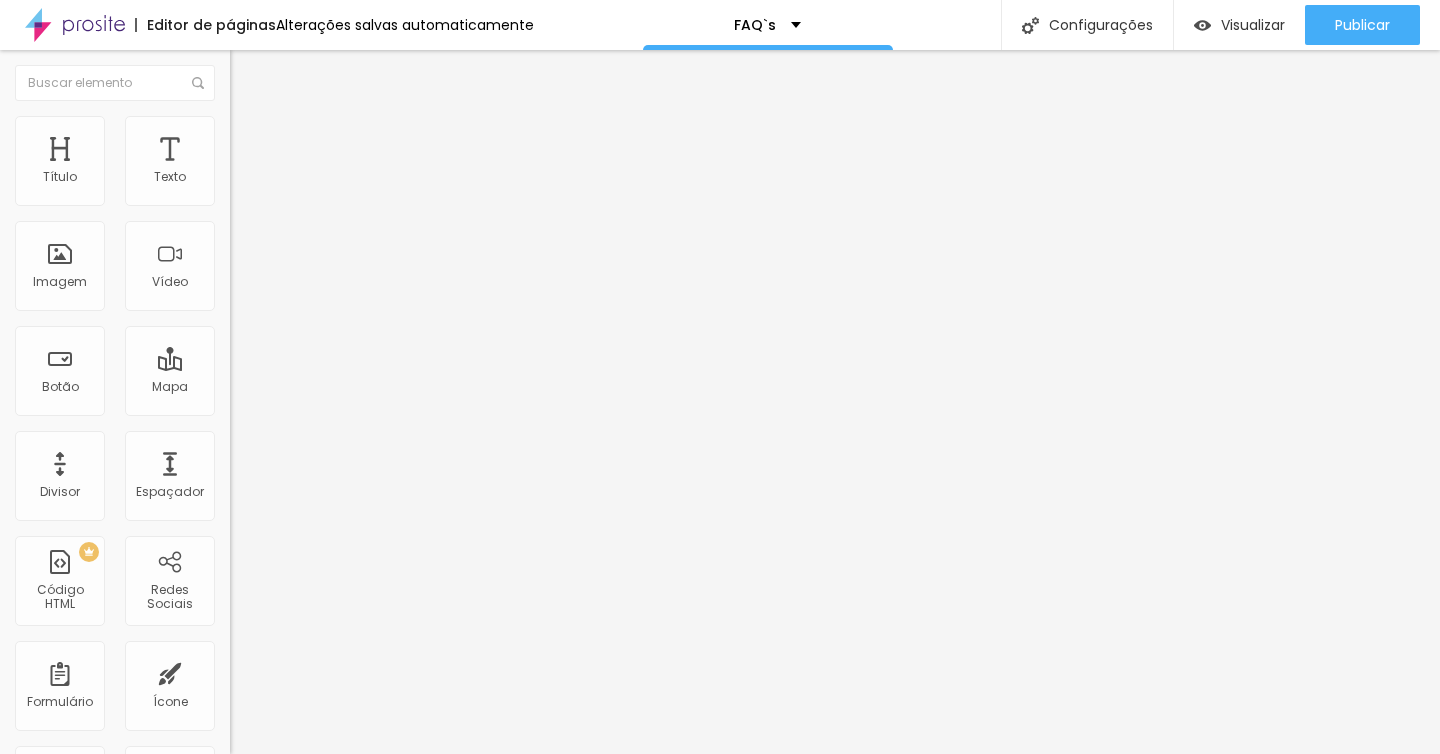 type on "90" 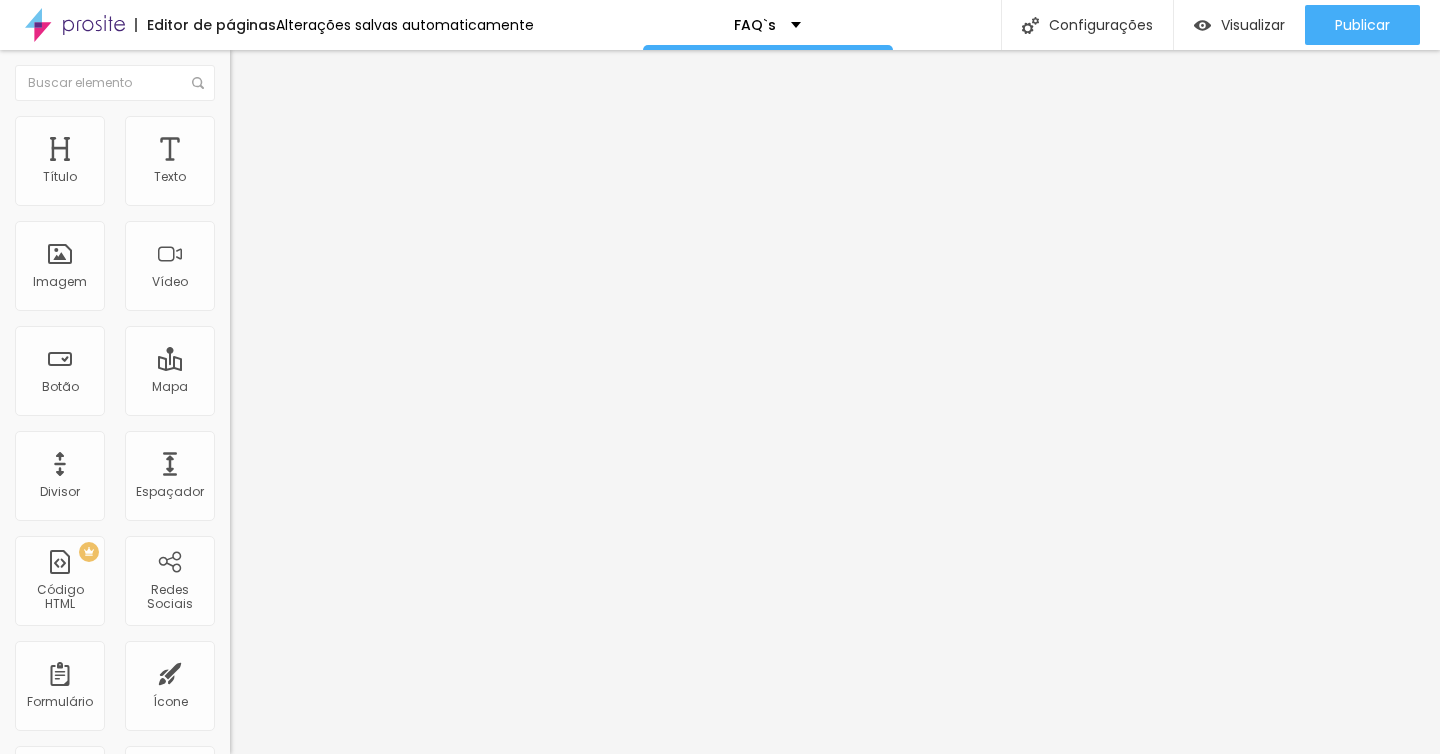 type on "90" 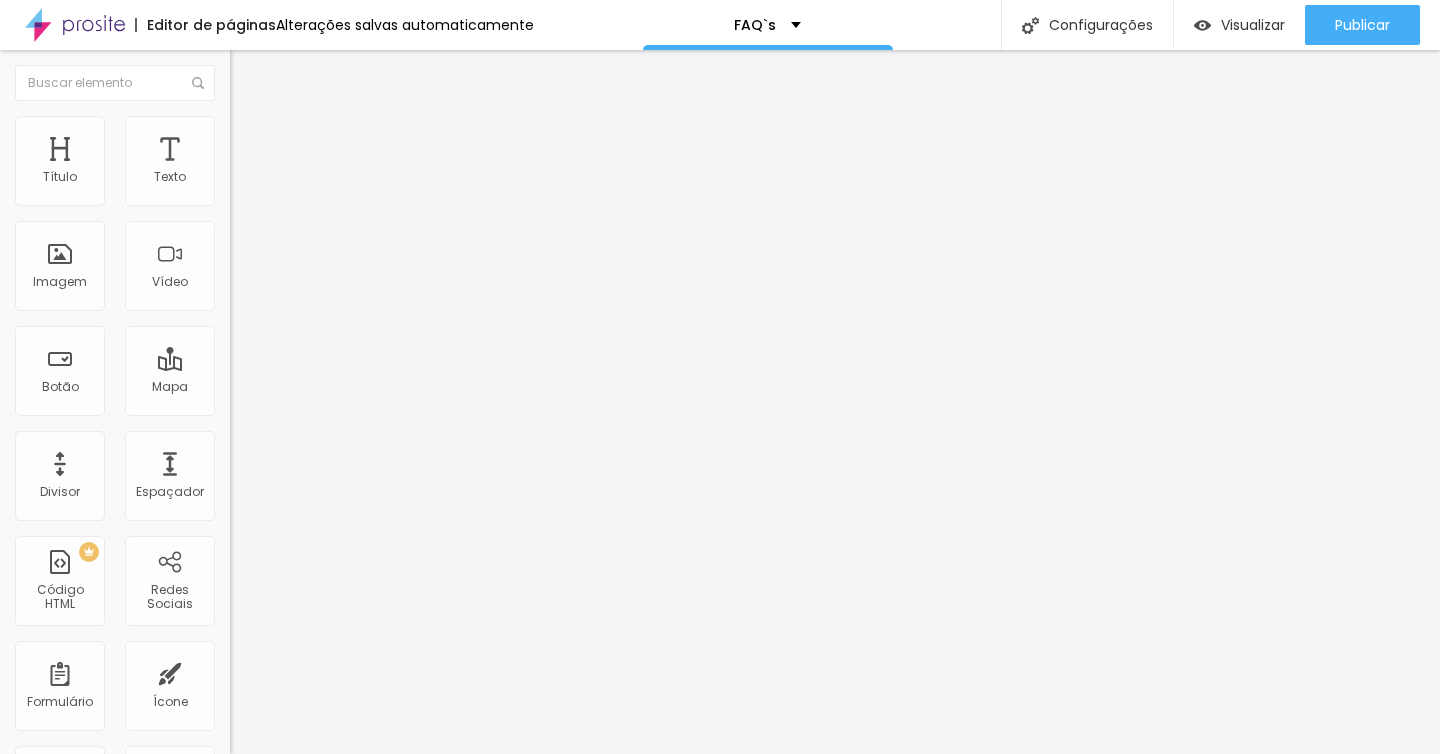 type on "85" 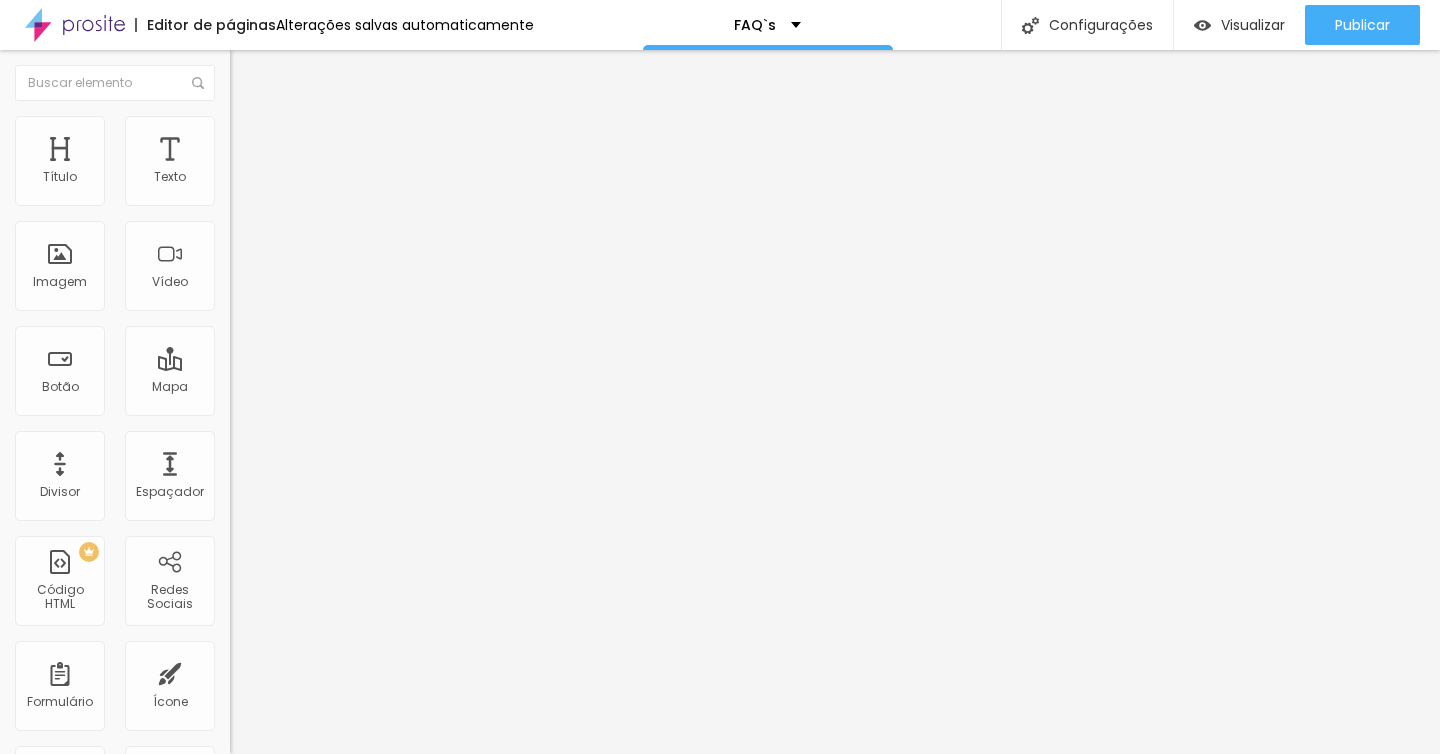 type on "80" 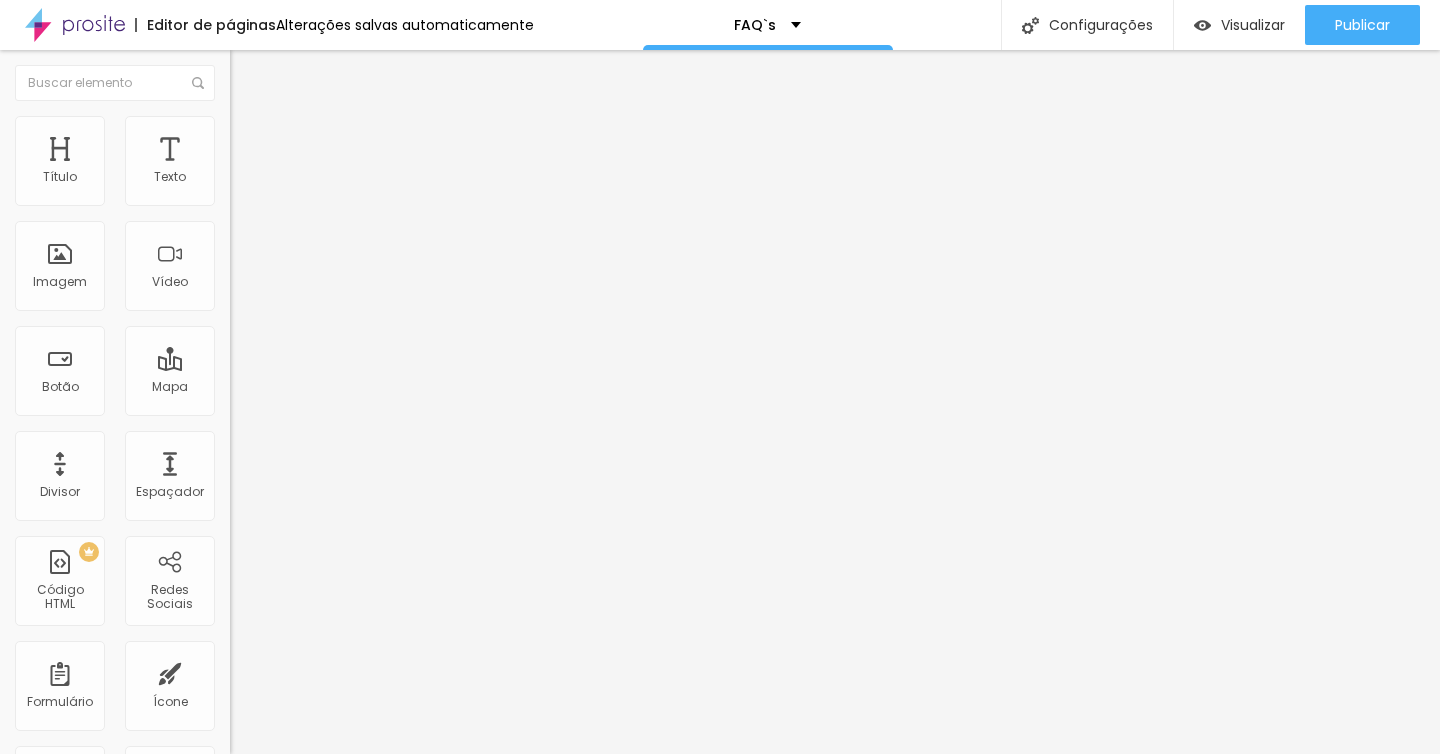 type on "75" 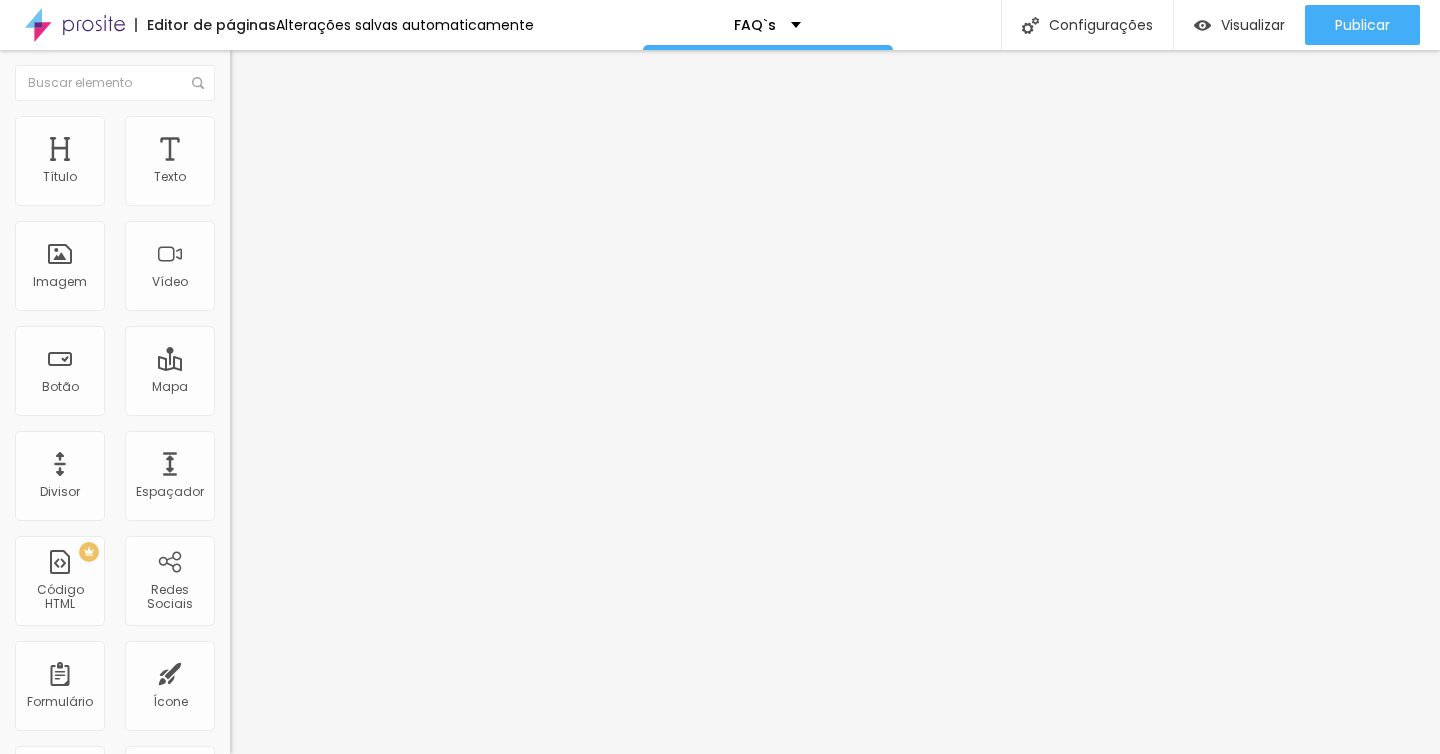 type on "75" 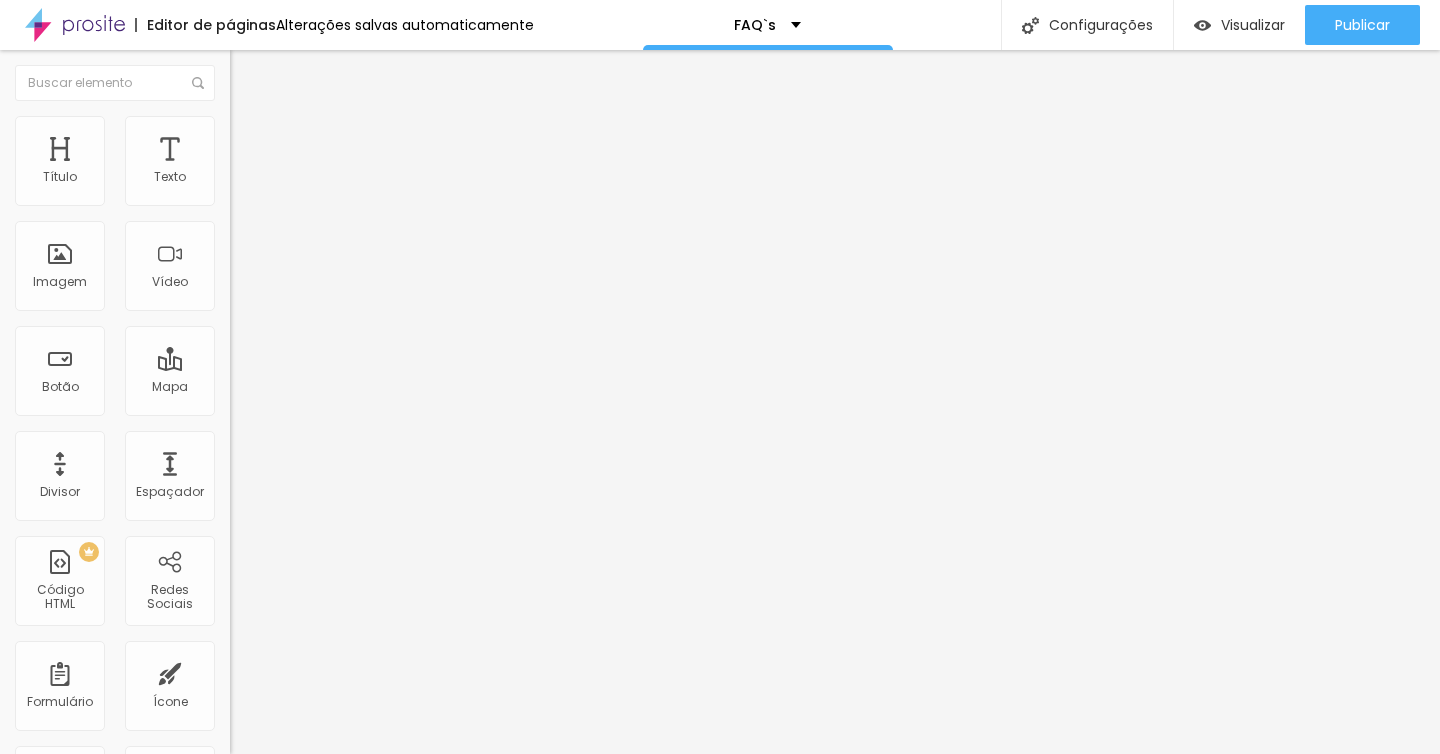 type on "70" 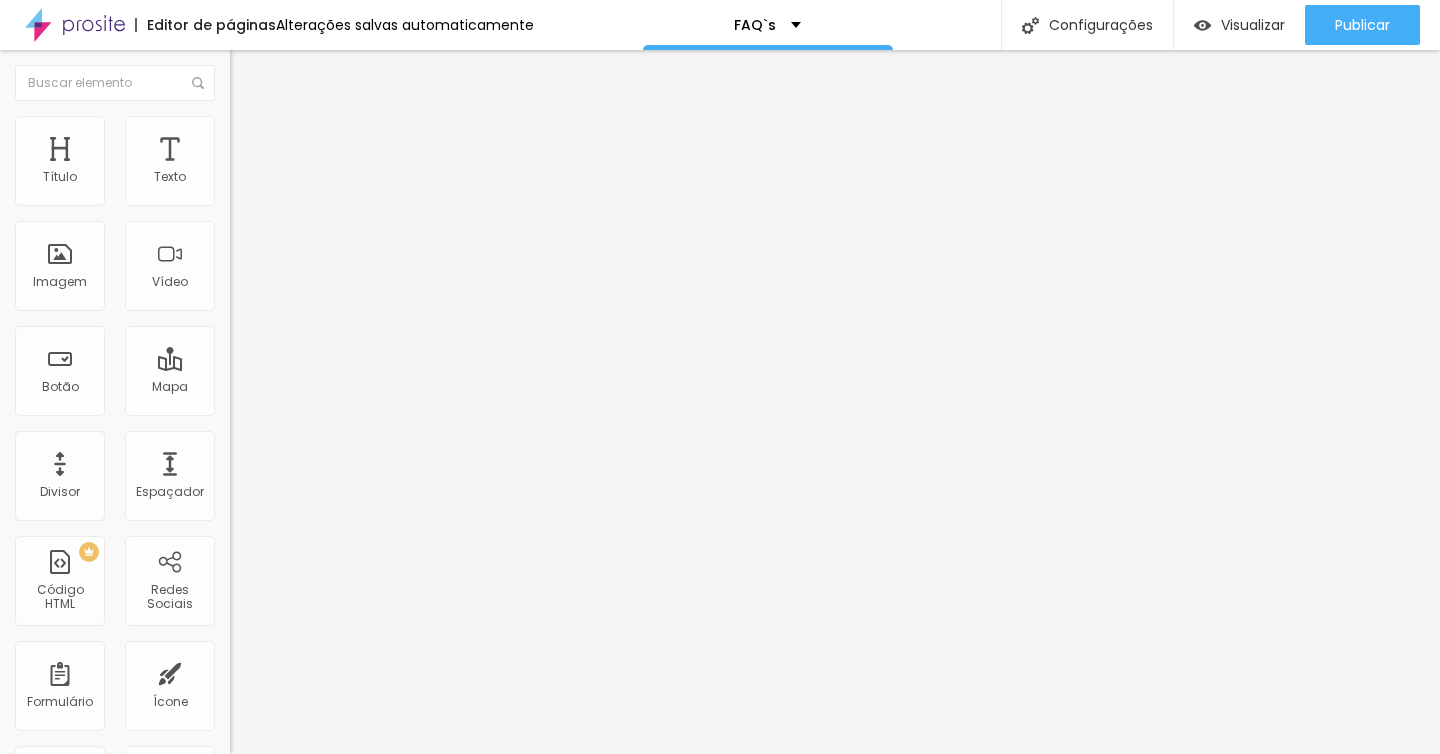 type on "70" 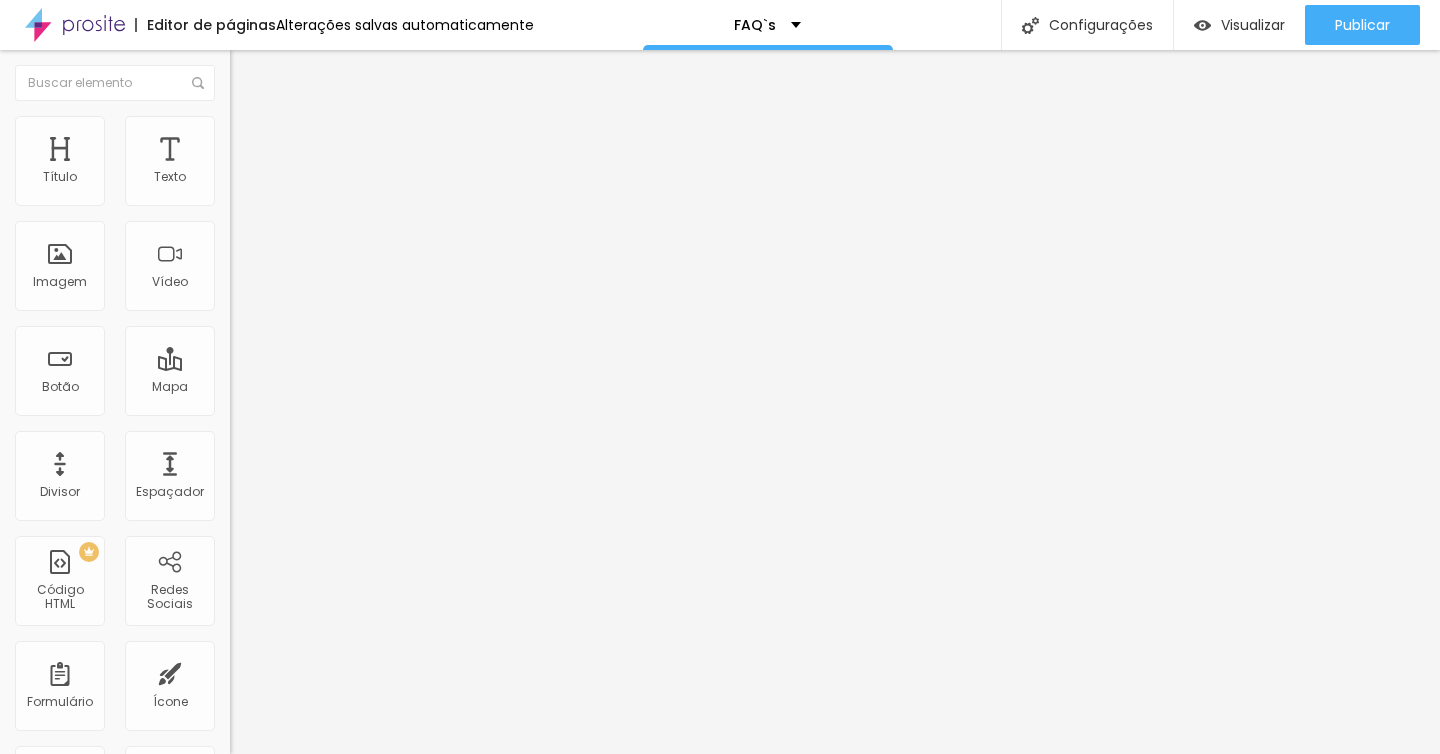 type on "65" 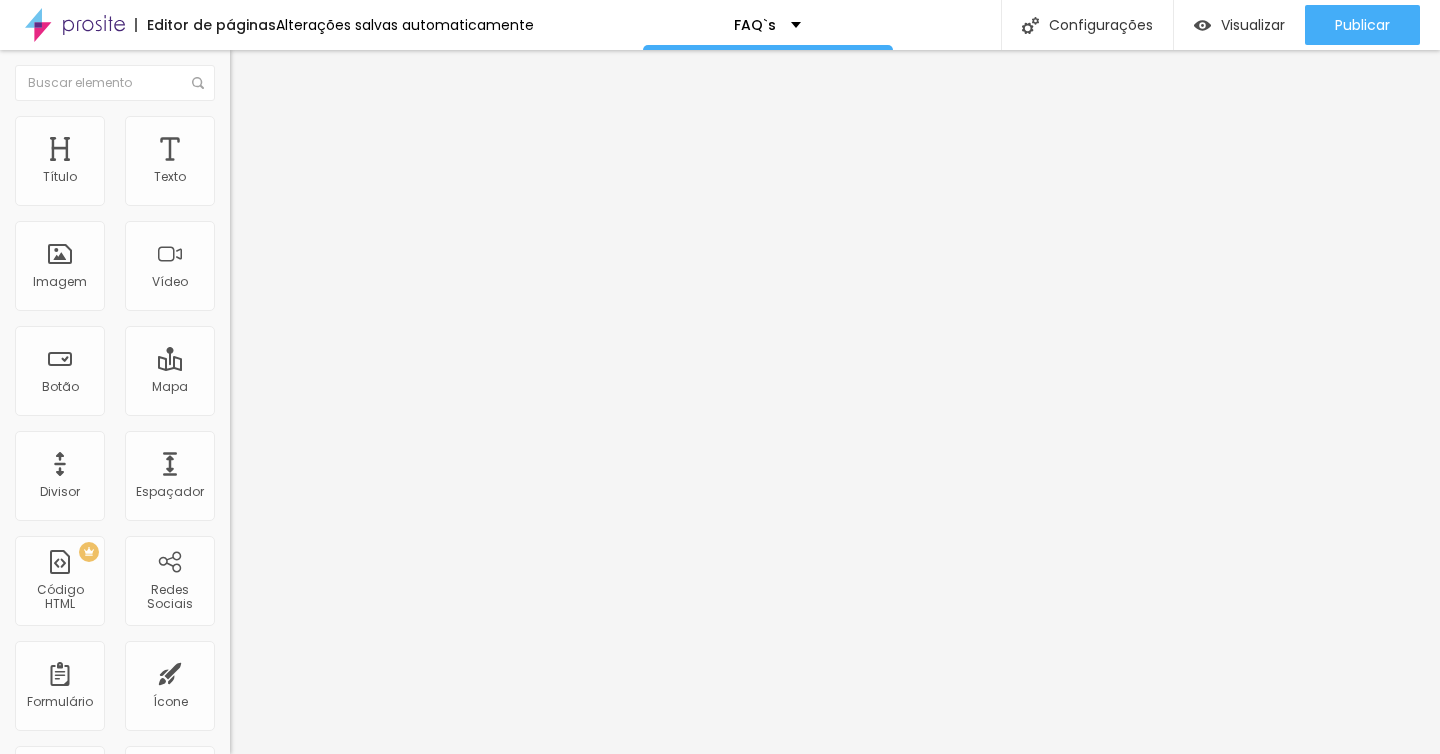 type on "70" 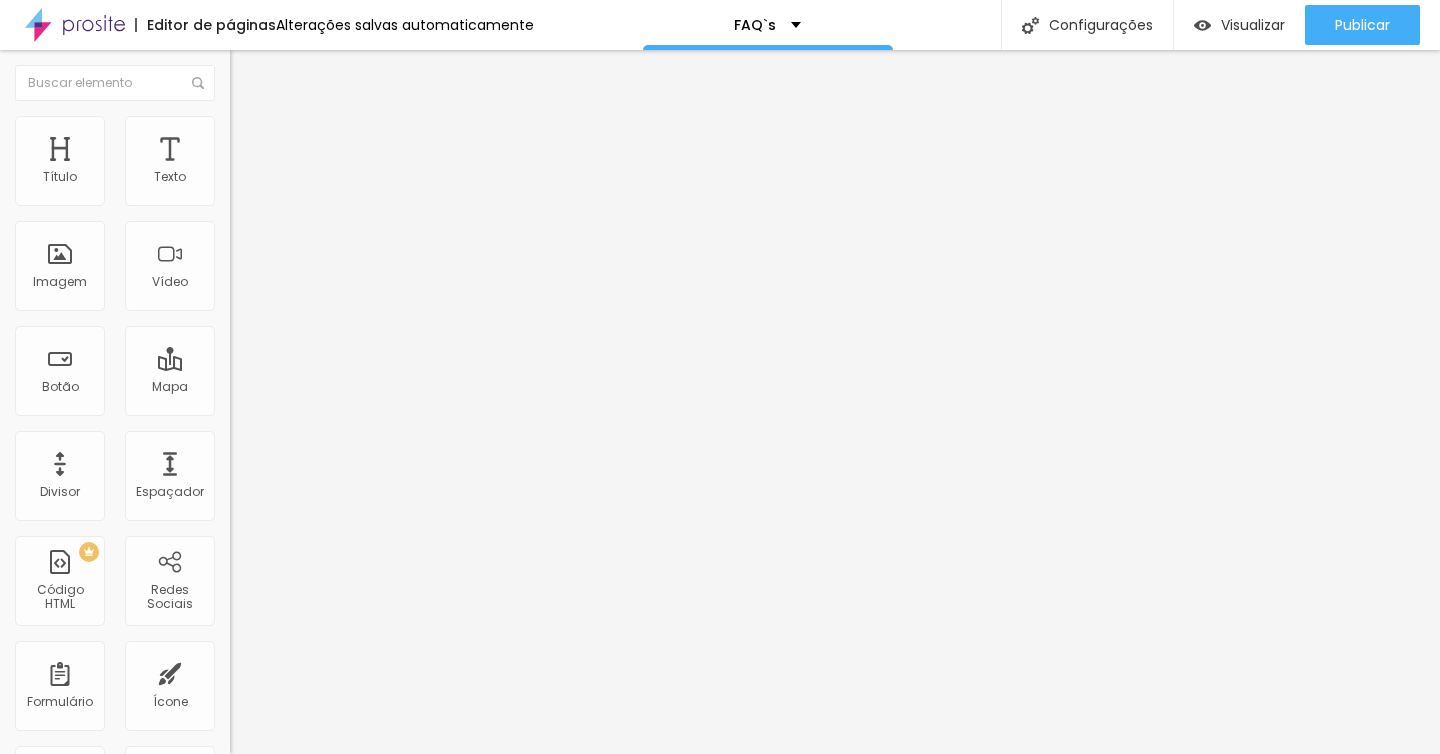 type on "75" 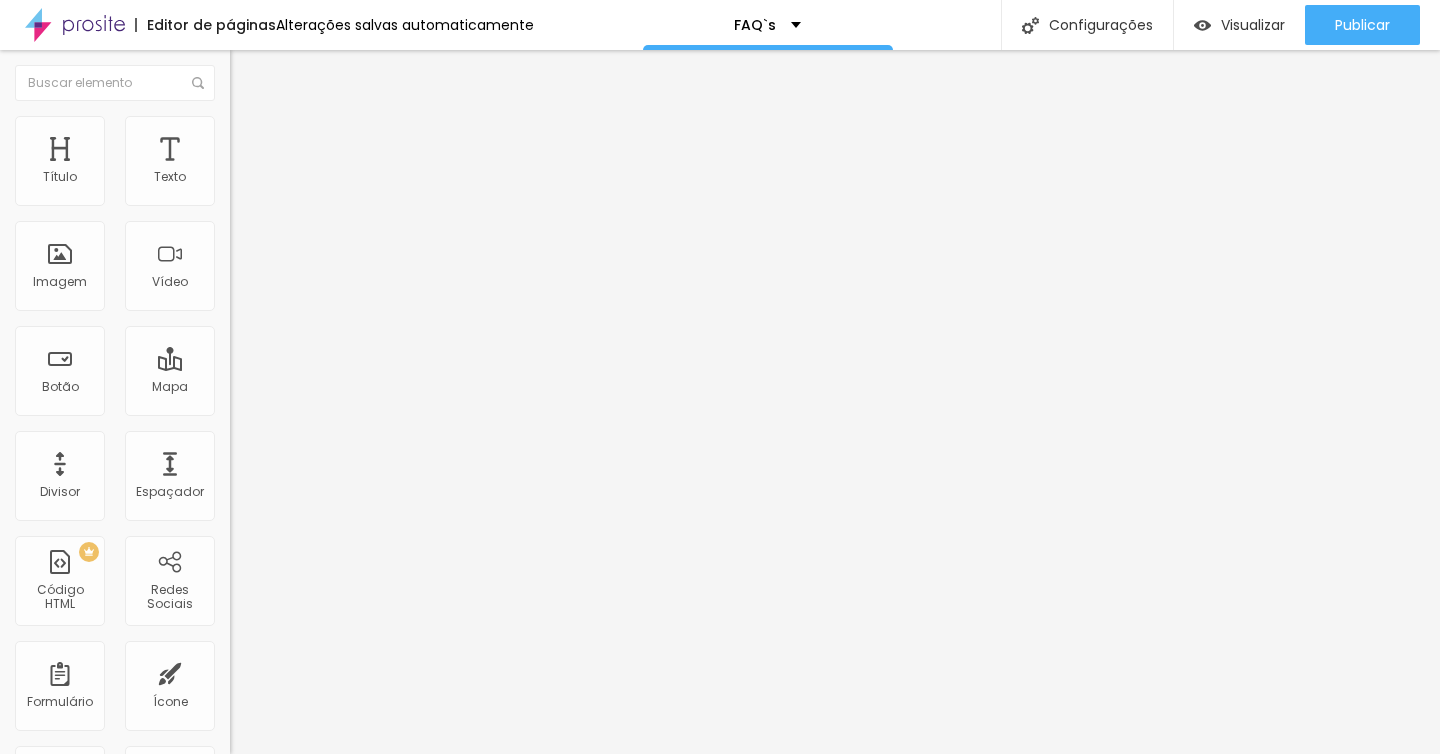type on "75" 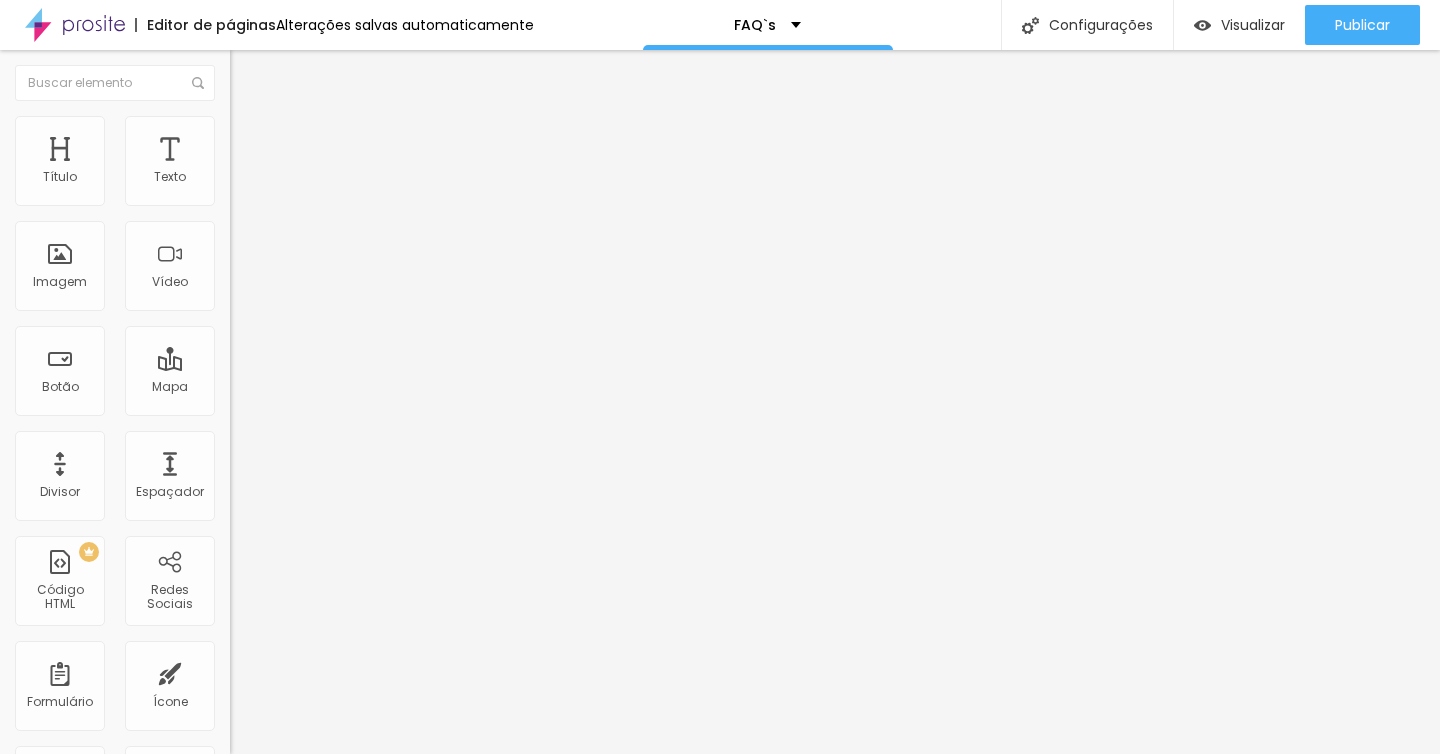 type on "80" 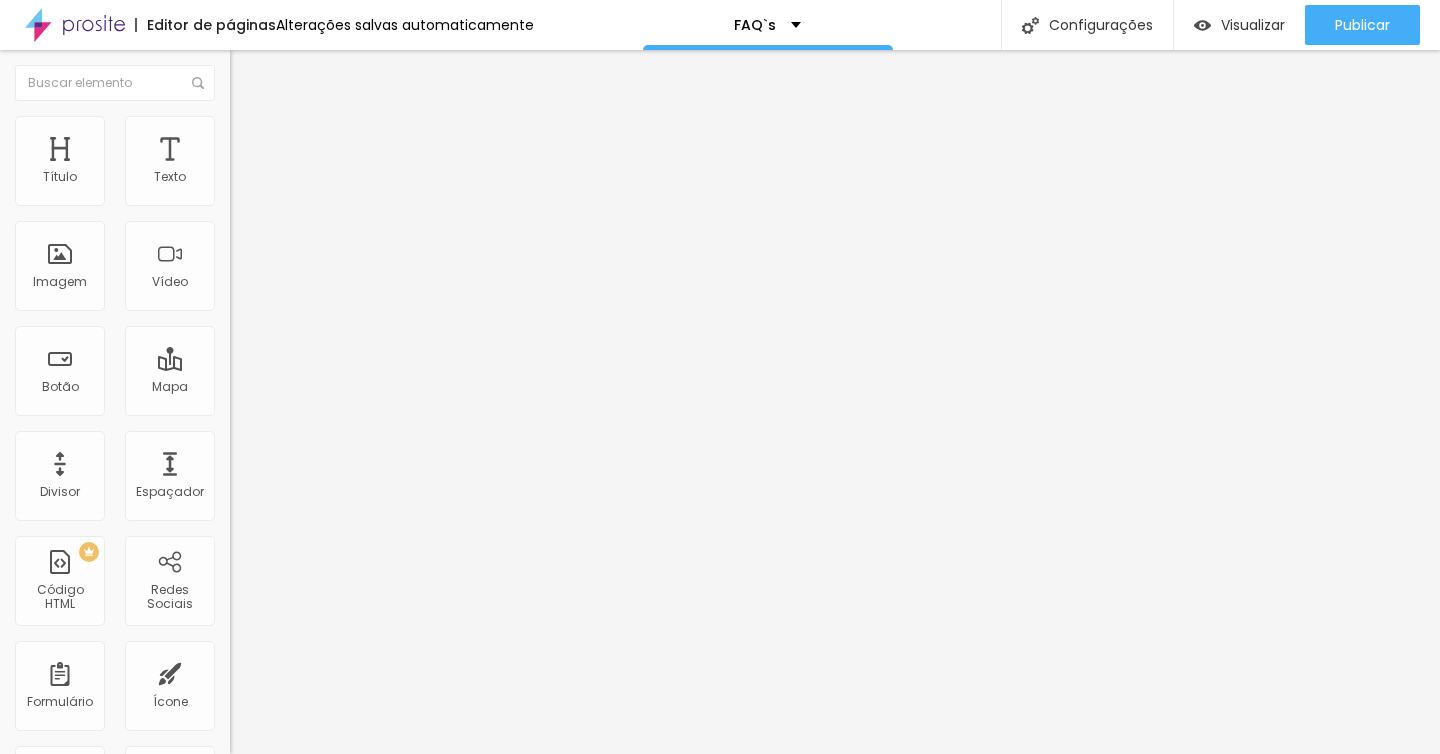 type on "80" 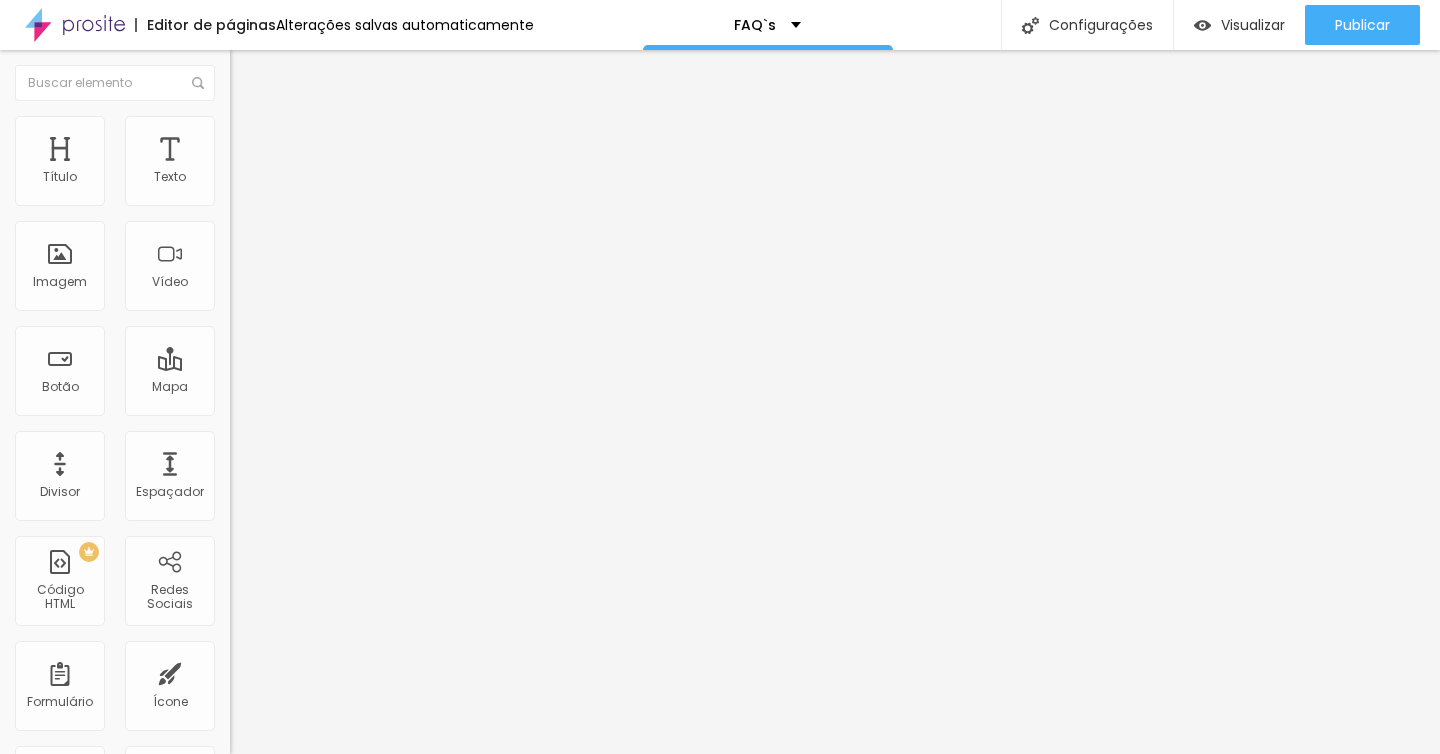 type on "85" 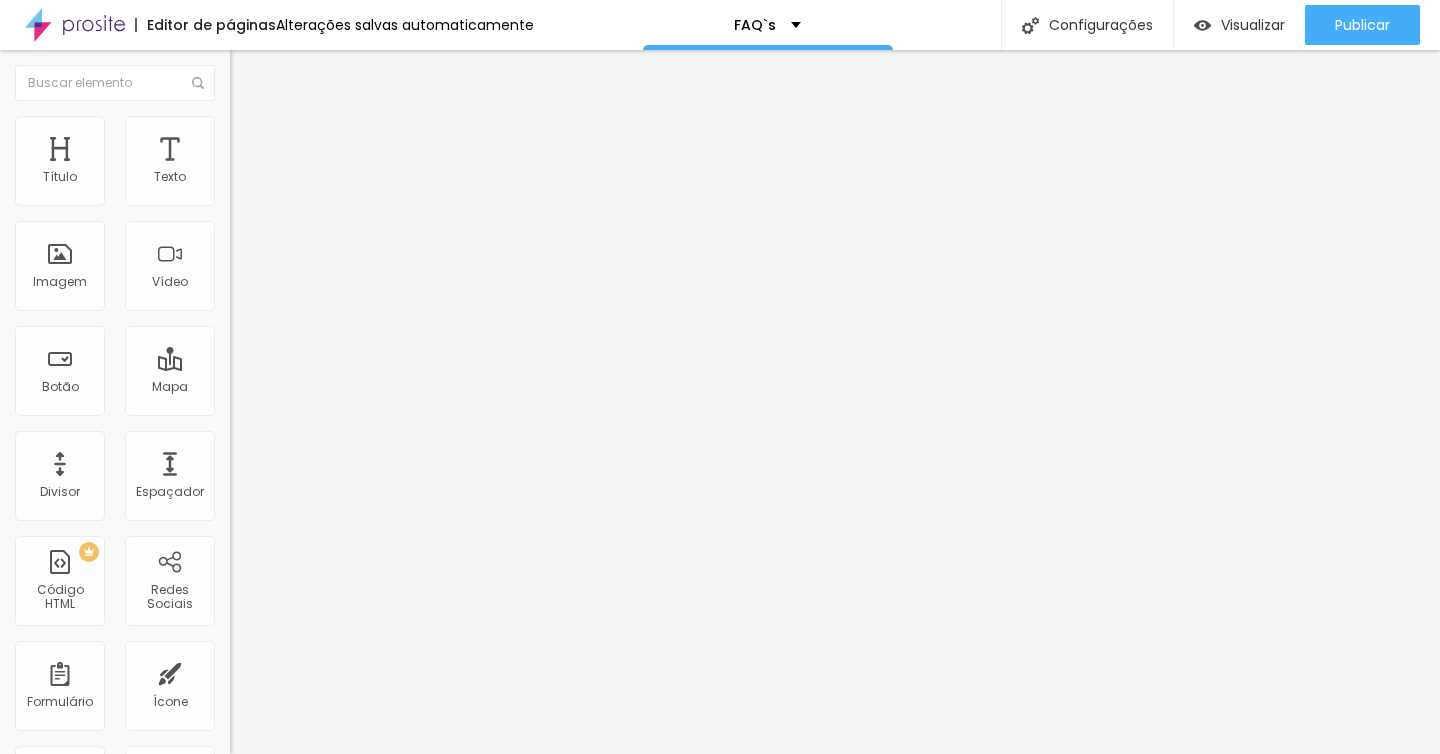 type on "90" 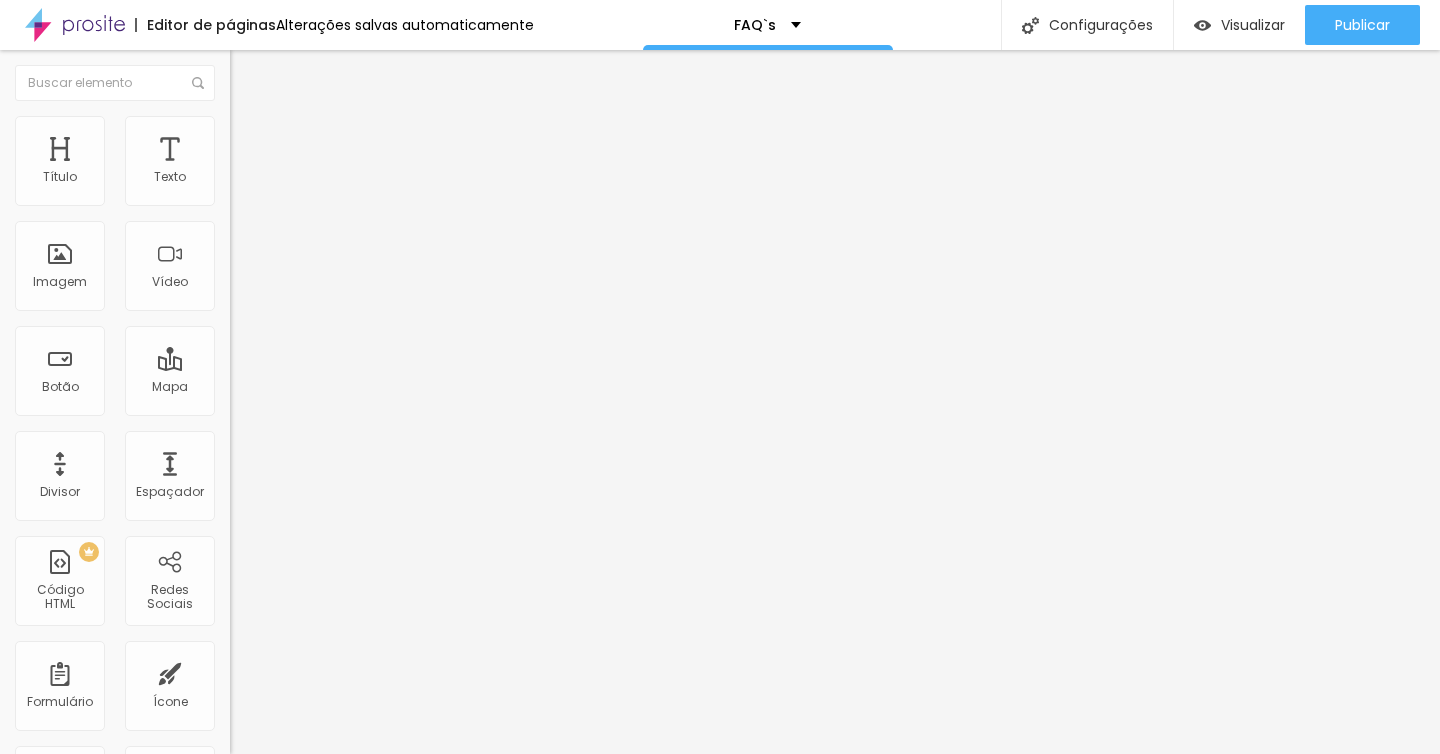 type on "95" 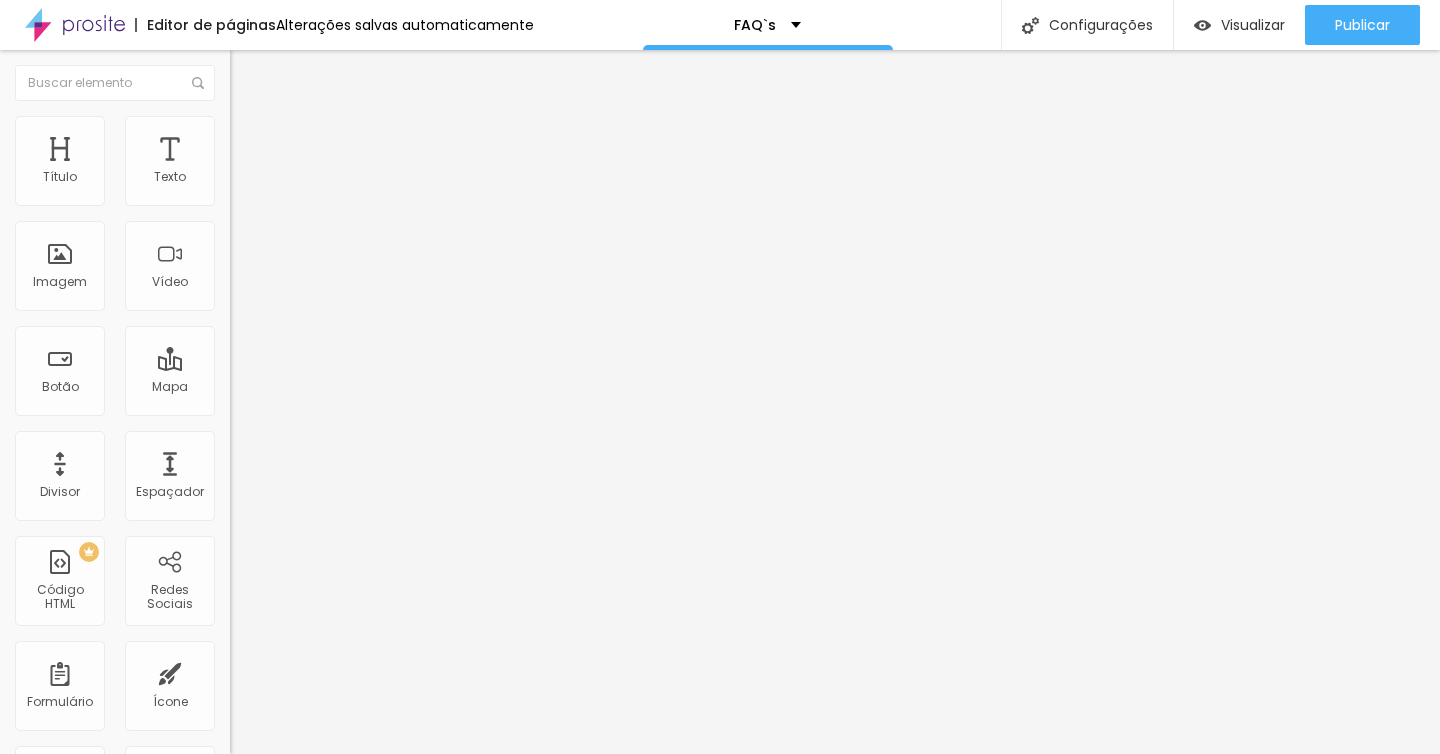 type on "95" 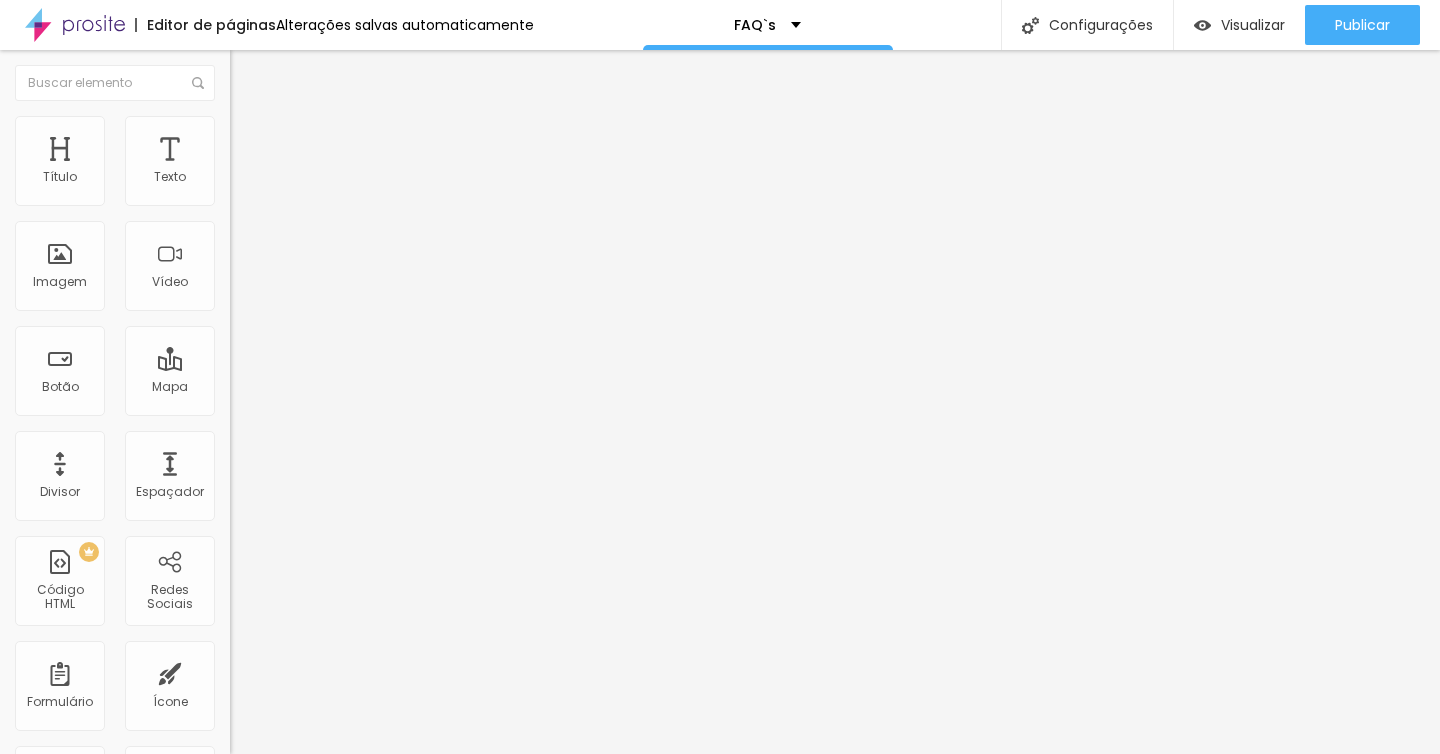 type on "100" 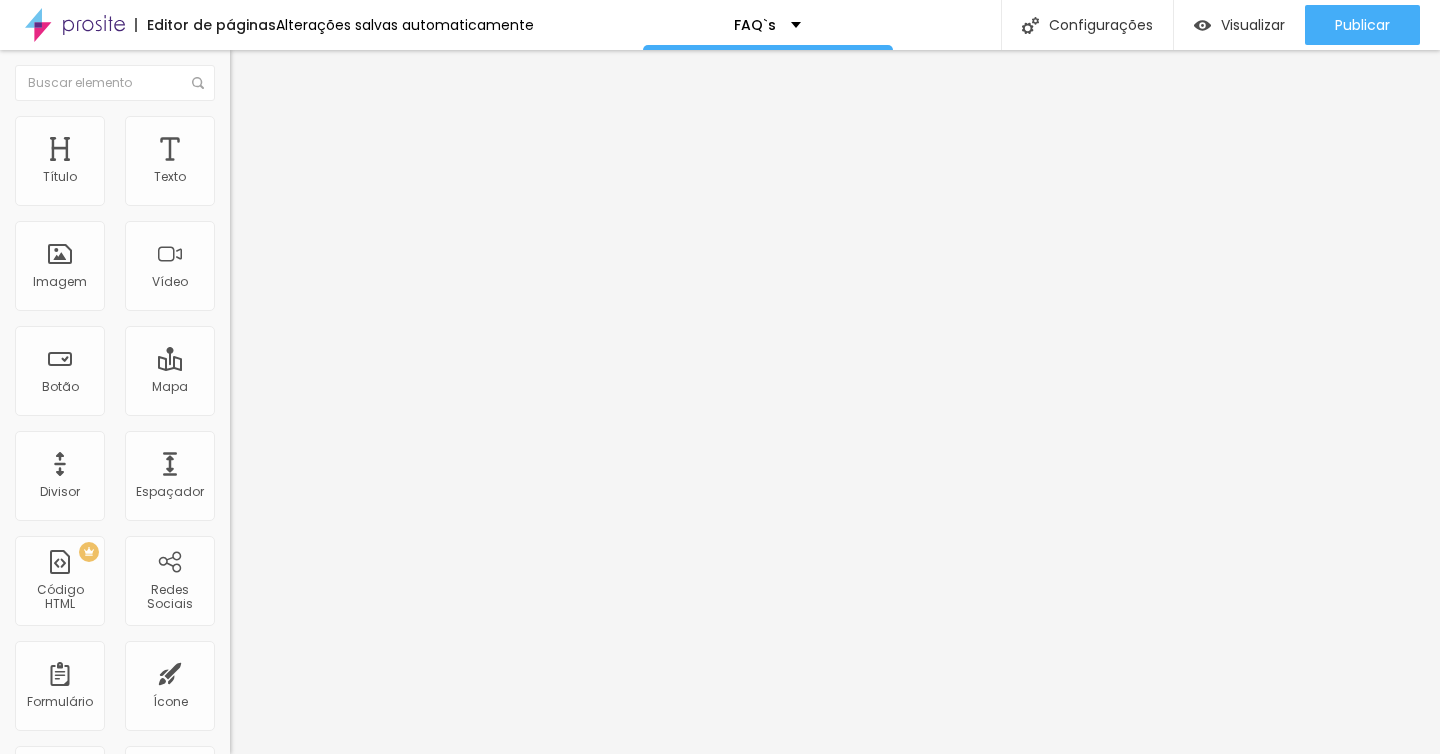 type on "100" 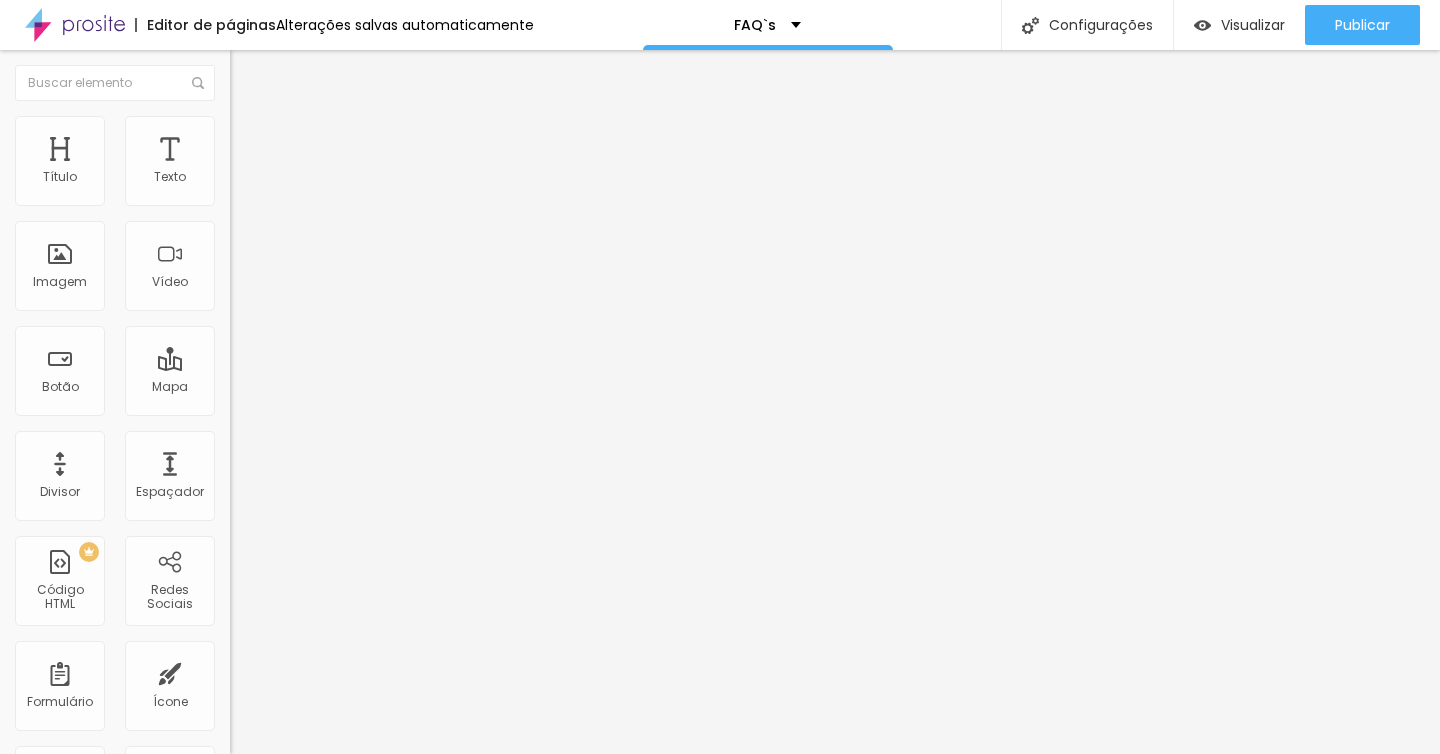 drag, startPoint x: 203, startPoint y: 213, endPoint x: 263, endPoint y: 224, distance: 61 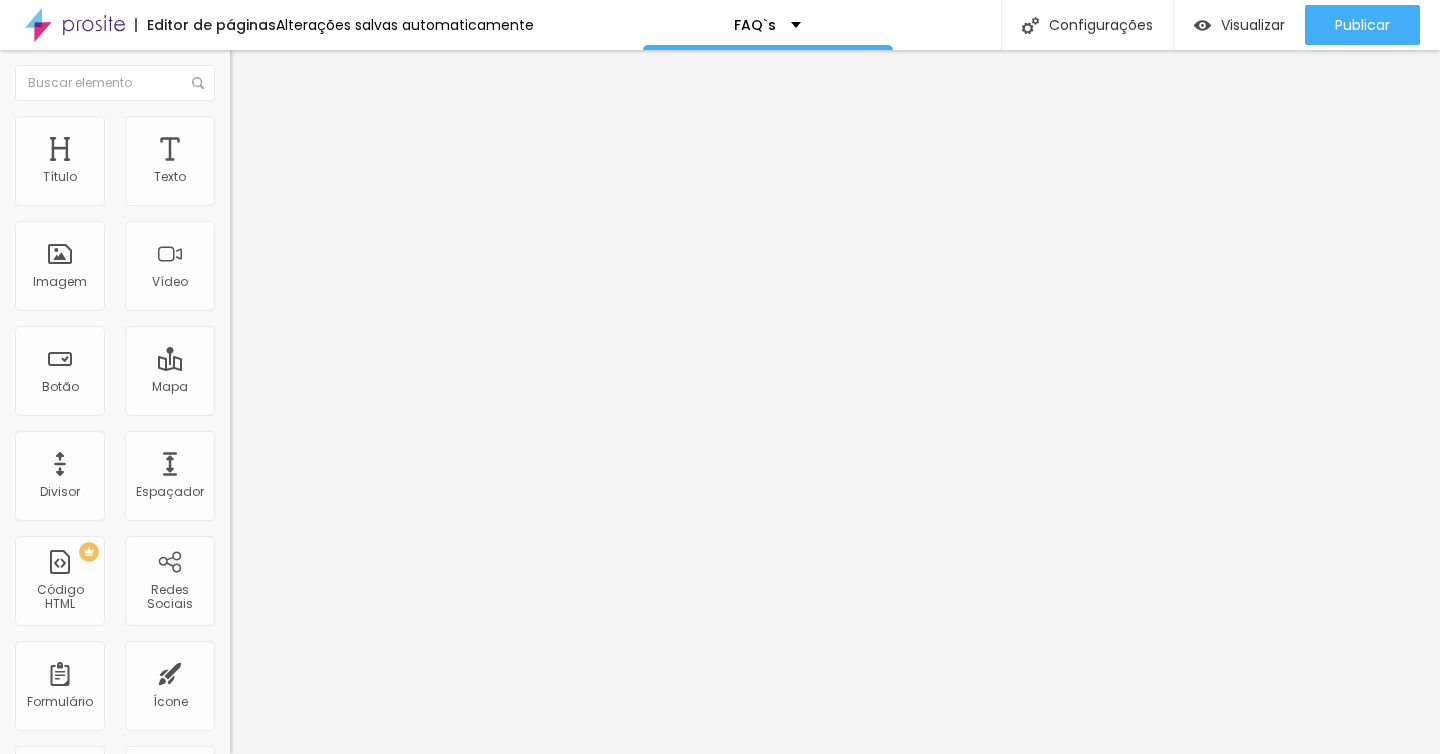 click at bounding box center (294, 197) 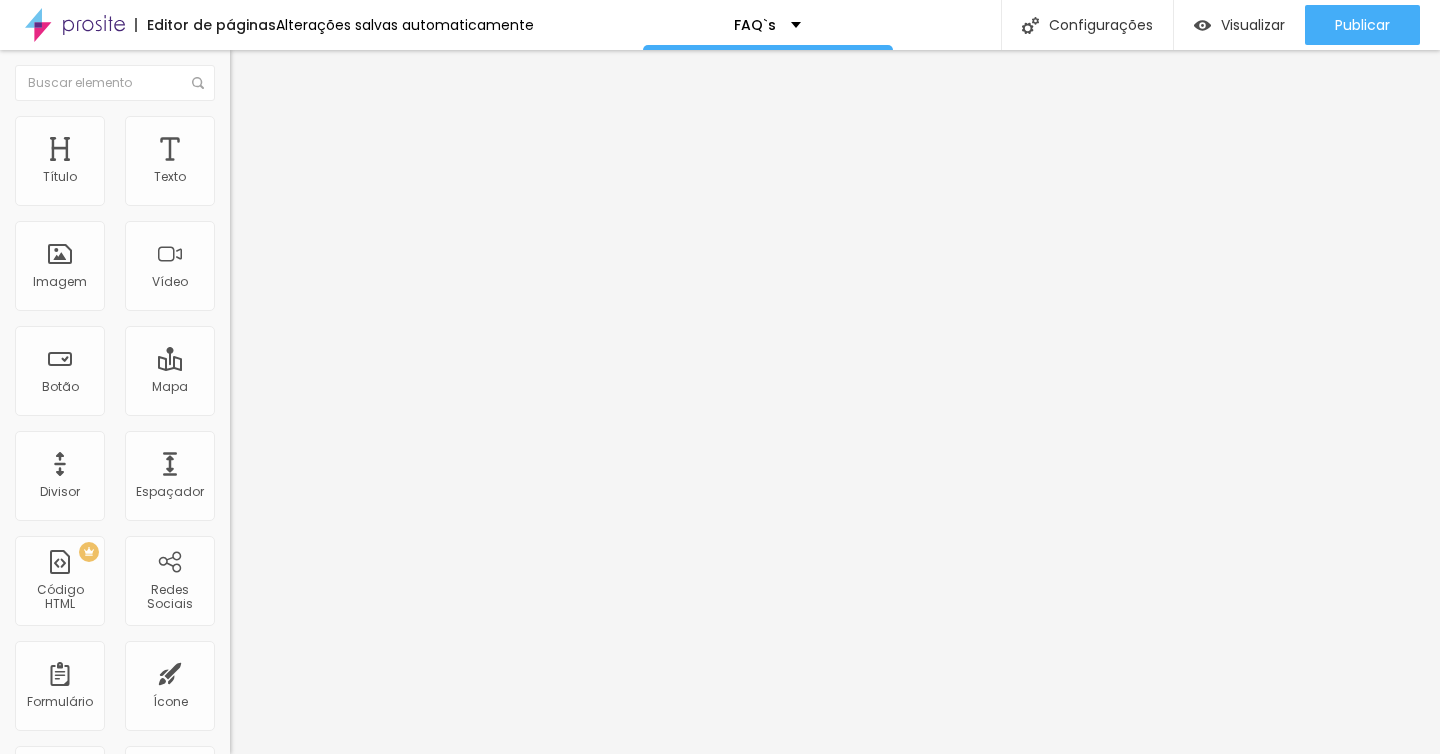 type on "88" 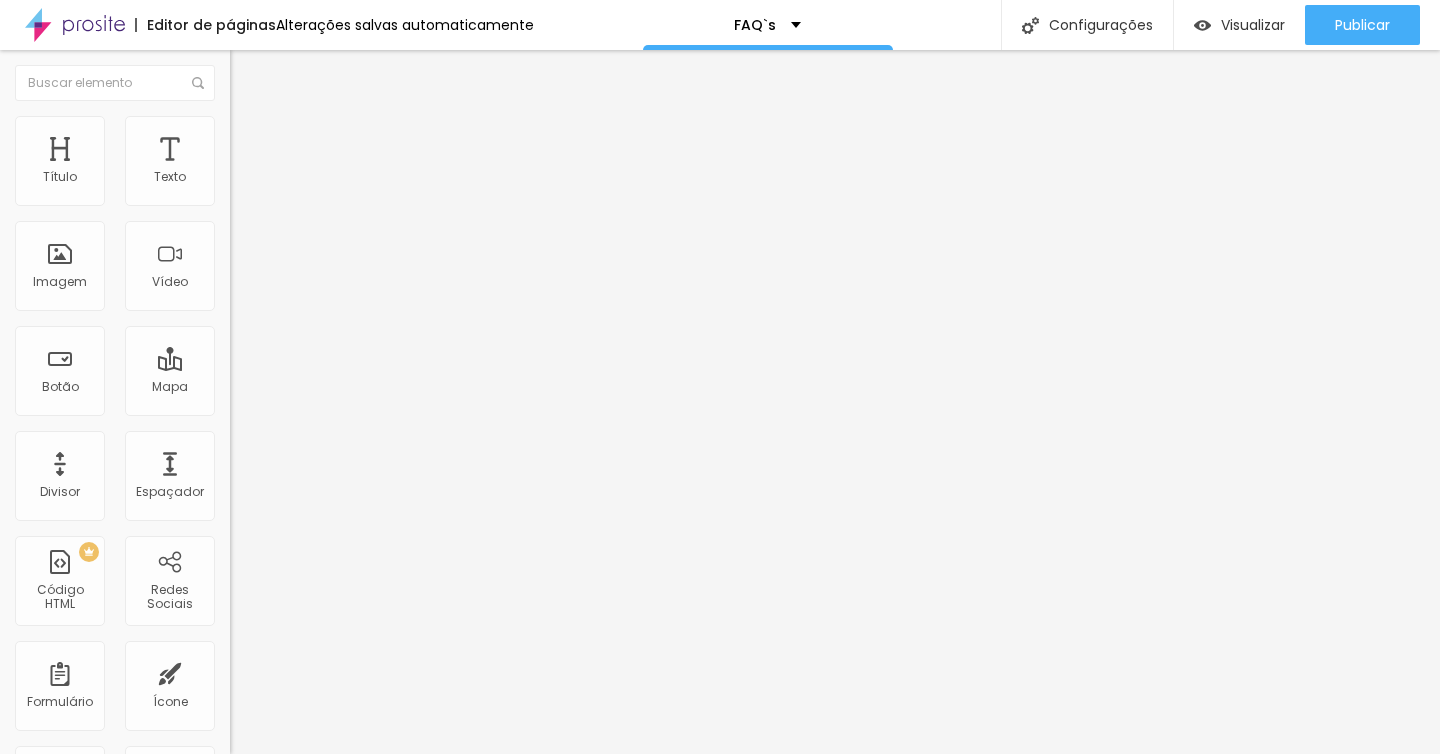 type on "74" 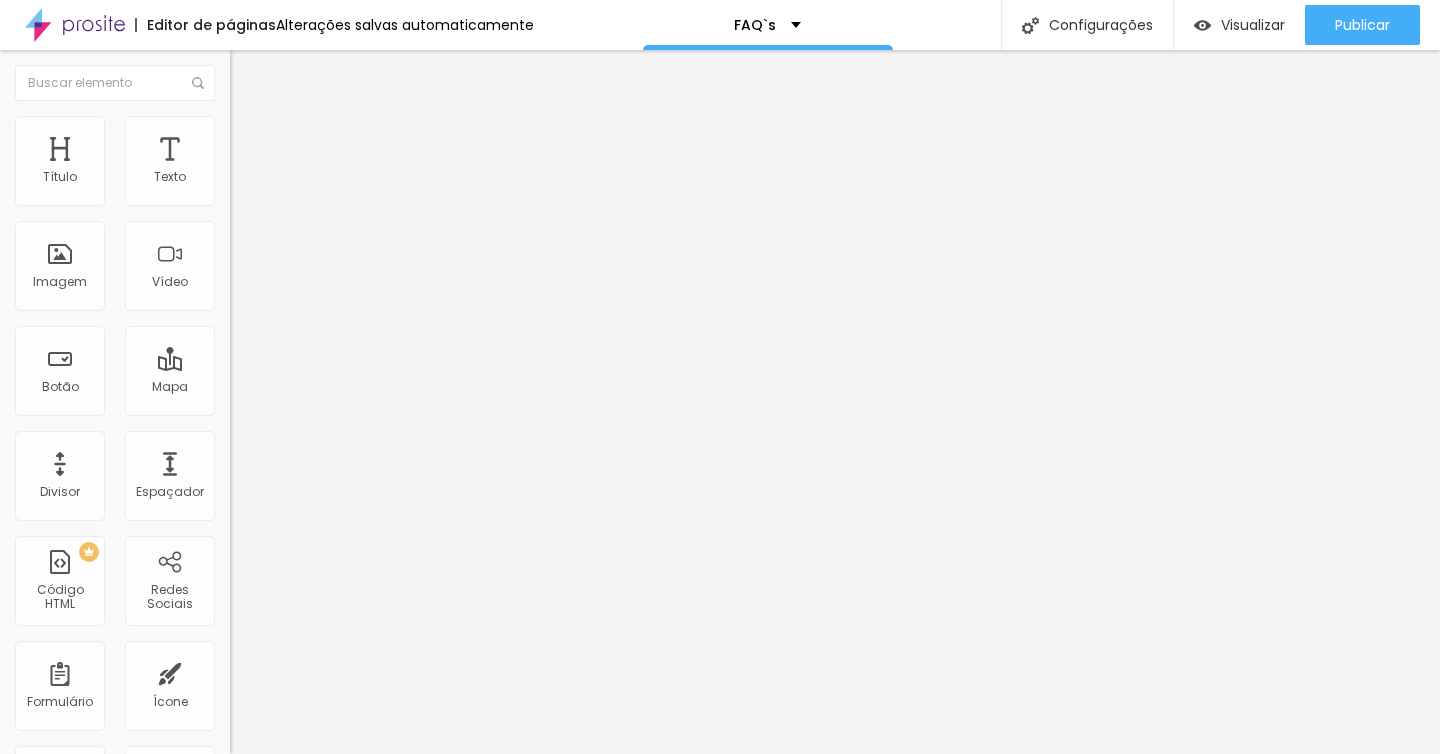 type on "74" 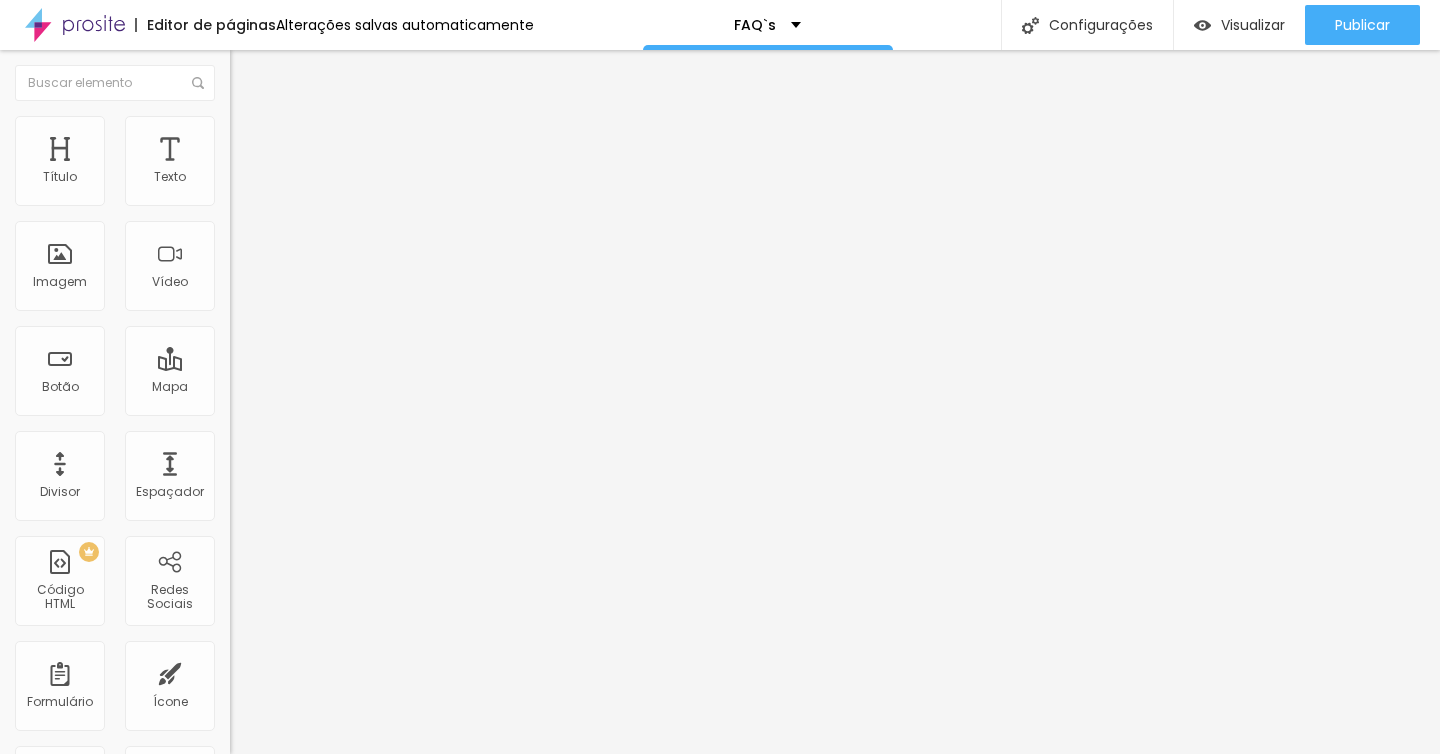 type on "60" 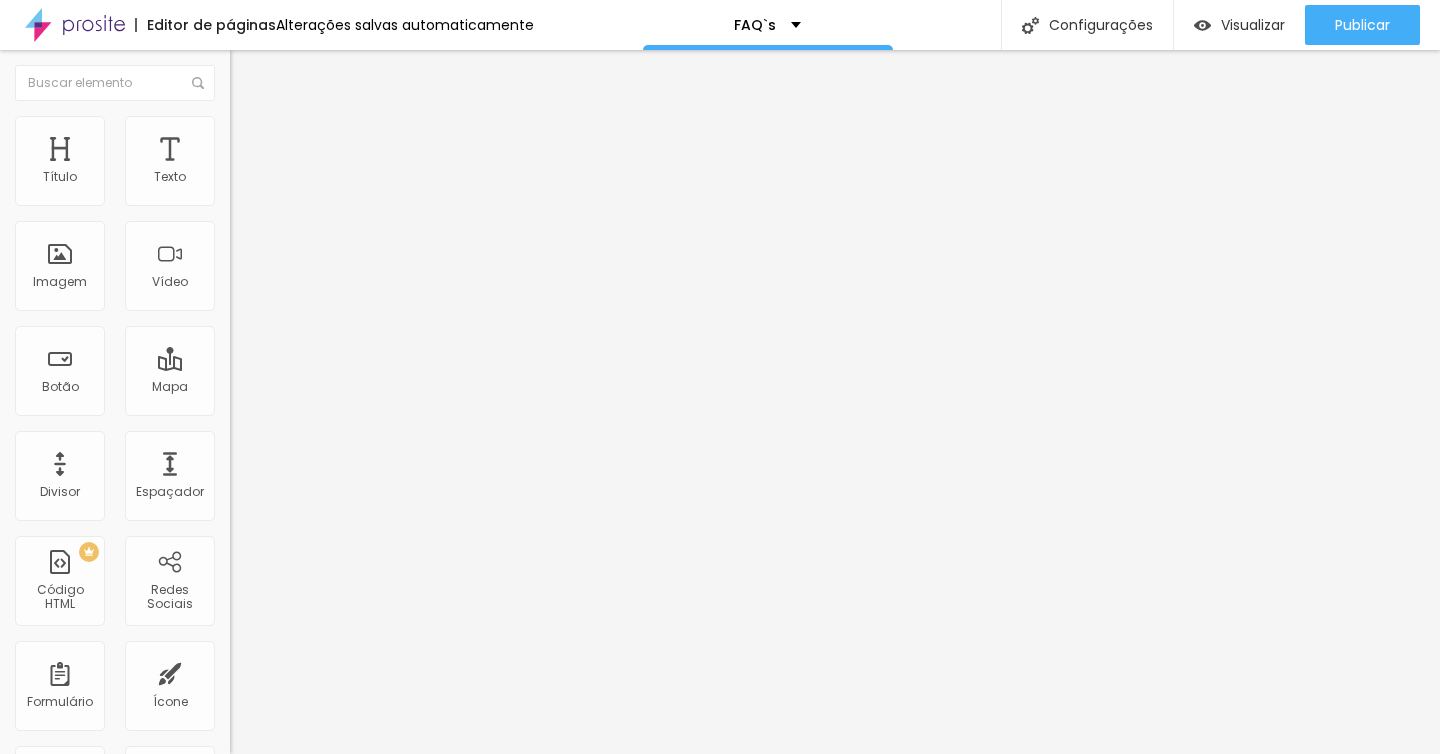 type on "47" 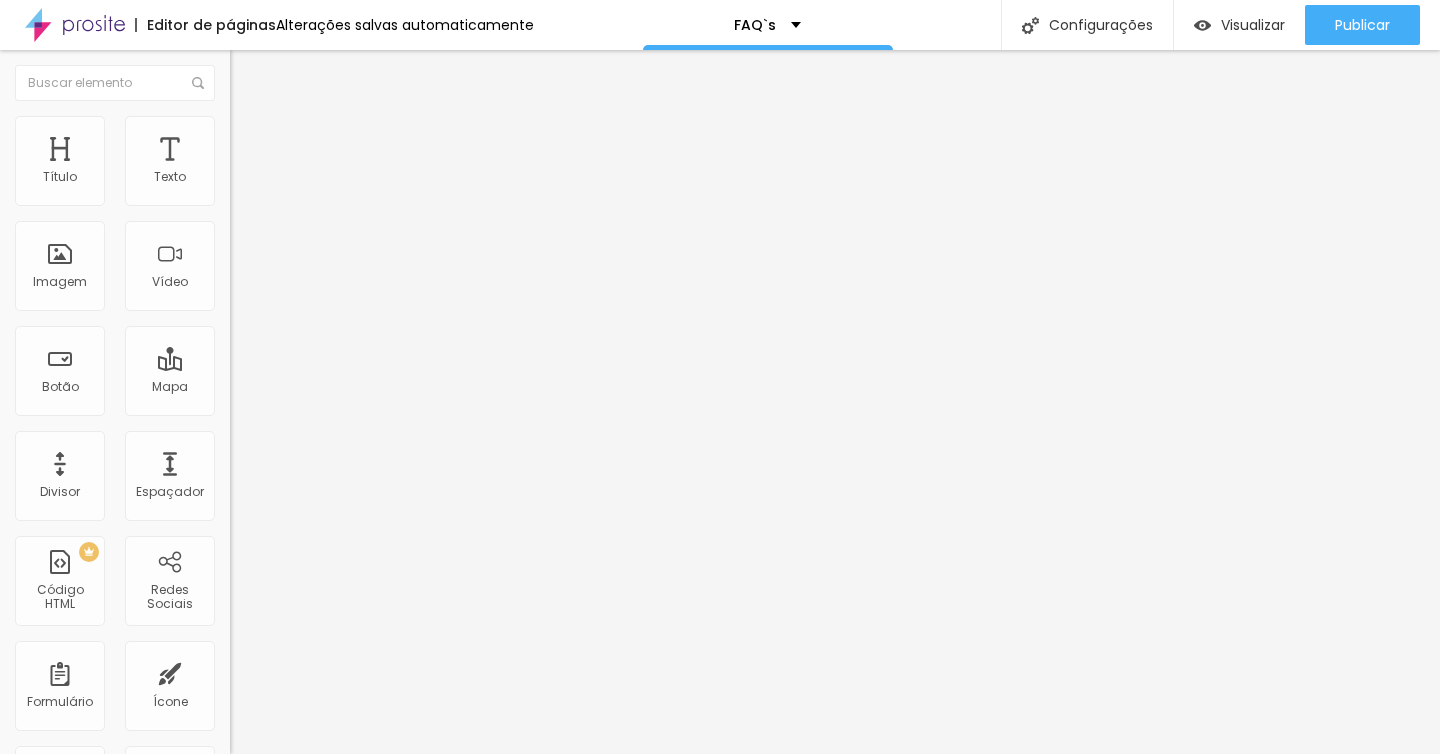 type on "34" 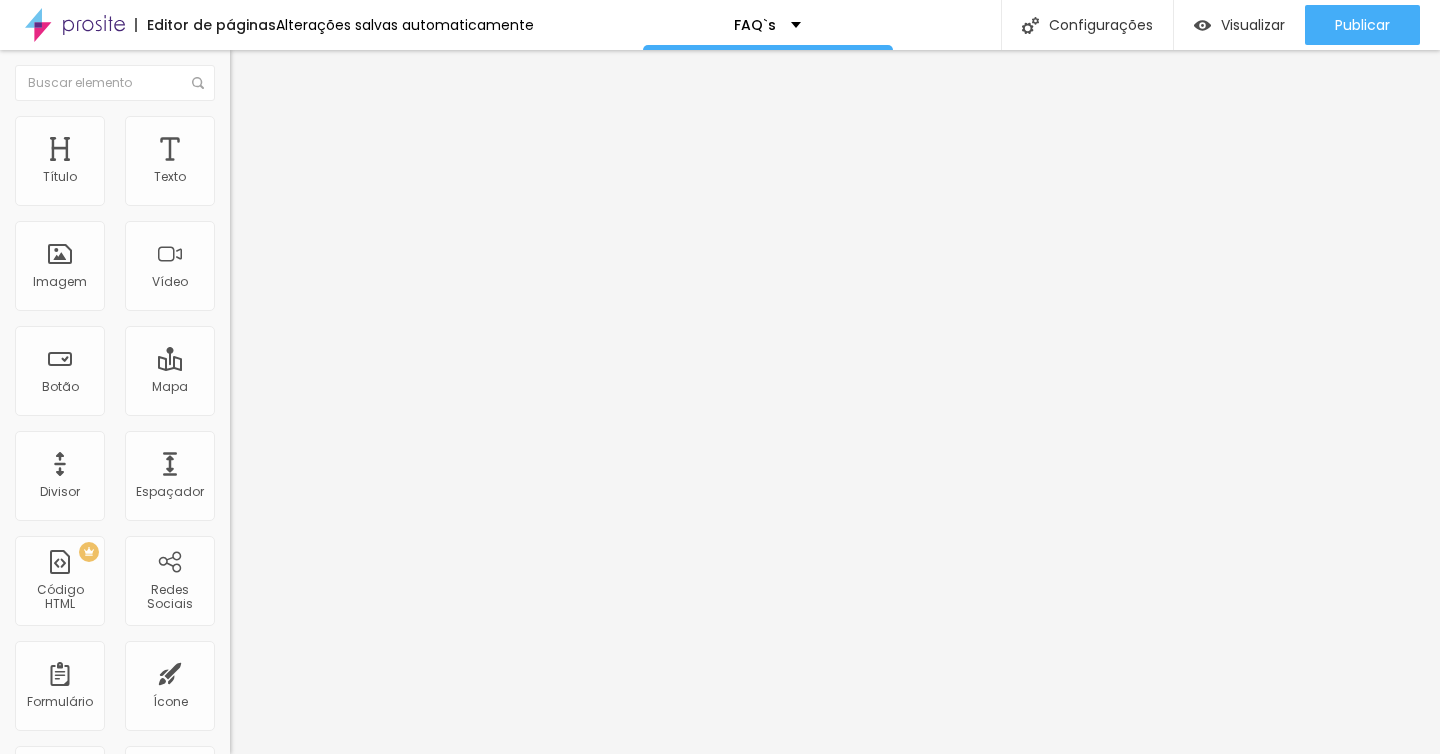 click on "Avançado" at bounding box center [281, 149] 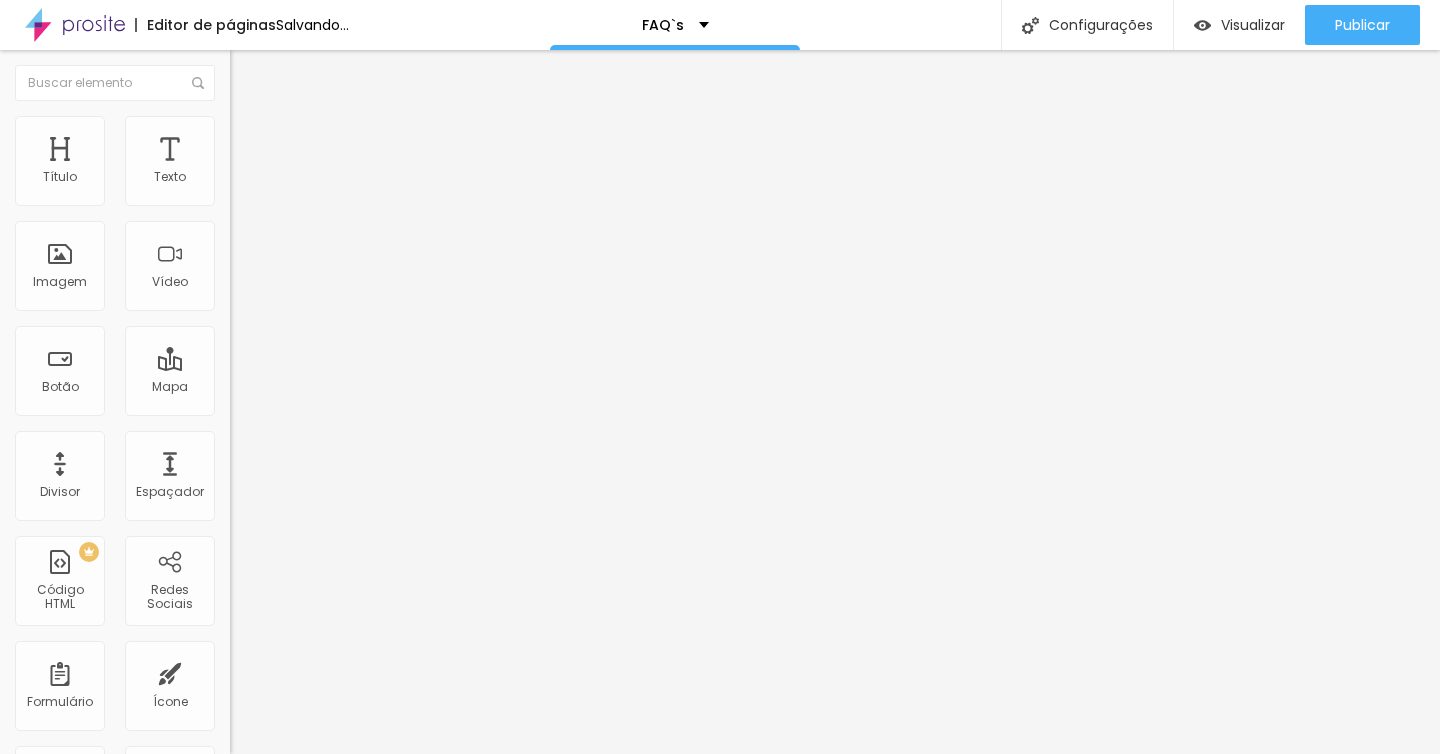 type on "18" 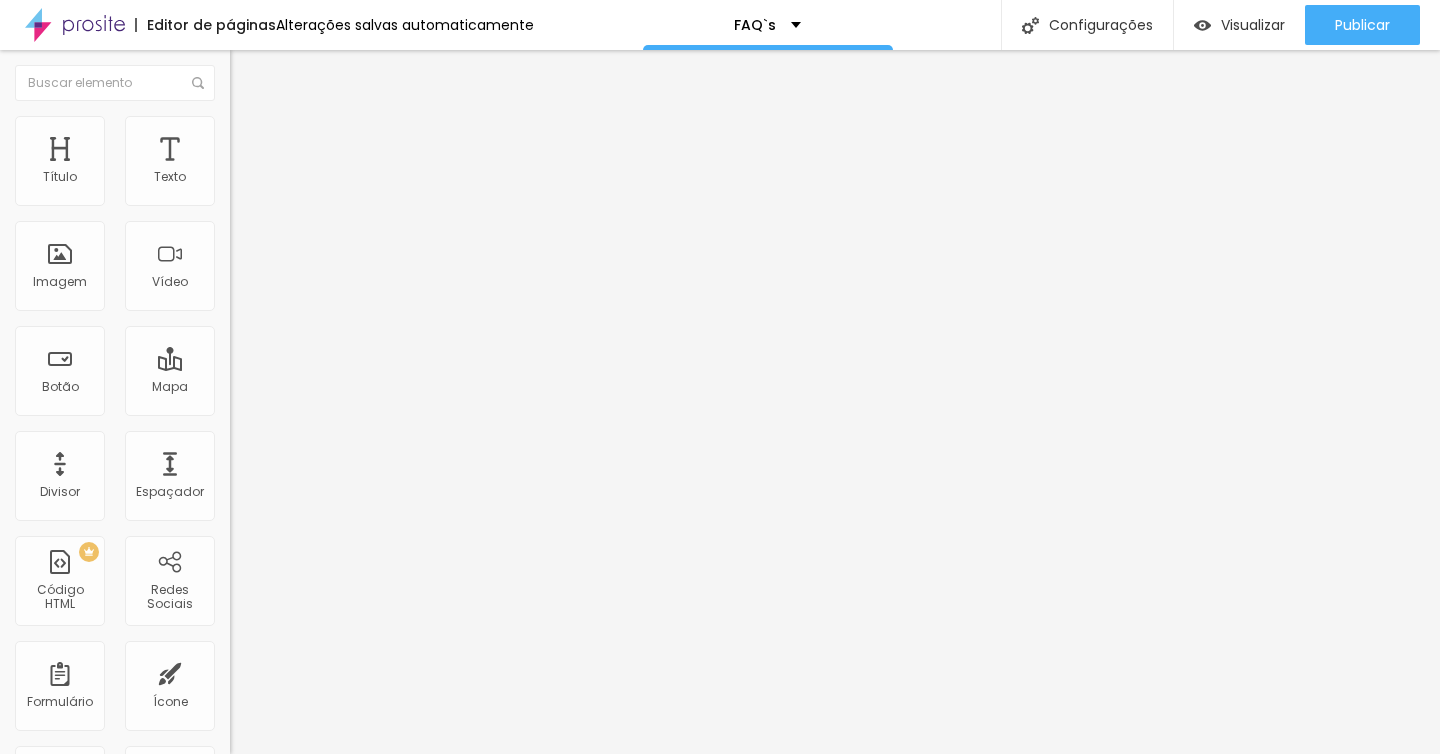 type on "73" 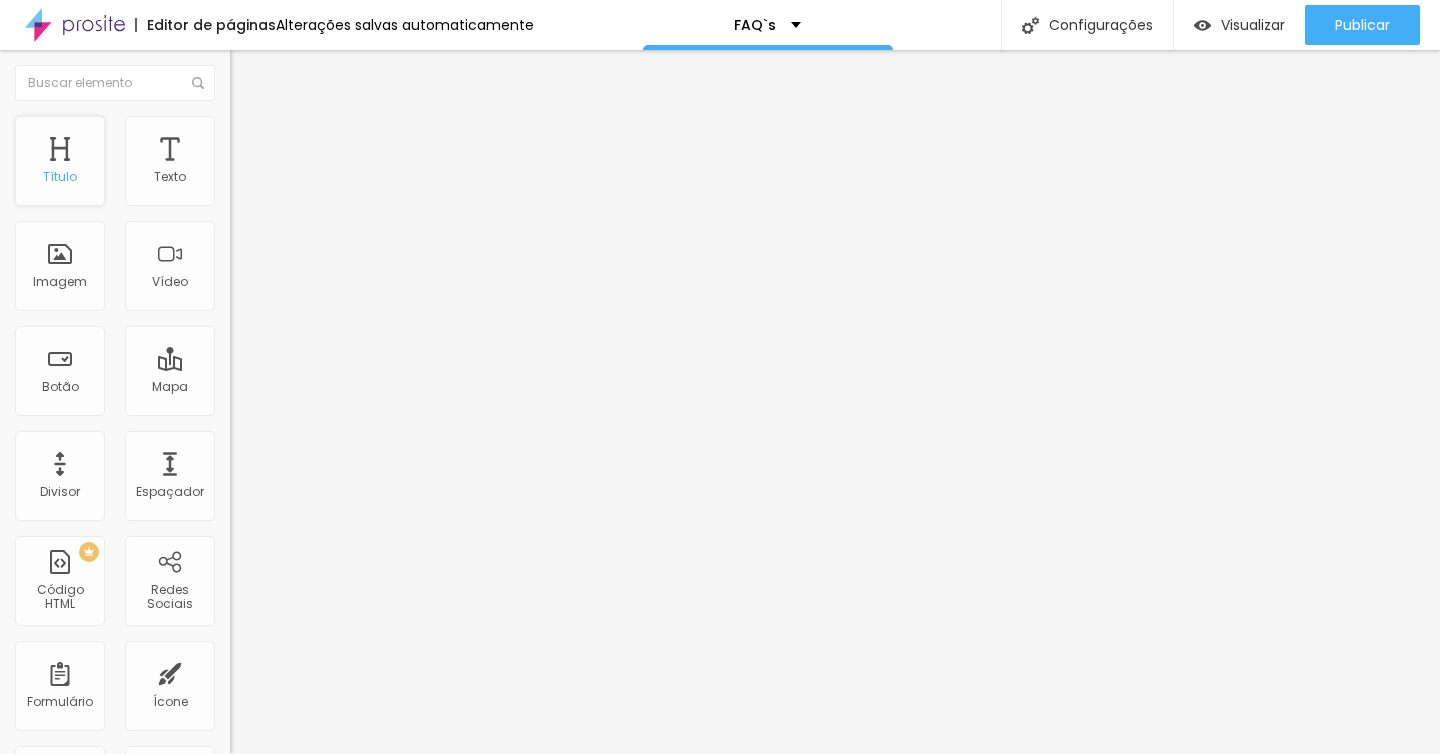 click on "Título" at bounding box center (60, 161) 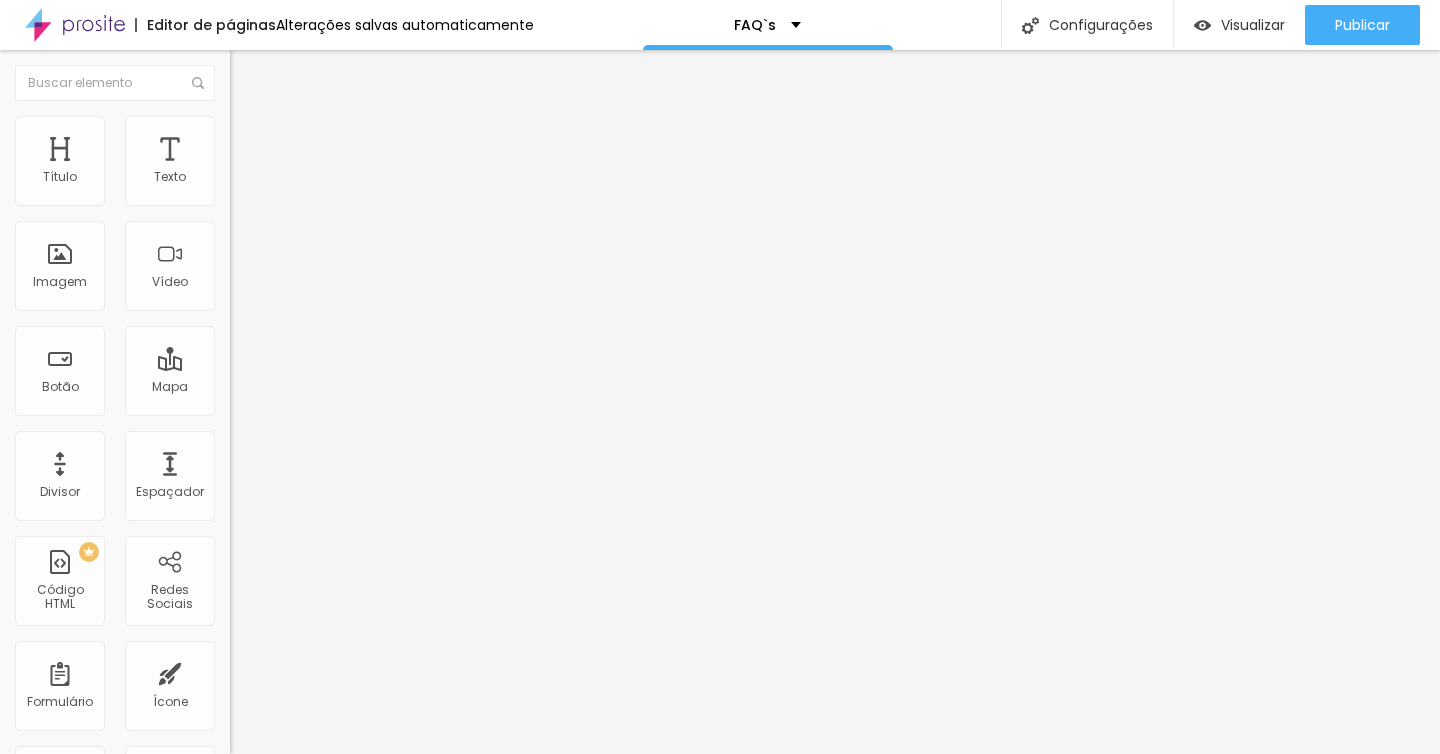 click at bounding box center [239, 125] 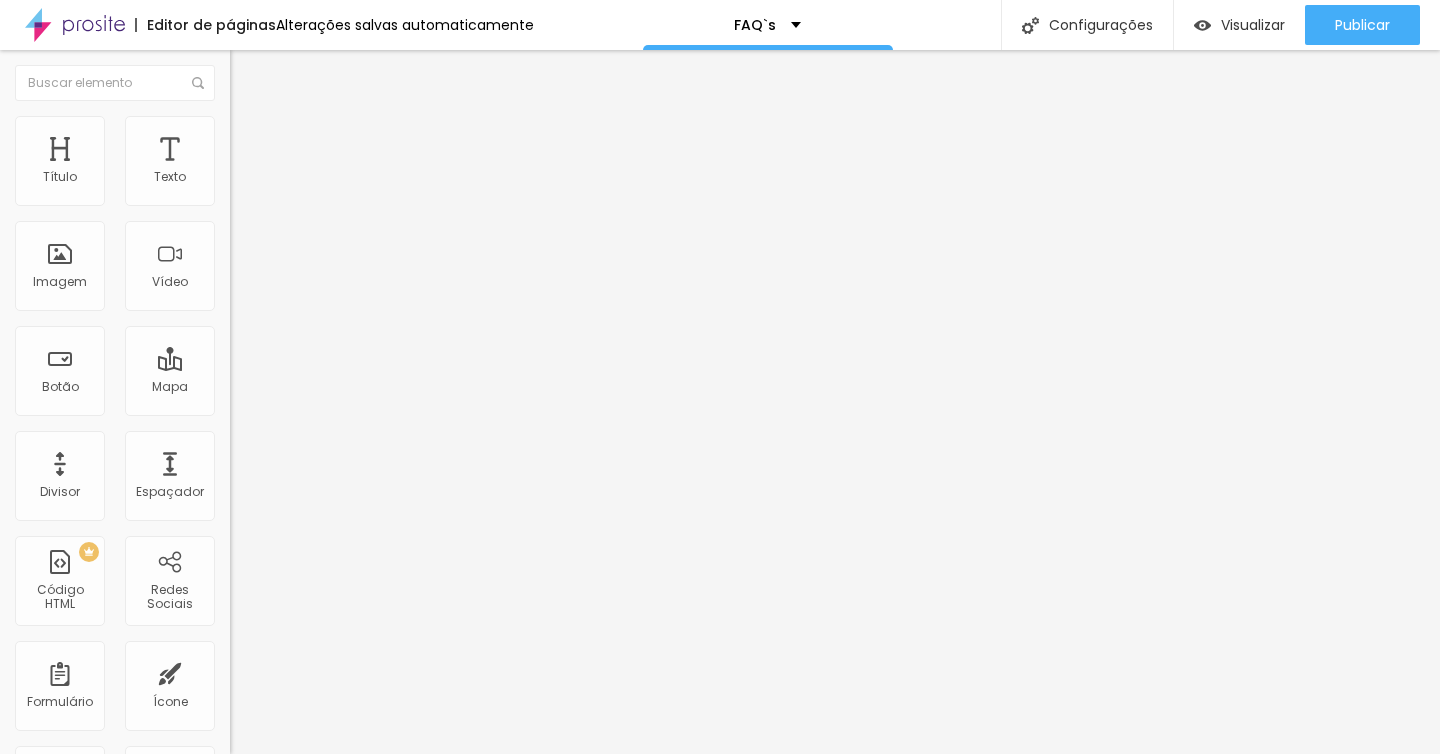 click at bounding box center [239, 105] 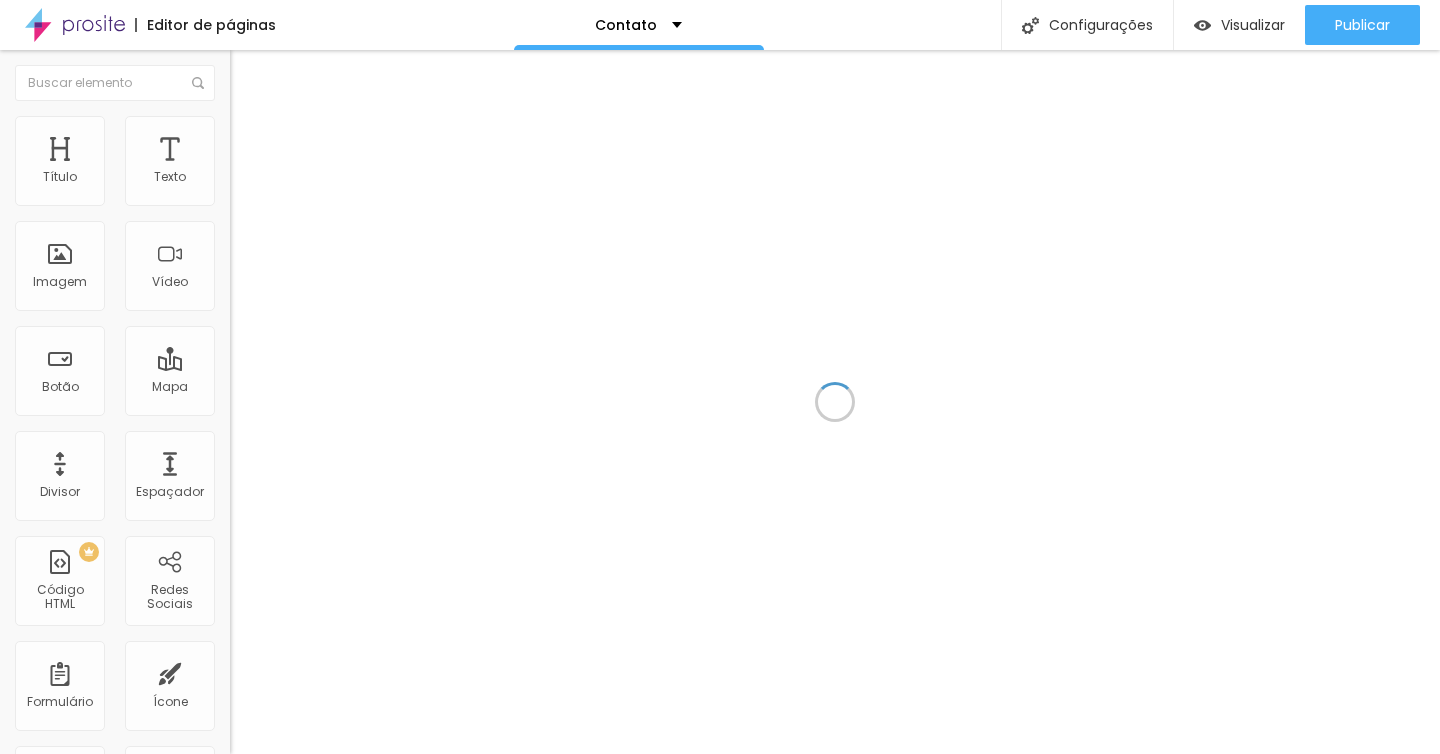 scroll, scrollTop: 0, scrollLeft: 0, axis: both 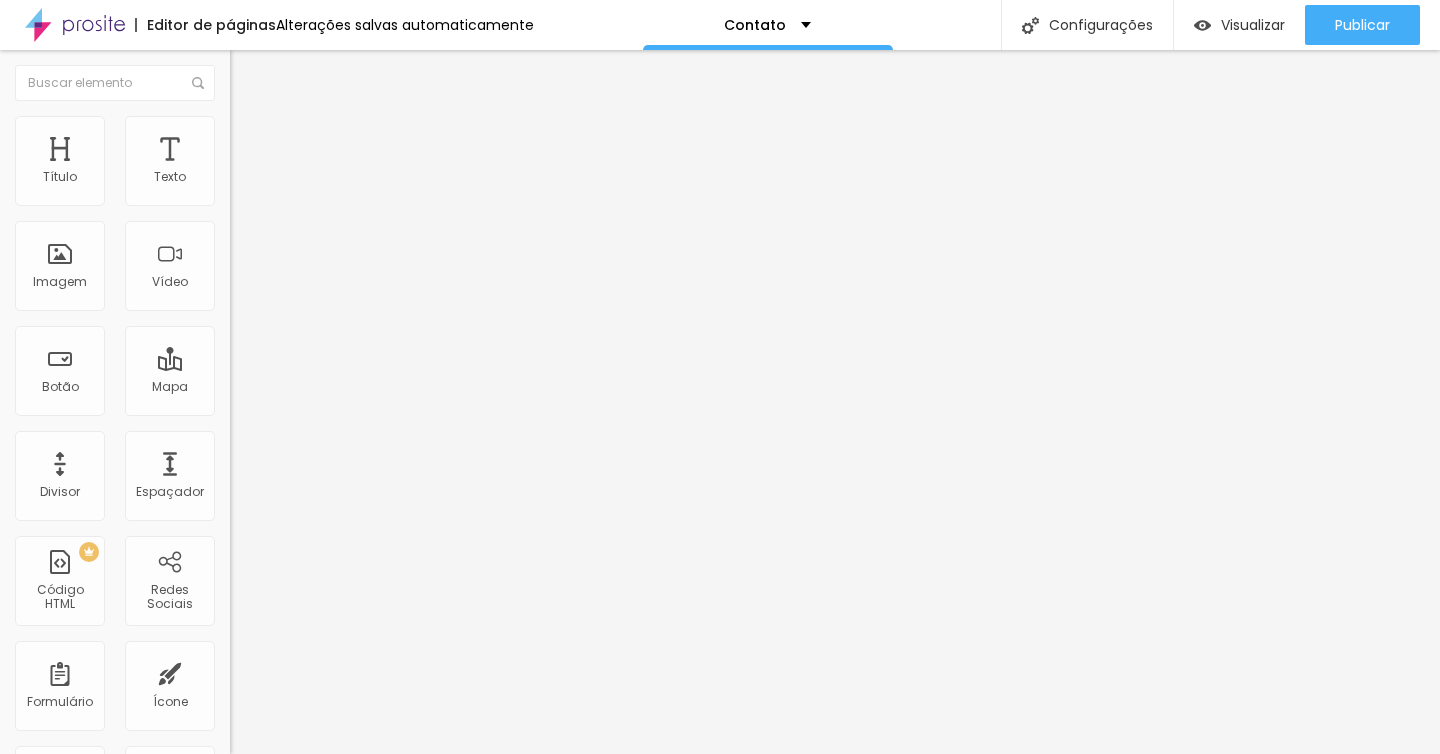 click on "Estilo" at bounding box center [263, 129] 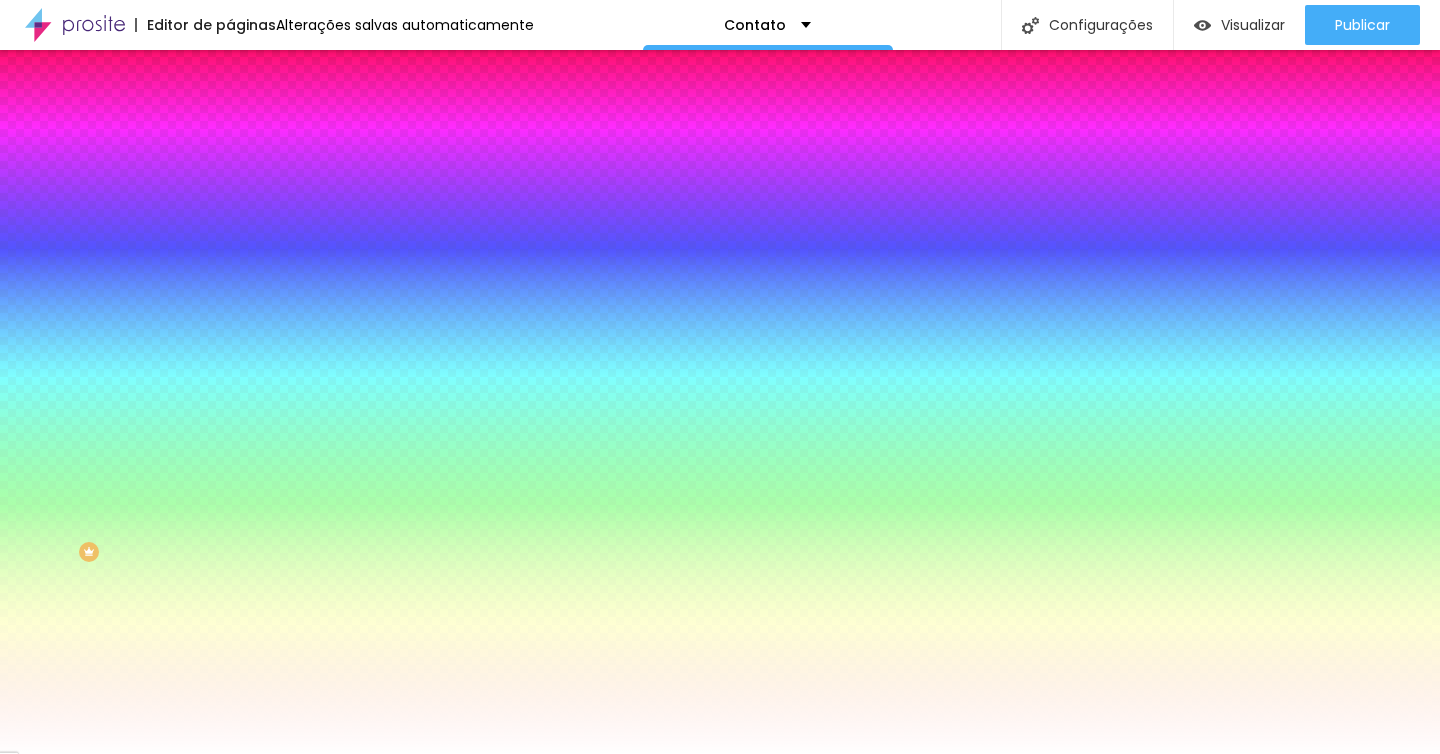click at bounding box center [239, 105] 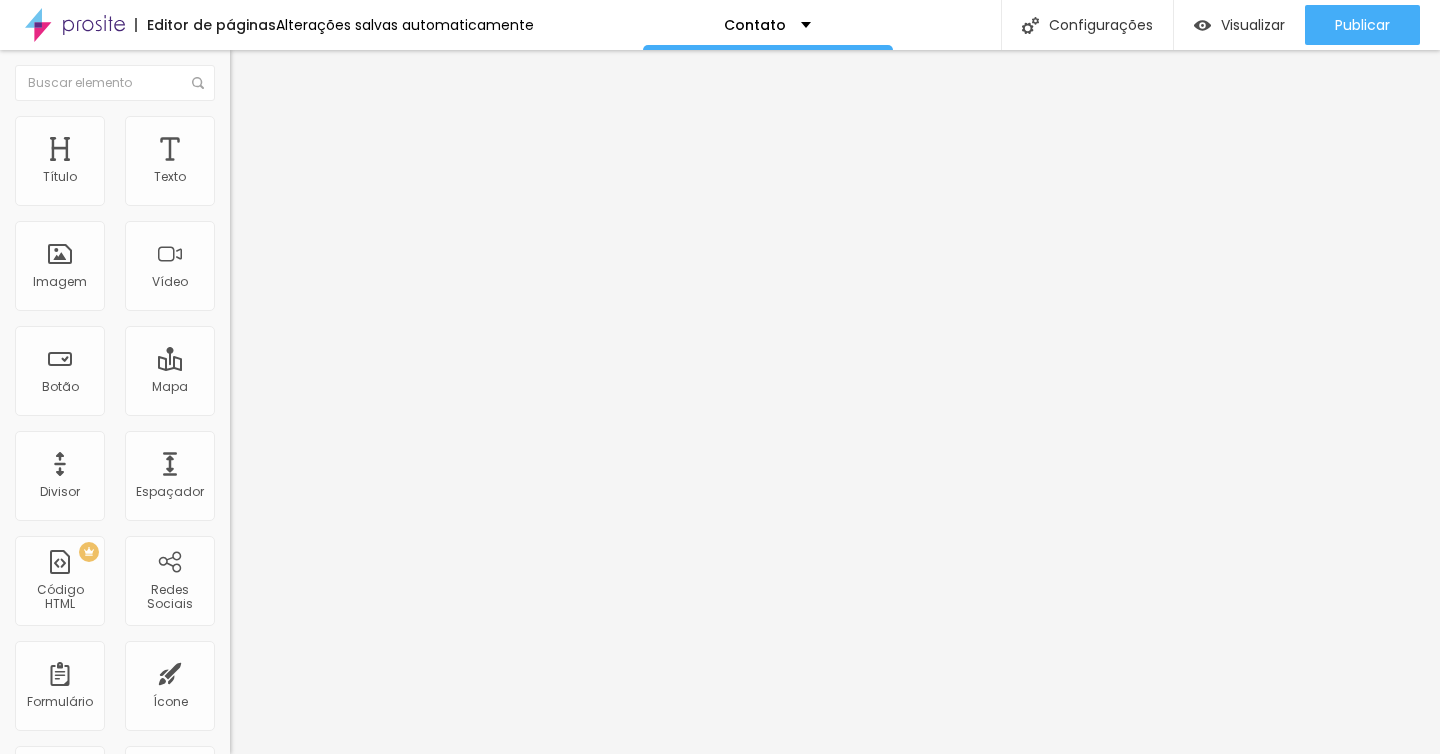 click at bounding box center [236, 208] 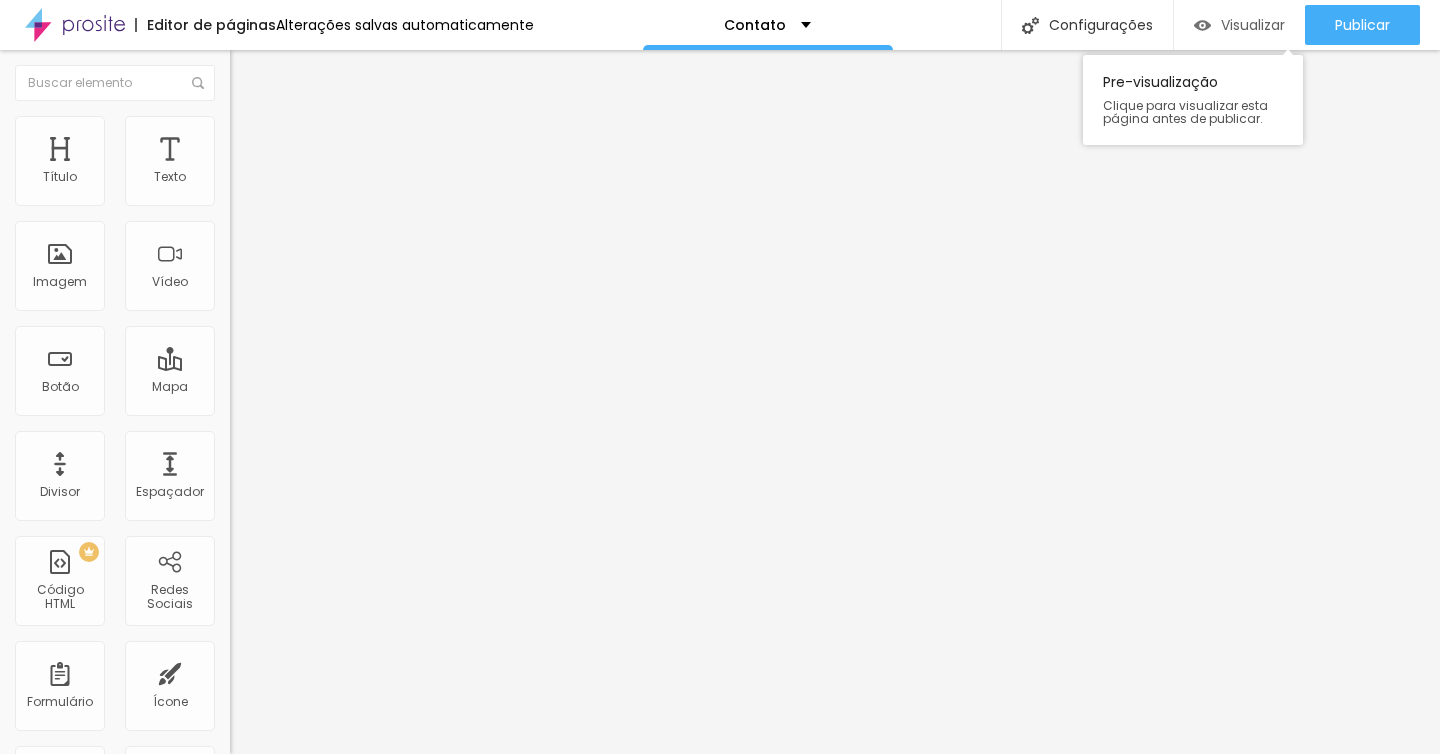 click on "Visualizar" at bounding box center [1253, 25] 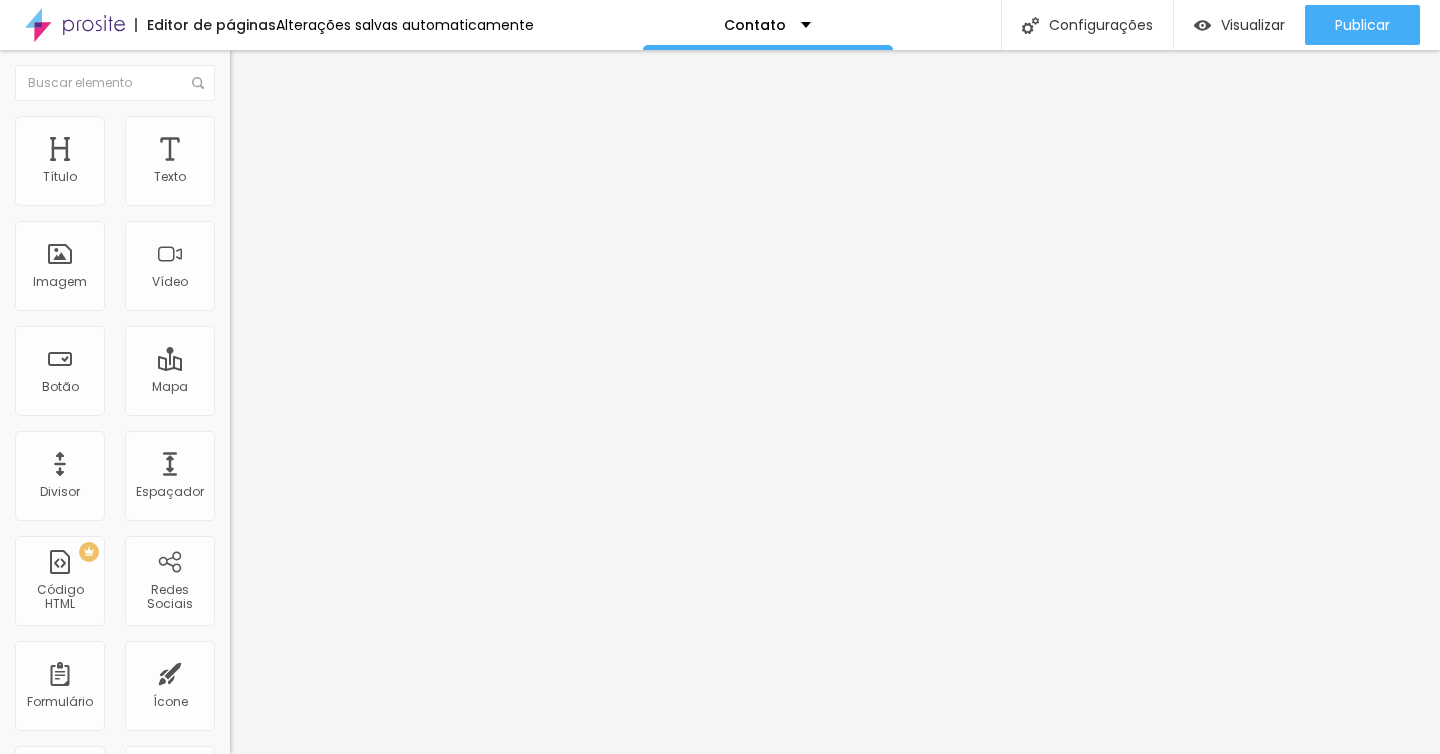 click at bounding box center [239, 125] 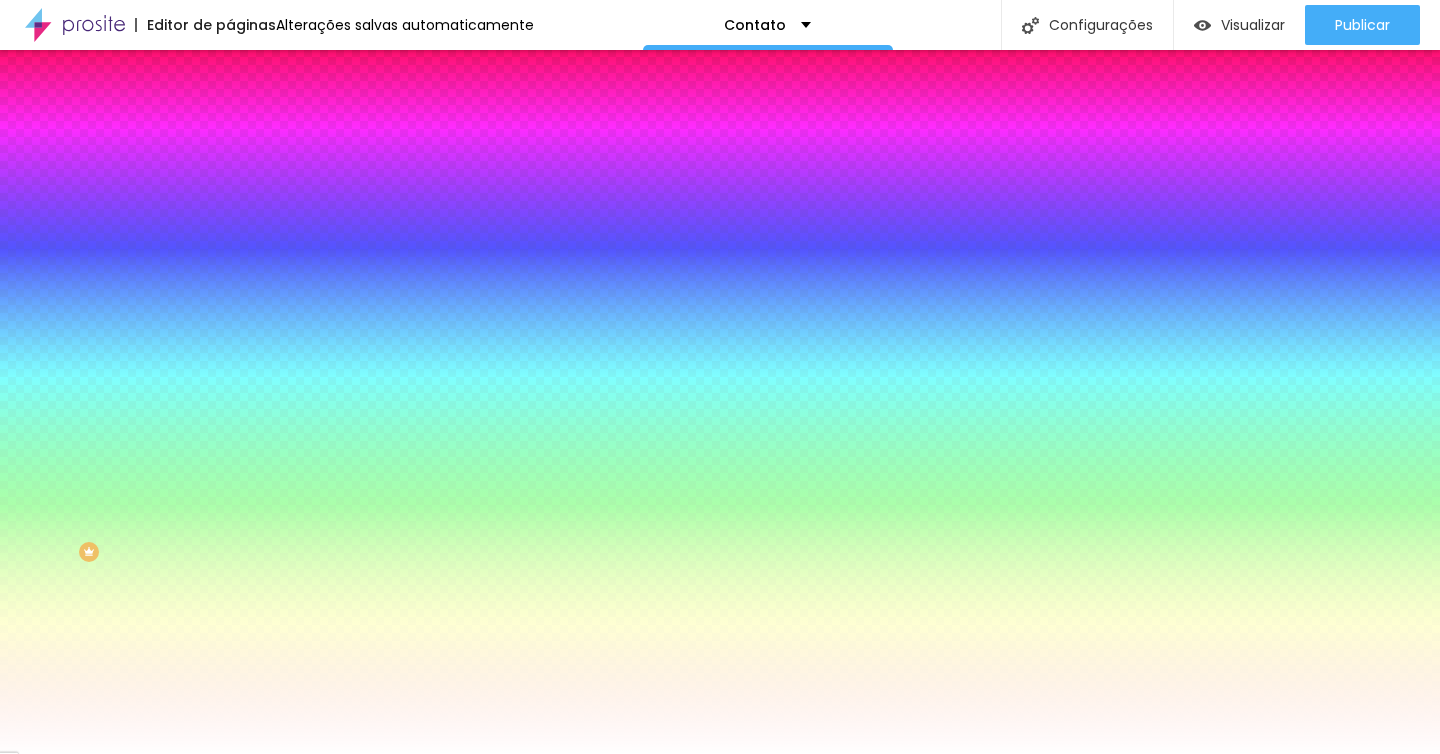 click on "Conteúdo" at bounding box center (345, 106) 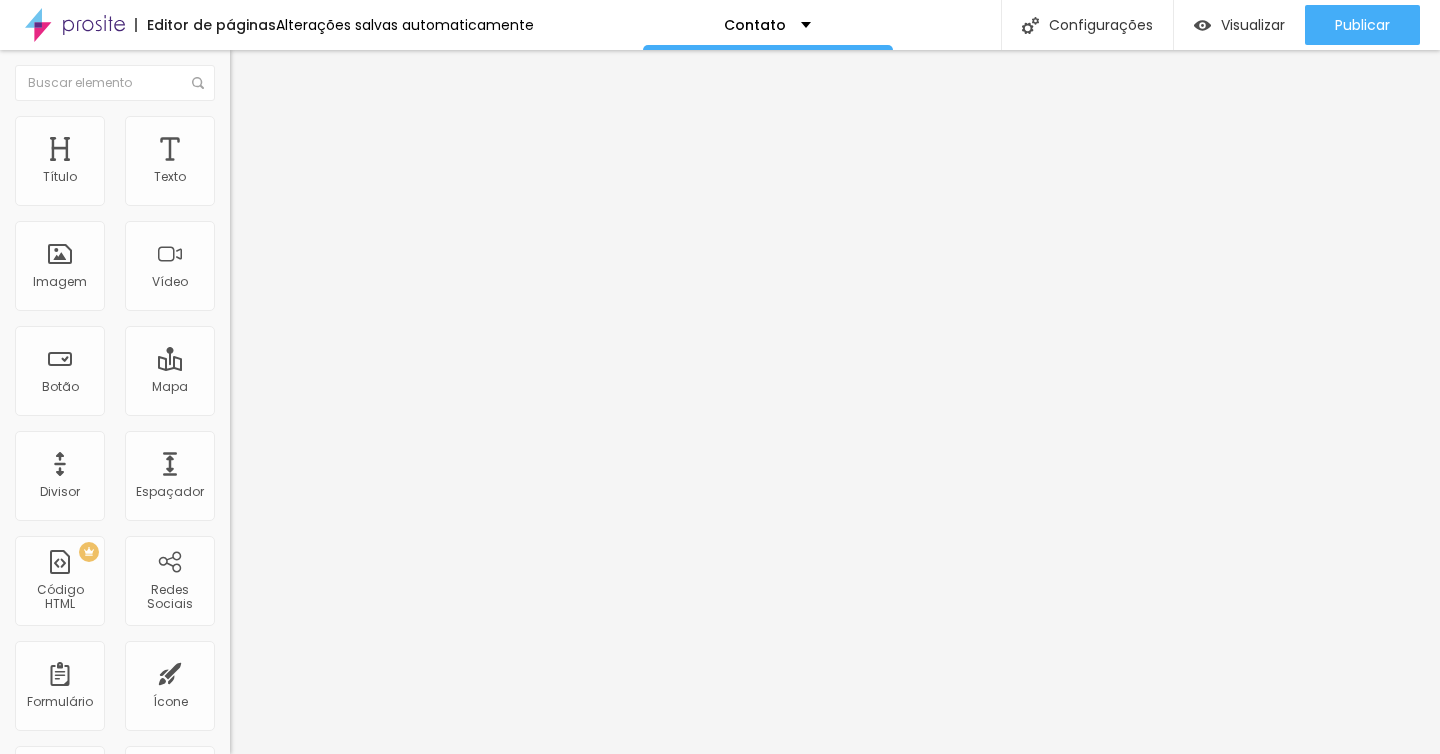 click at bounding box center (236, 208) 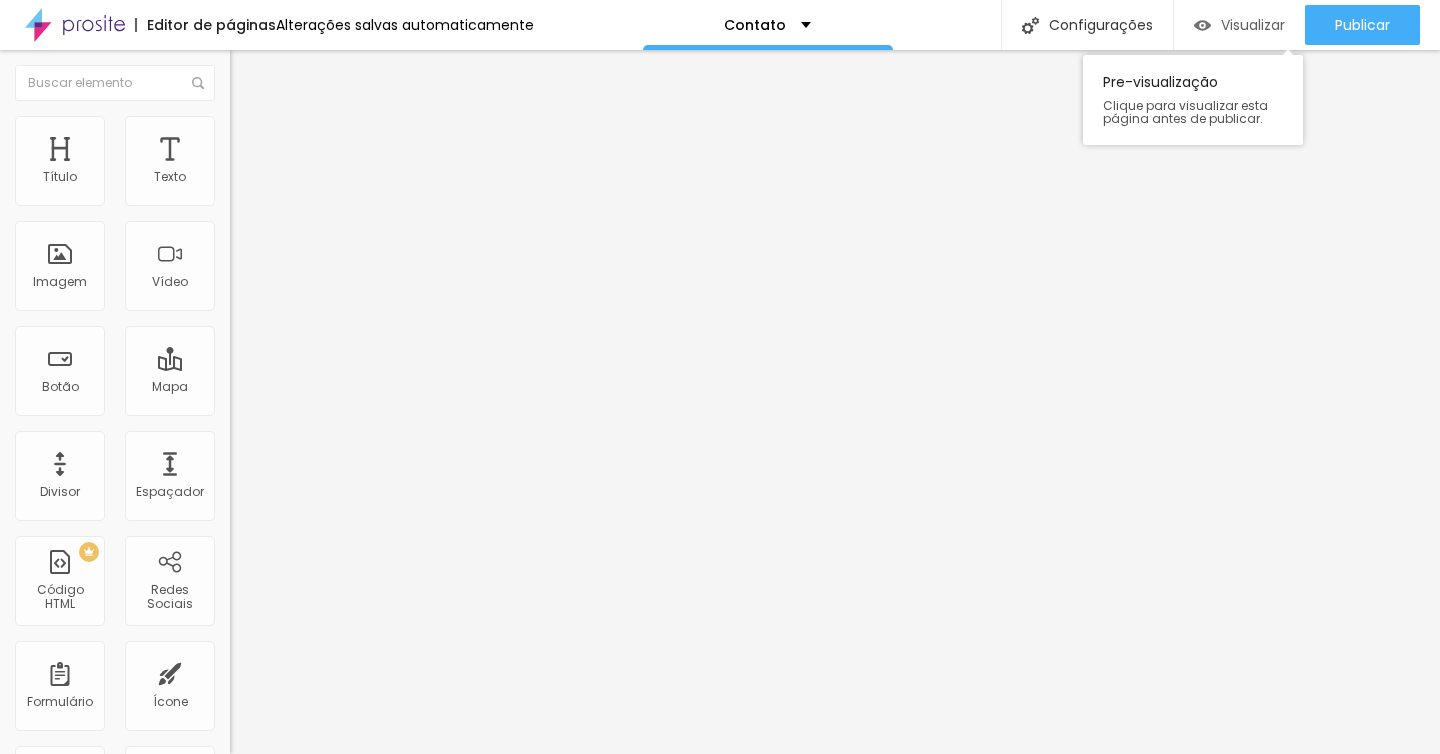 click on "Visualizar" at bounding box center (1253, 25) 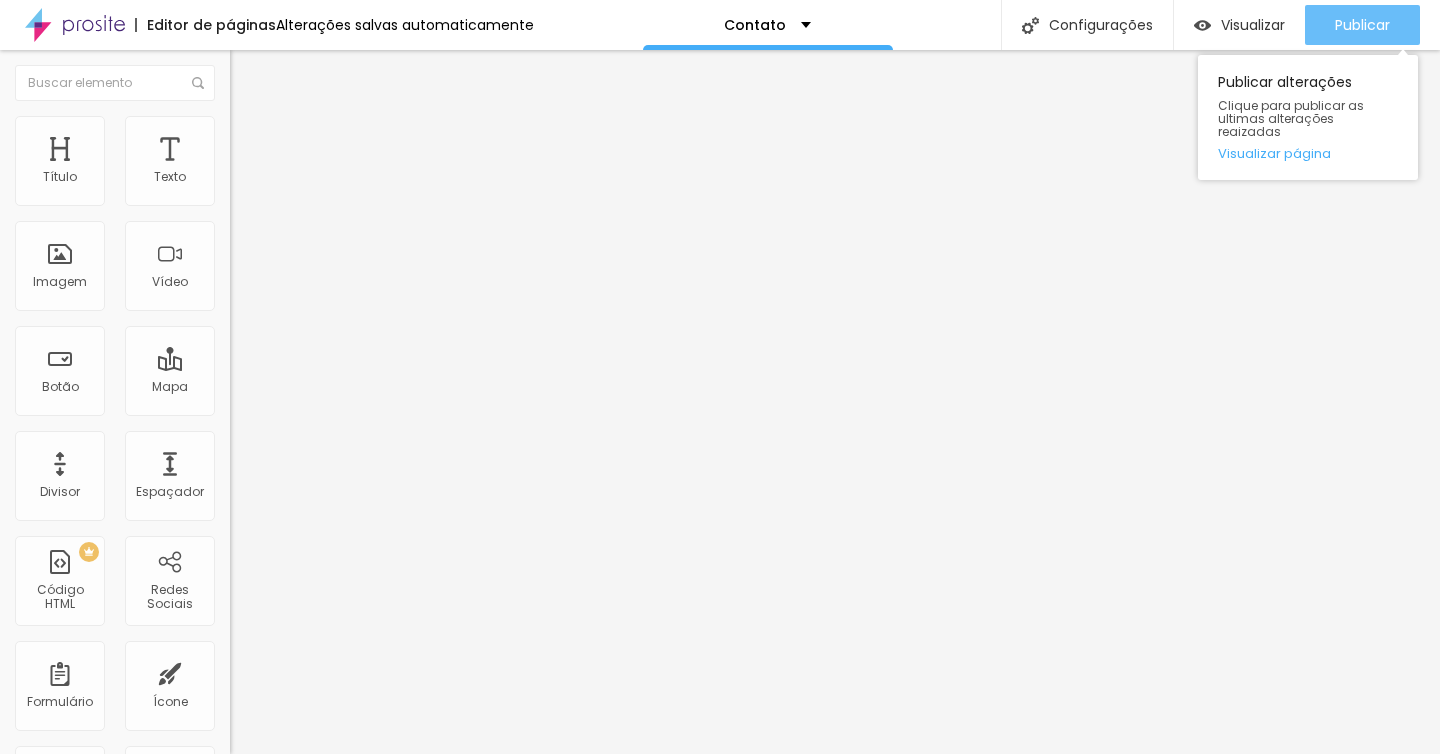click on "Publicar" at bounding box center [1362, 25] 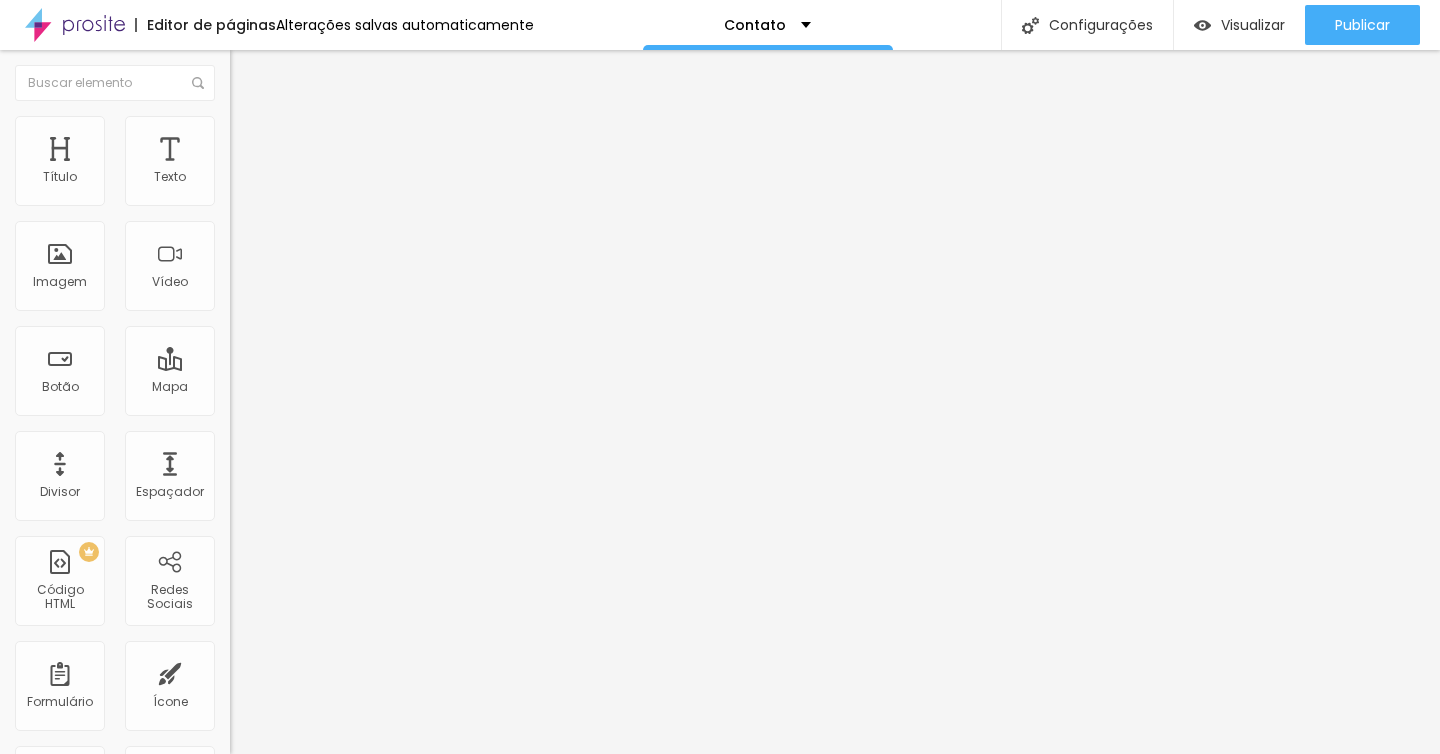 click on "Editar Formulário" at bounding box center (319, 73) 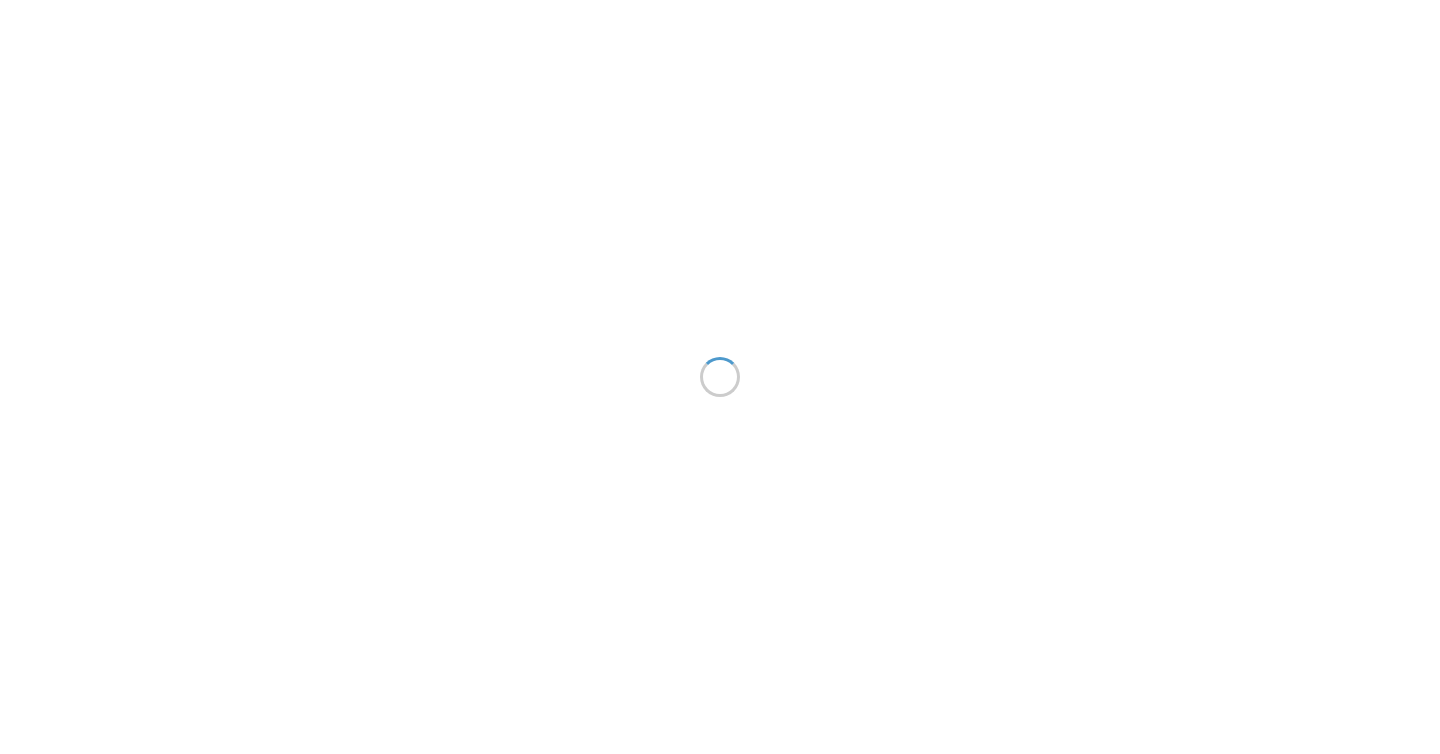 scroll, scrollTop: 0, scrollLeft: 0, axis: both 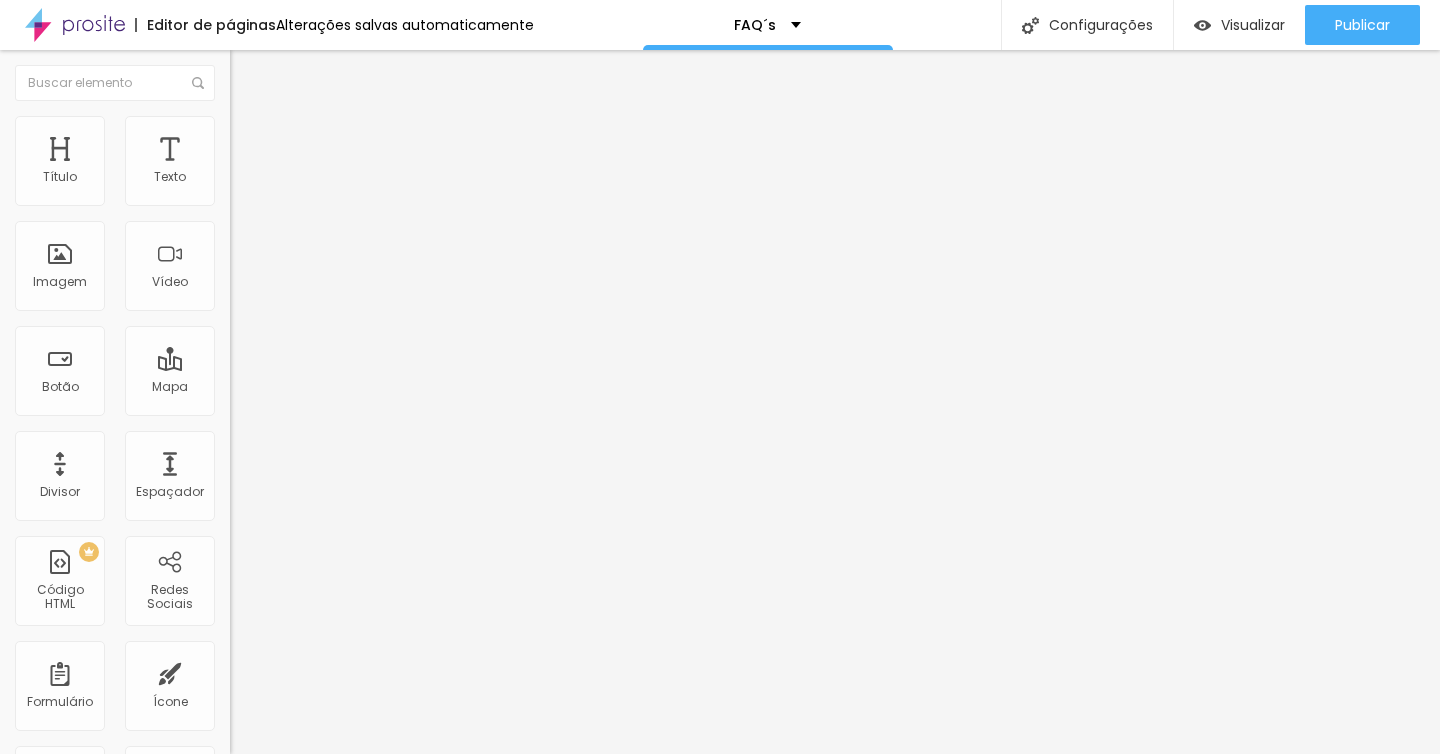 click on "Estilo" at bounding box center [345, 126] 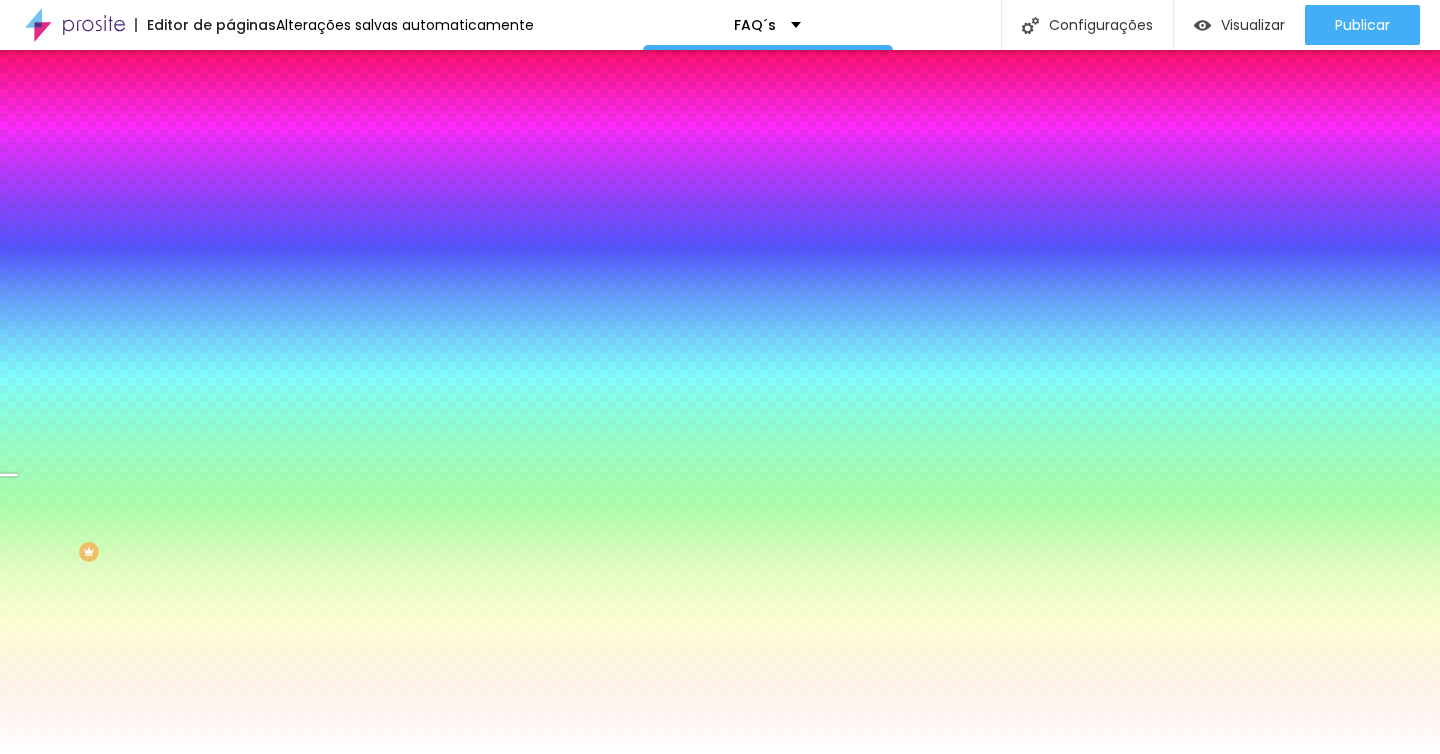 click on "Trocar imagem" at bounding box center (284, 175) 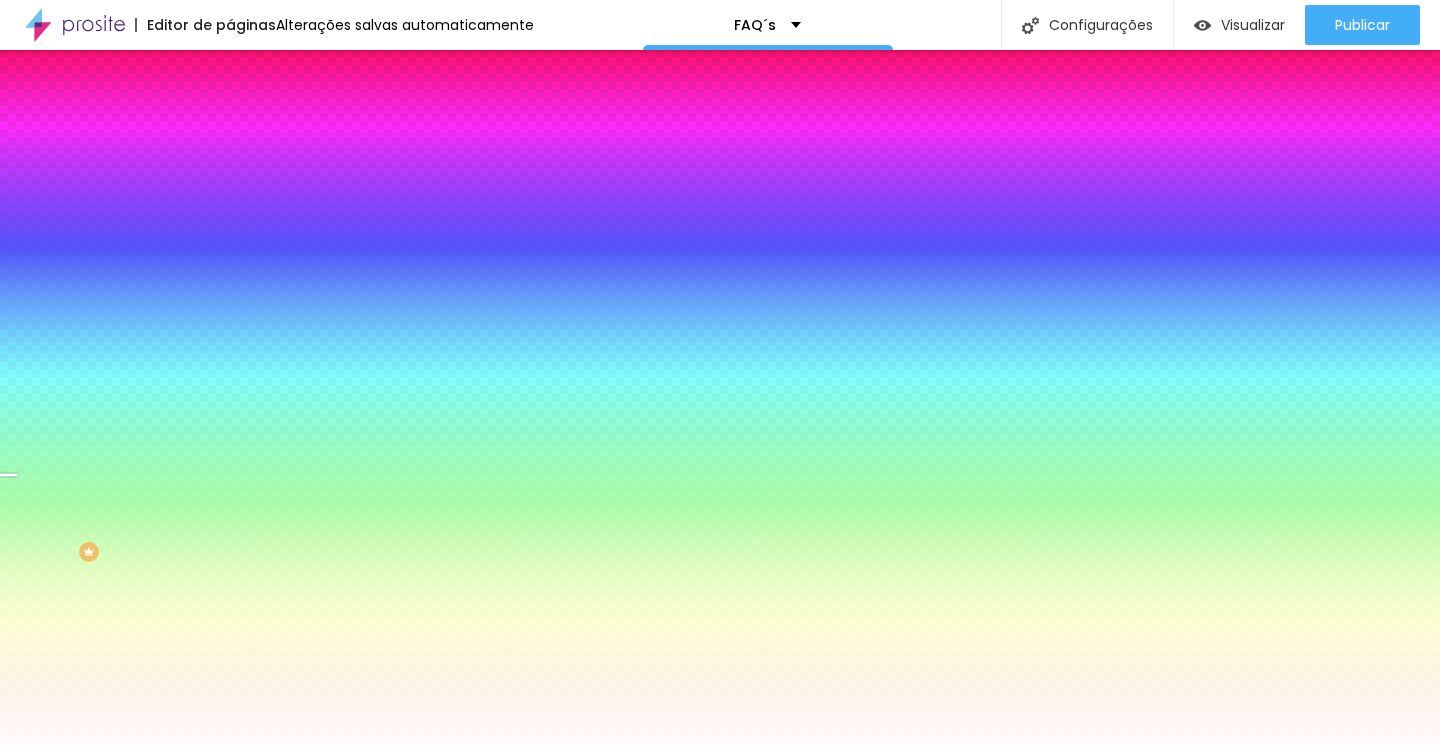 click at bounding box center (720, 881) 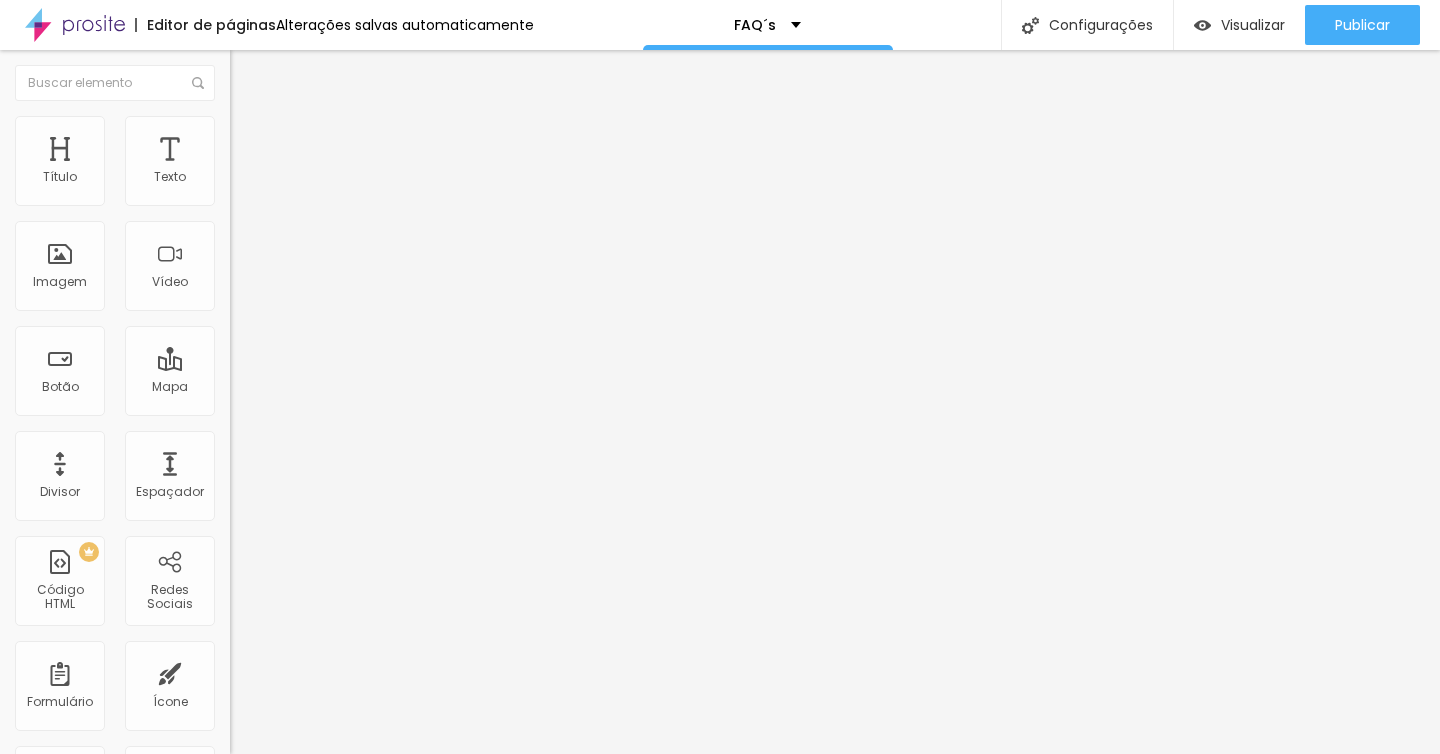 click on "Estilo" at bounding box center (263, 129) 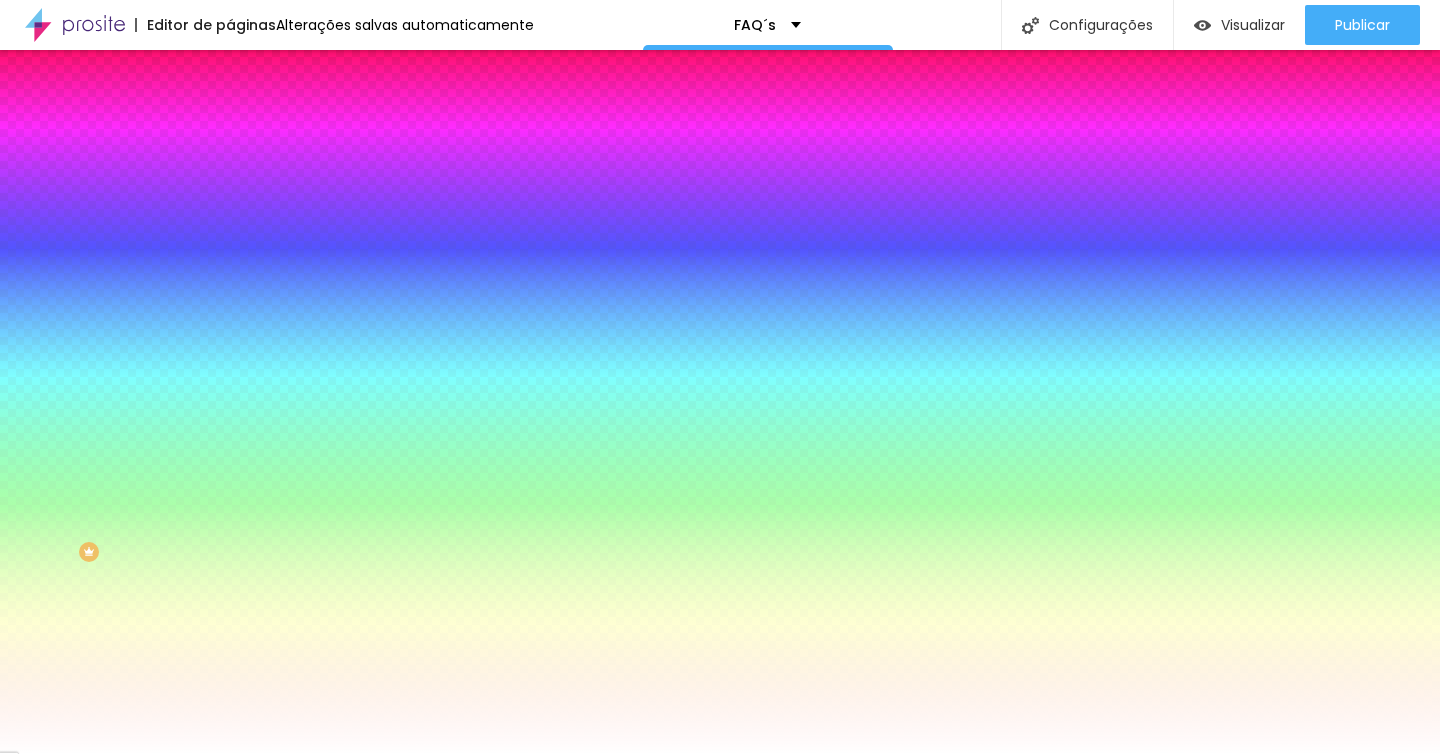 click on "Avançado" at bounding box center [281, 149] 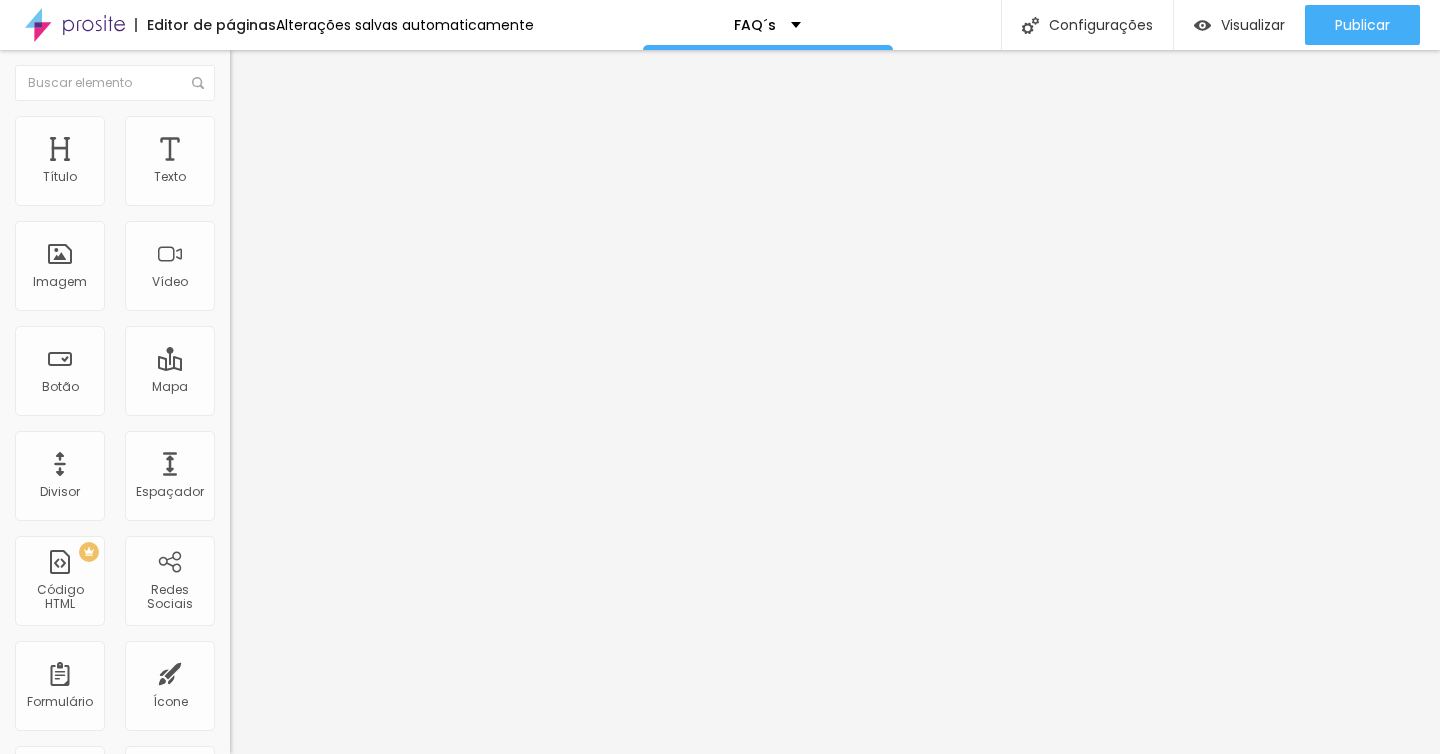 type on "15" 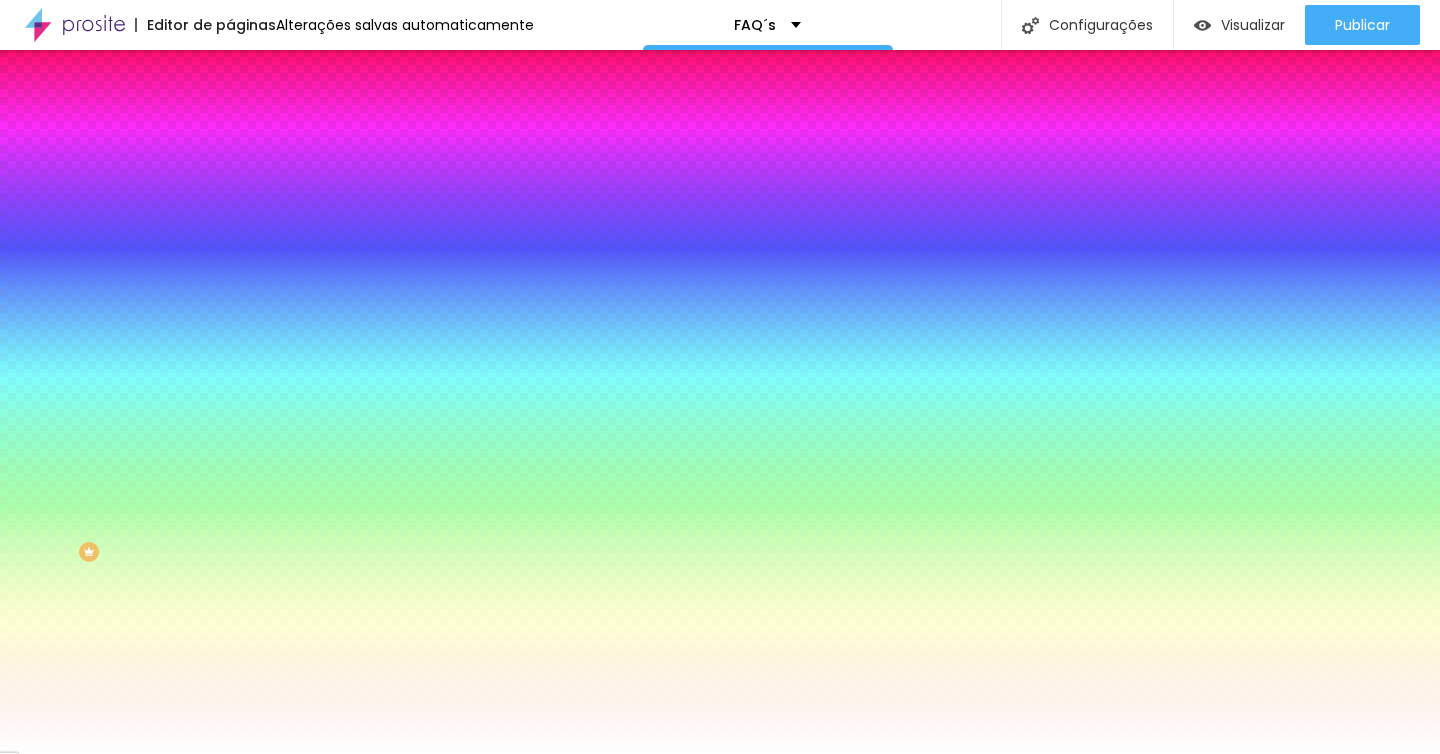 click on "Avançado" at bounding box center [281, 149] 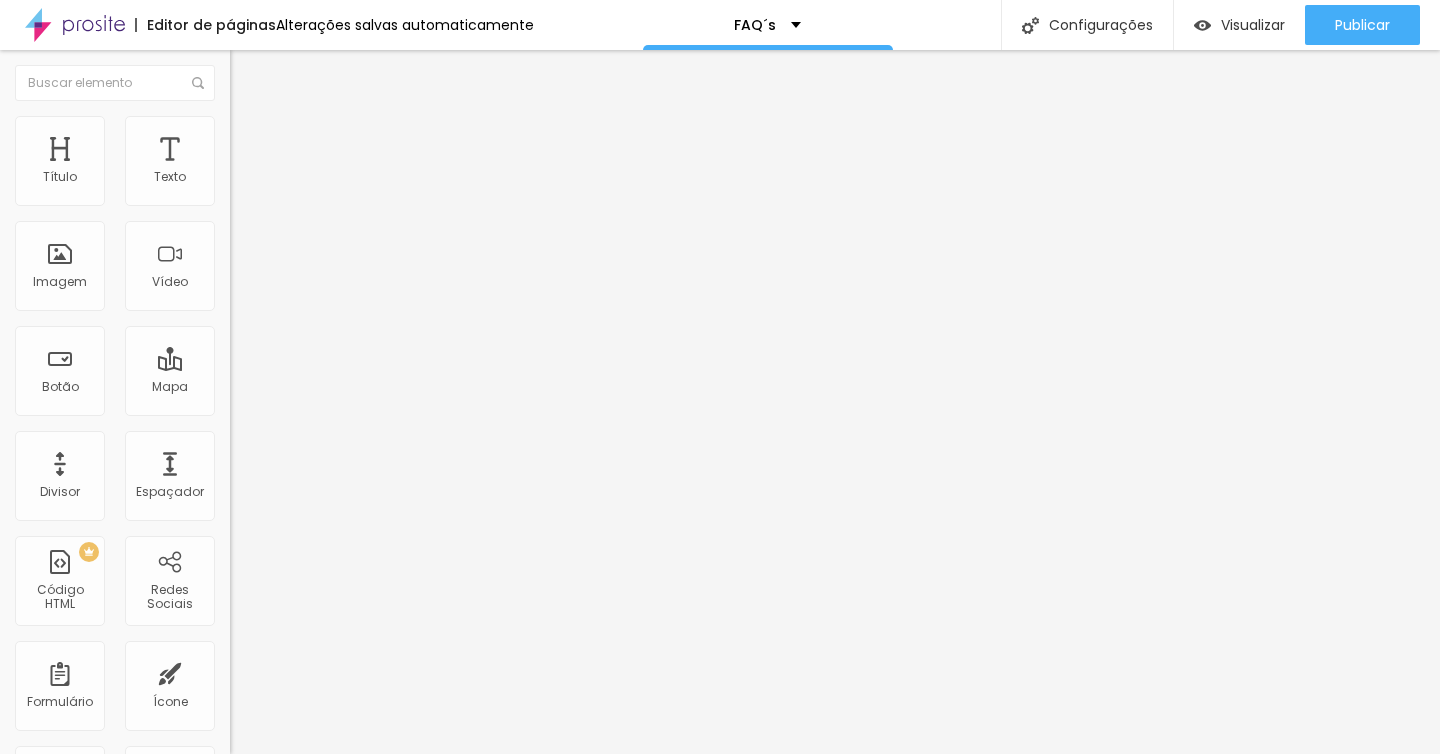 click on "Estilo" at bounding box center (263, 129) 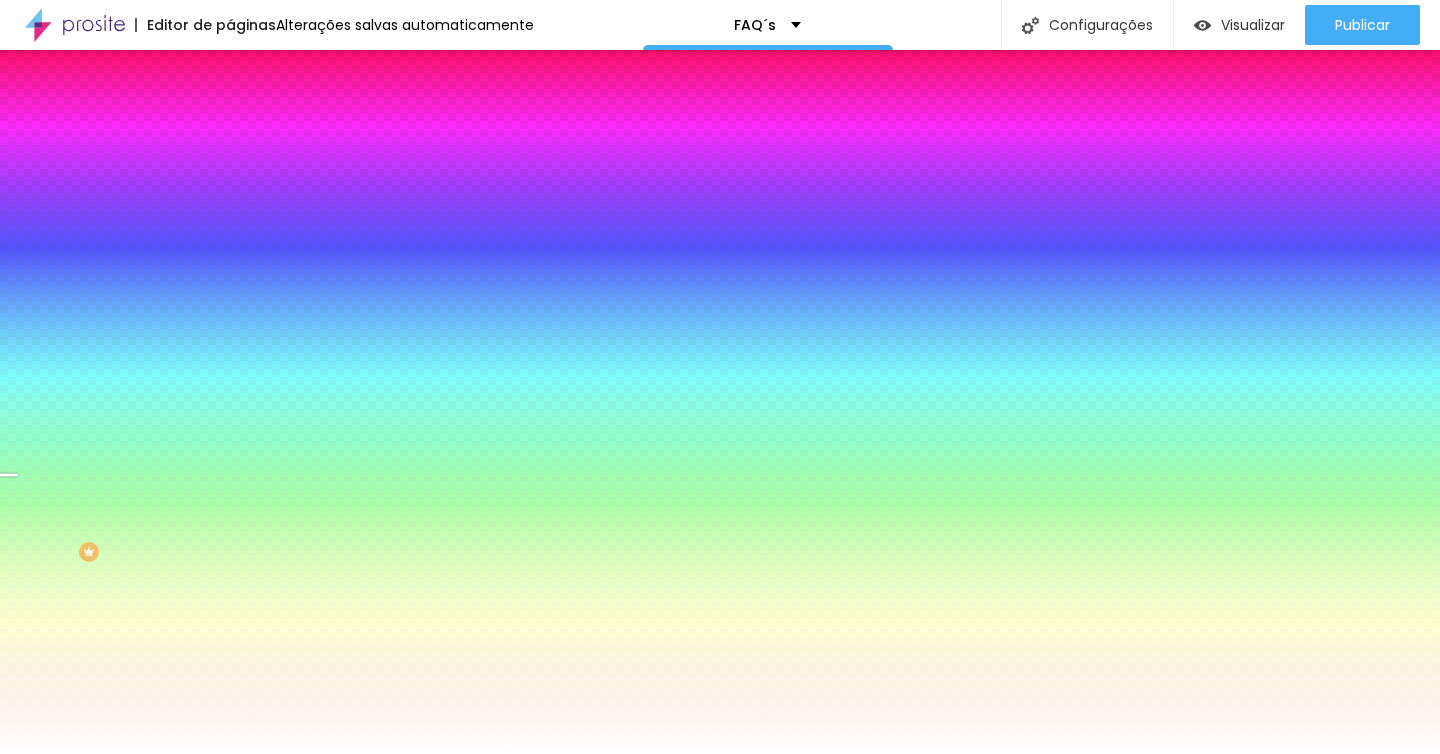 click on "Trocar imagem" at bounding box center [284, 175] 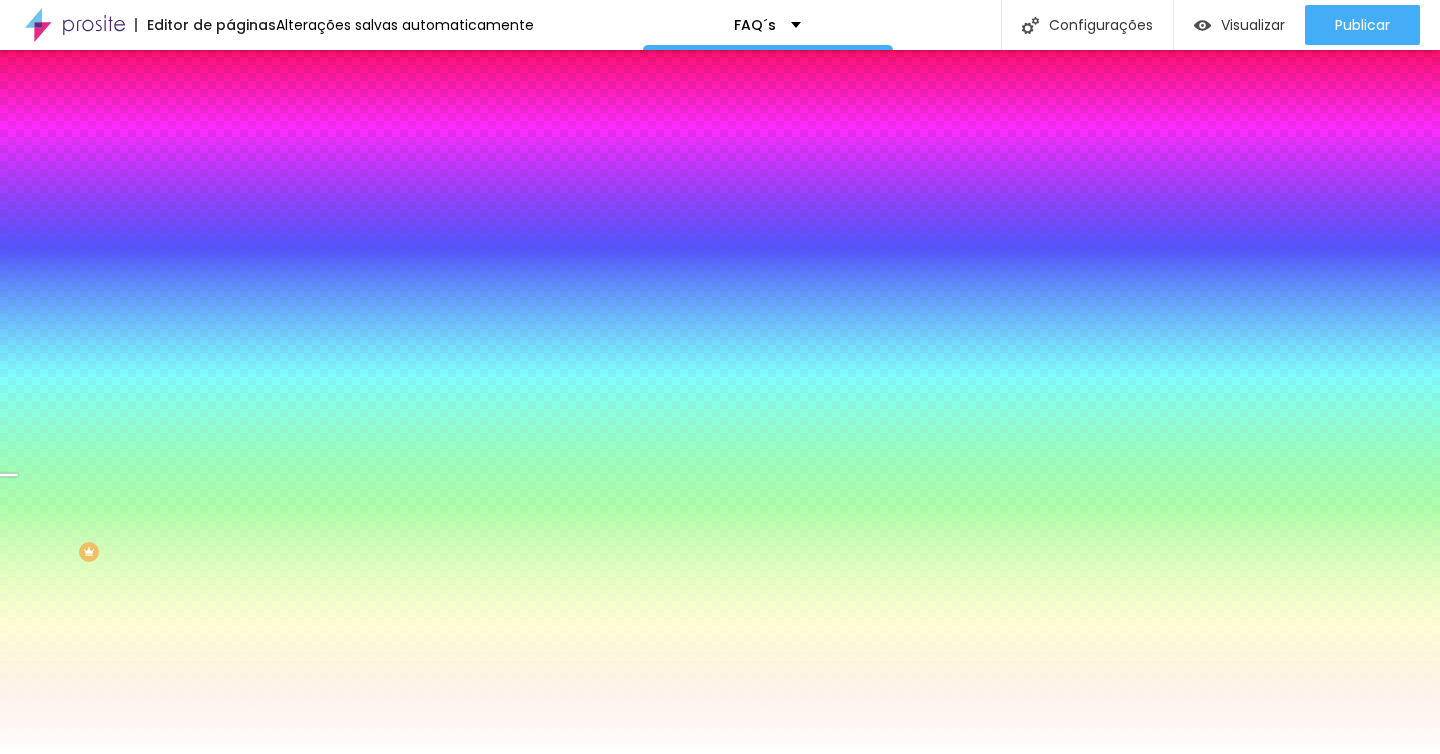 click on "Upload" at bounding box center (66, 815) 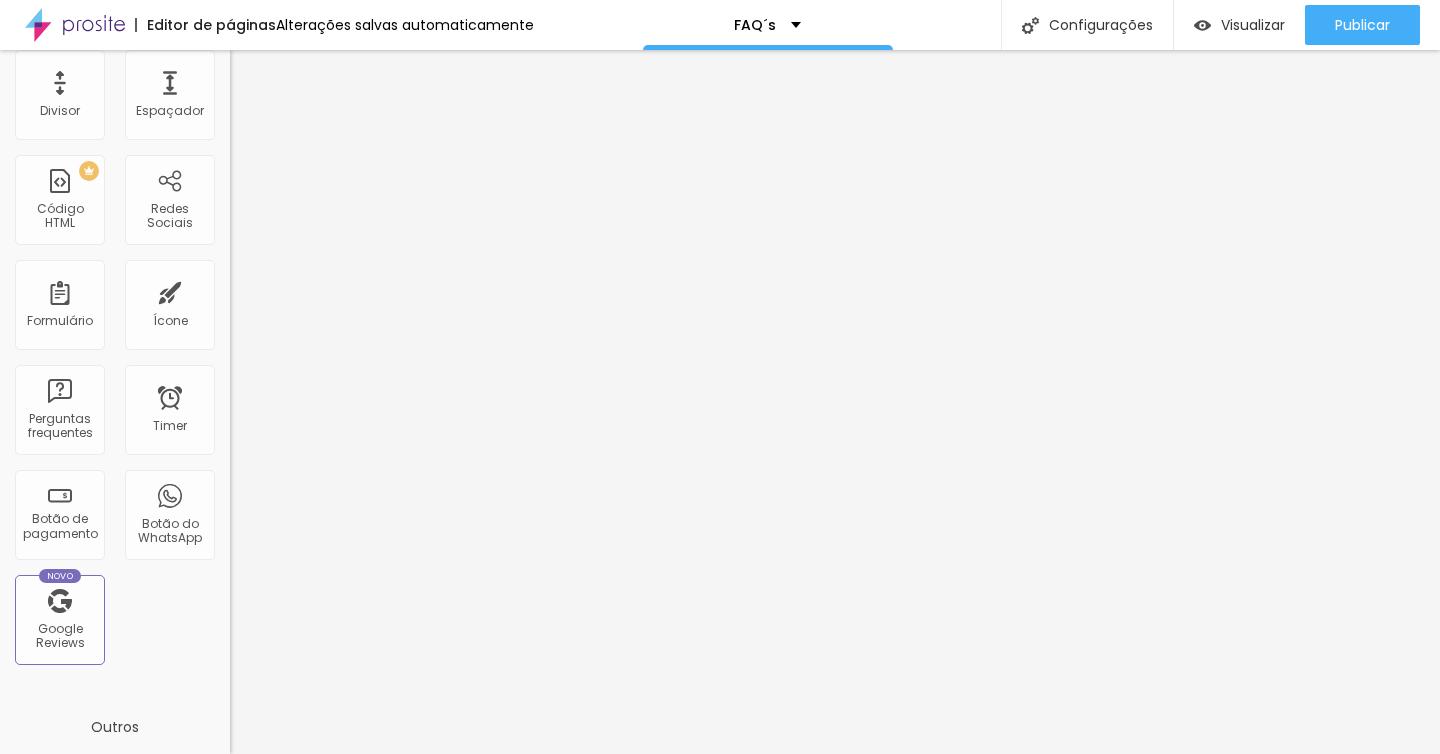 scroll, scrollTop: 596, scrollLeft: 0, axis: vertical 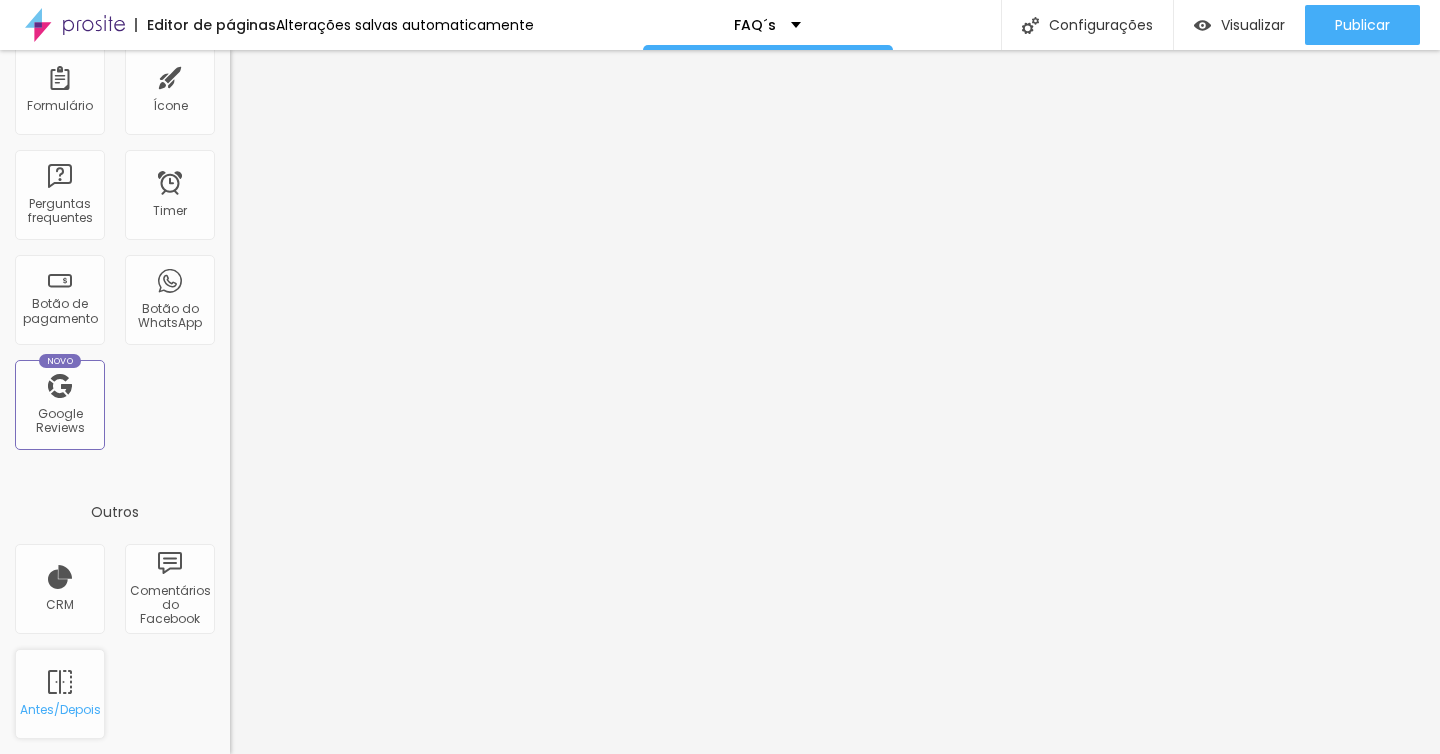 click on "Antes/Depois" at bounding box center (60, 694) 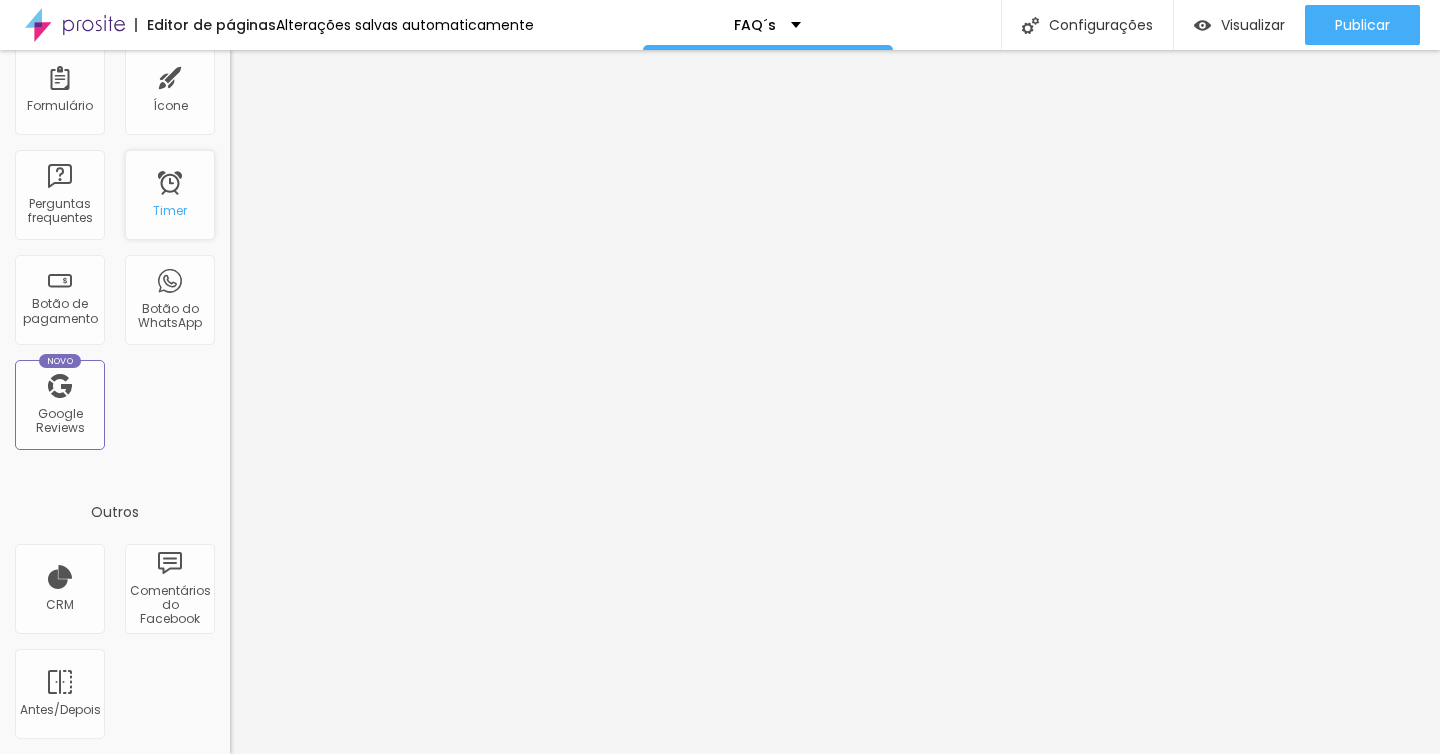 scroll, scrollTop: 0, scrollLeft: 0, axis: both 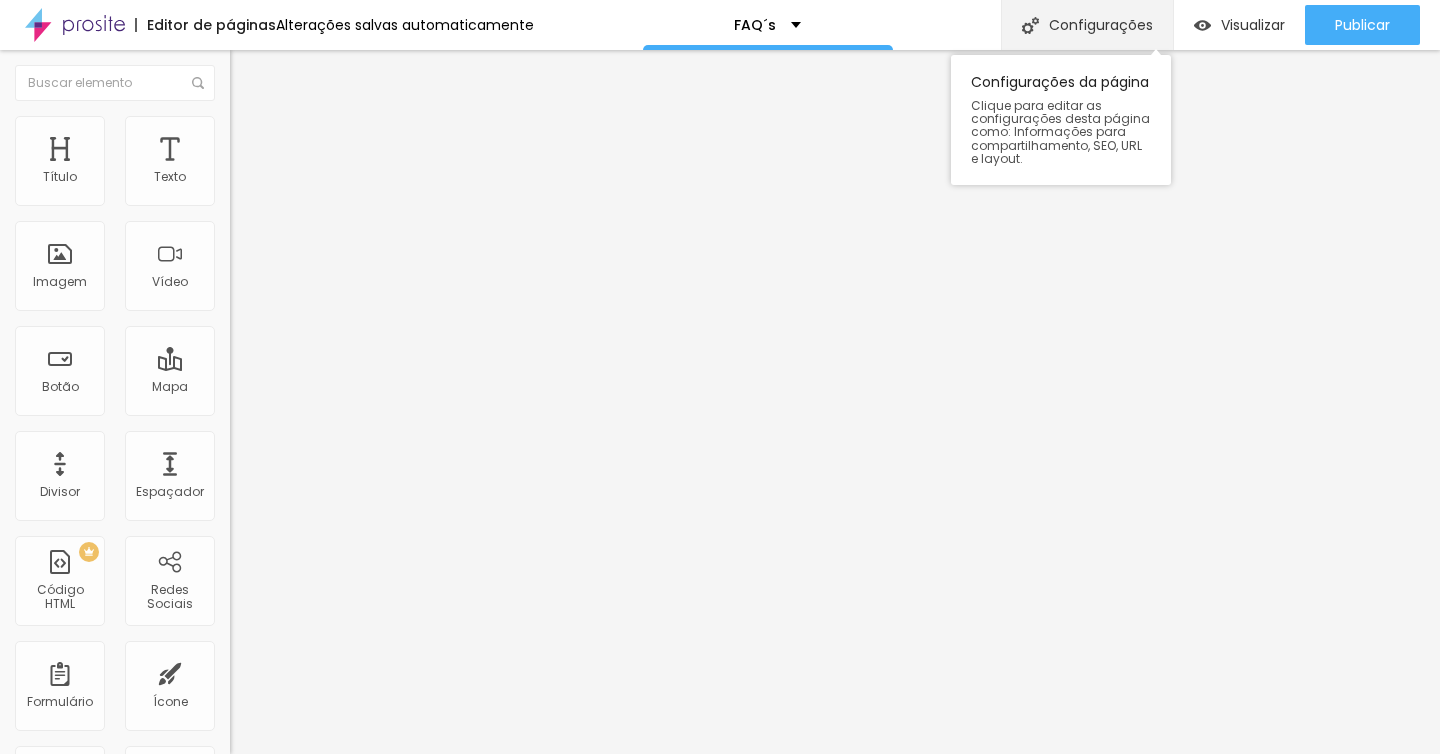click on "Configurações" at bounding box center (1087, 25) 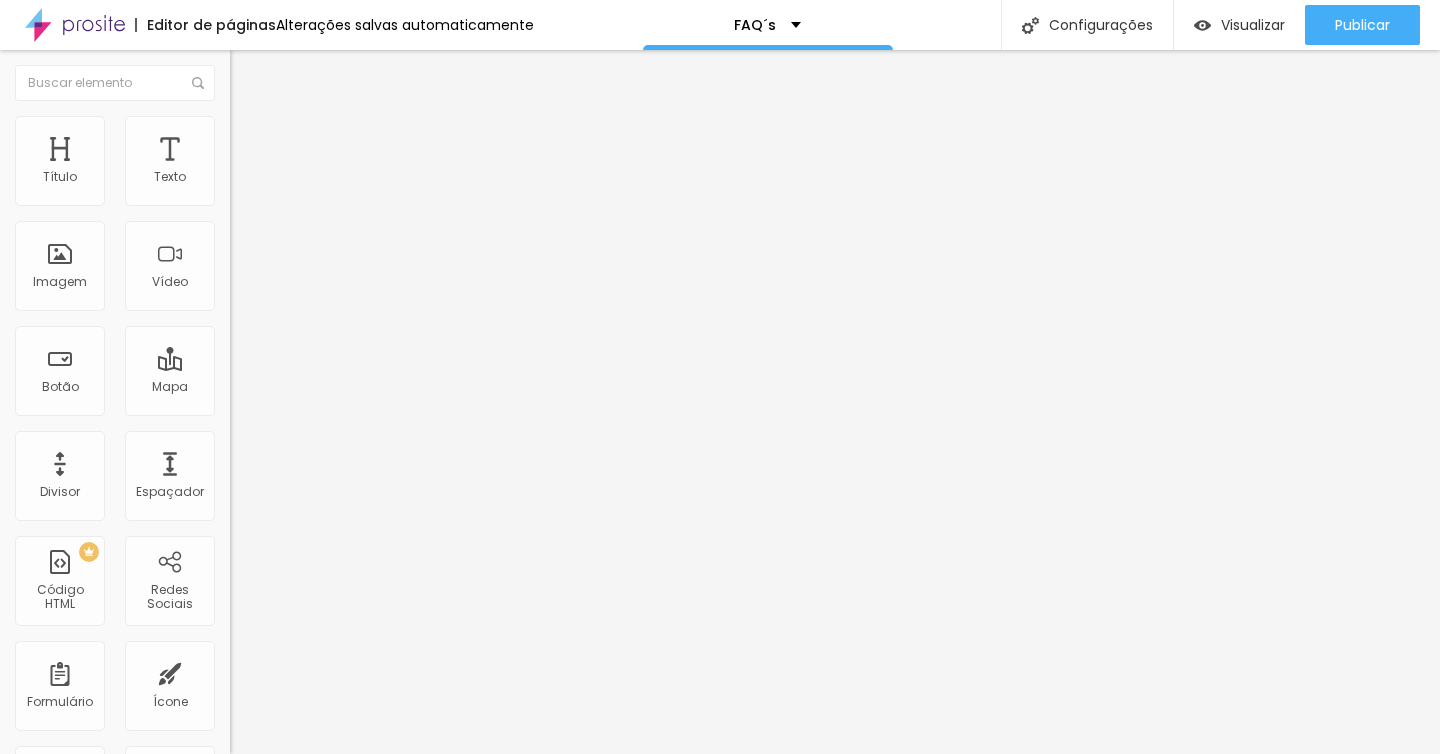 click at bounding box center [720, 775] 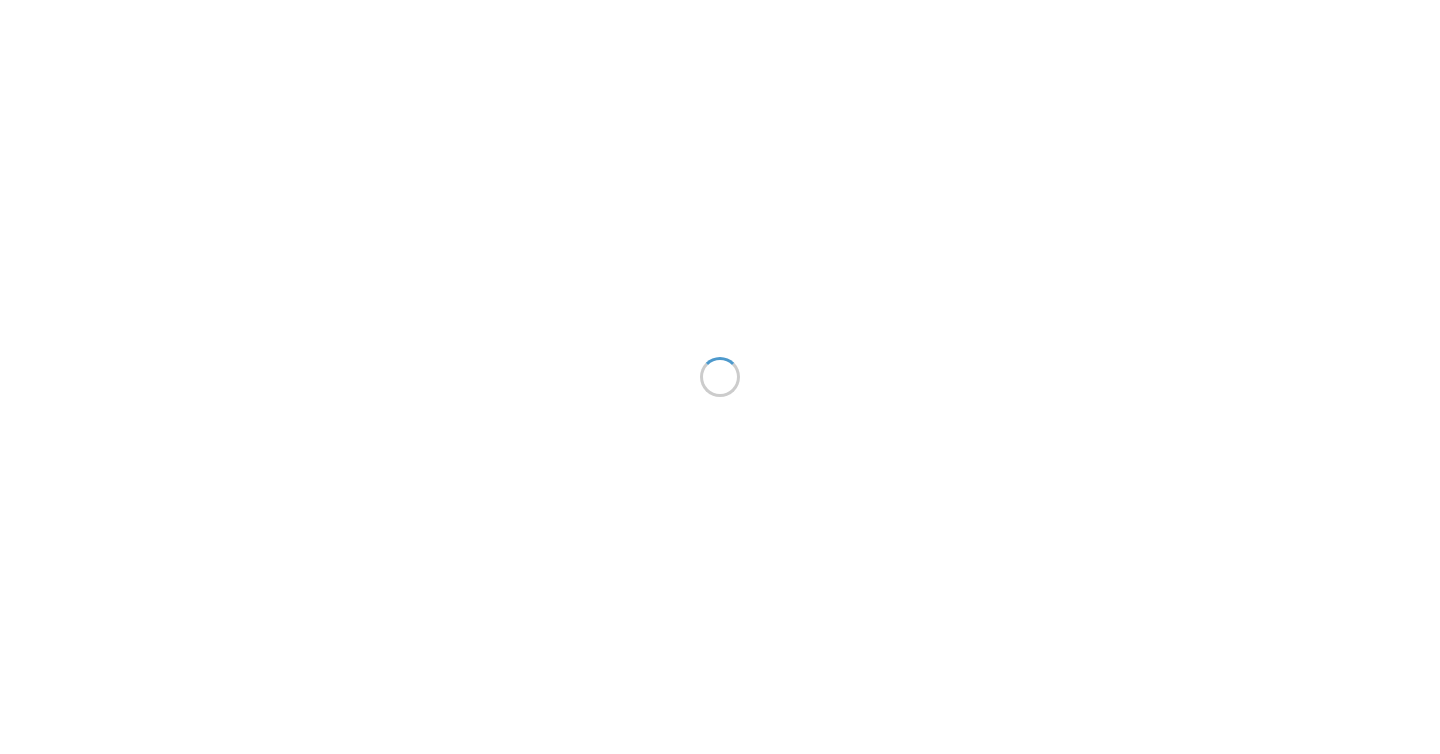 scroll, scrollTop: 0, scrollLeft: 0, axis: both 